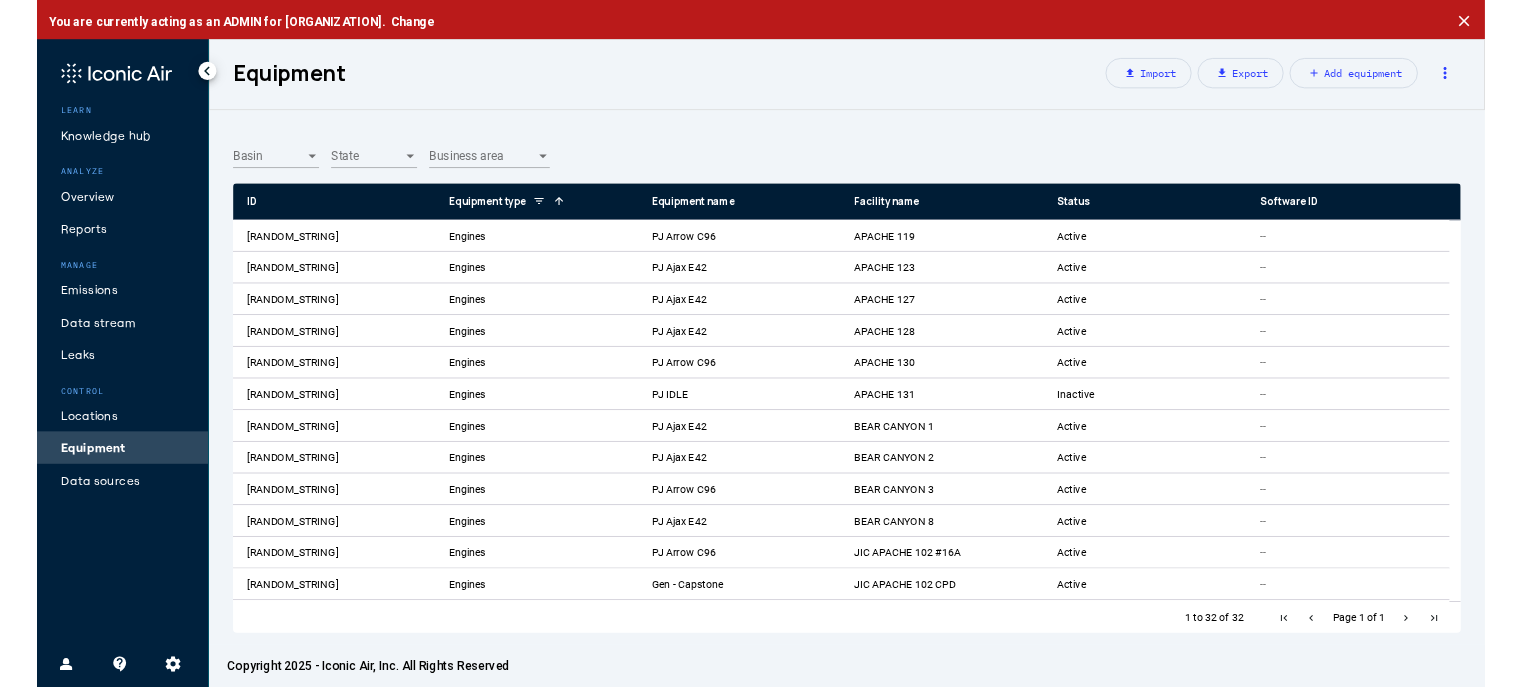 scroll, scrollTop: 0, scrollLeft: 0, axis: both 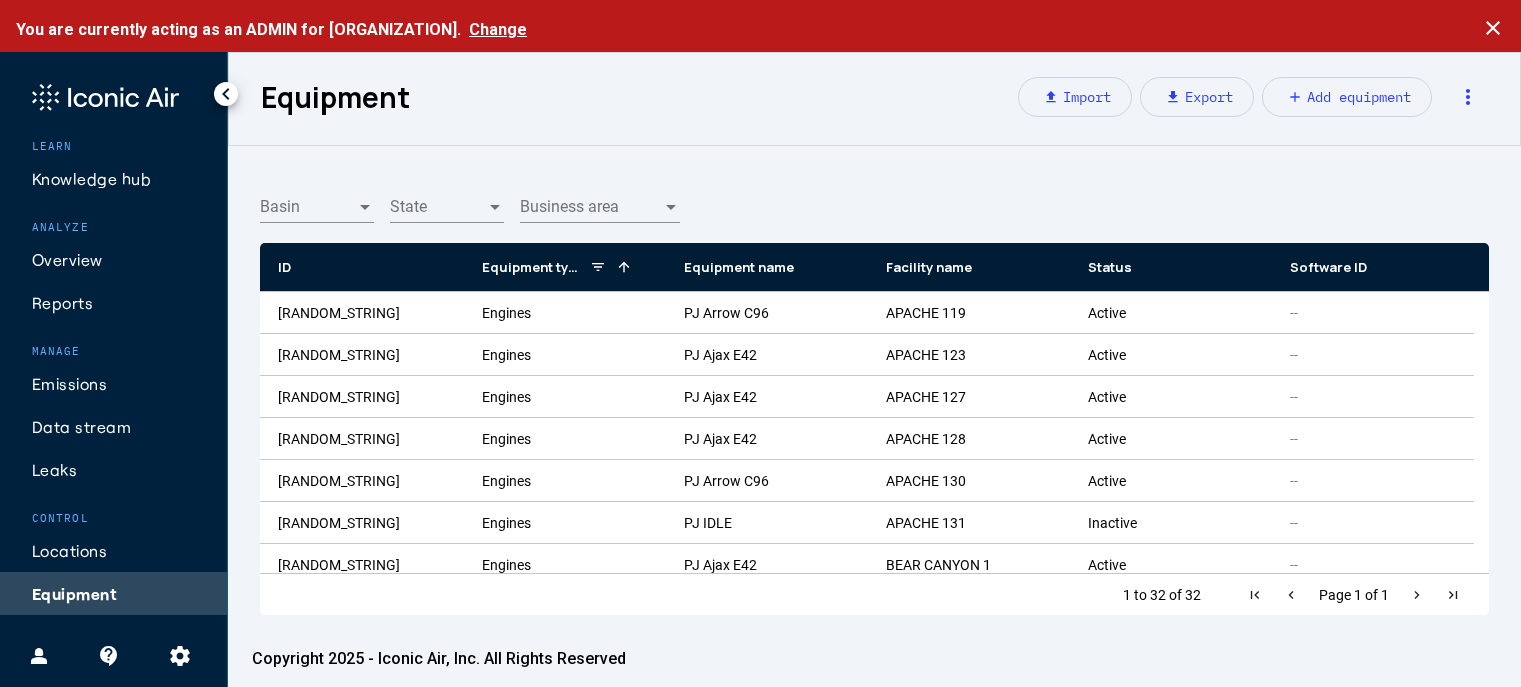 click on "Change" 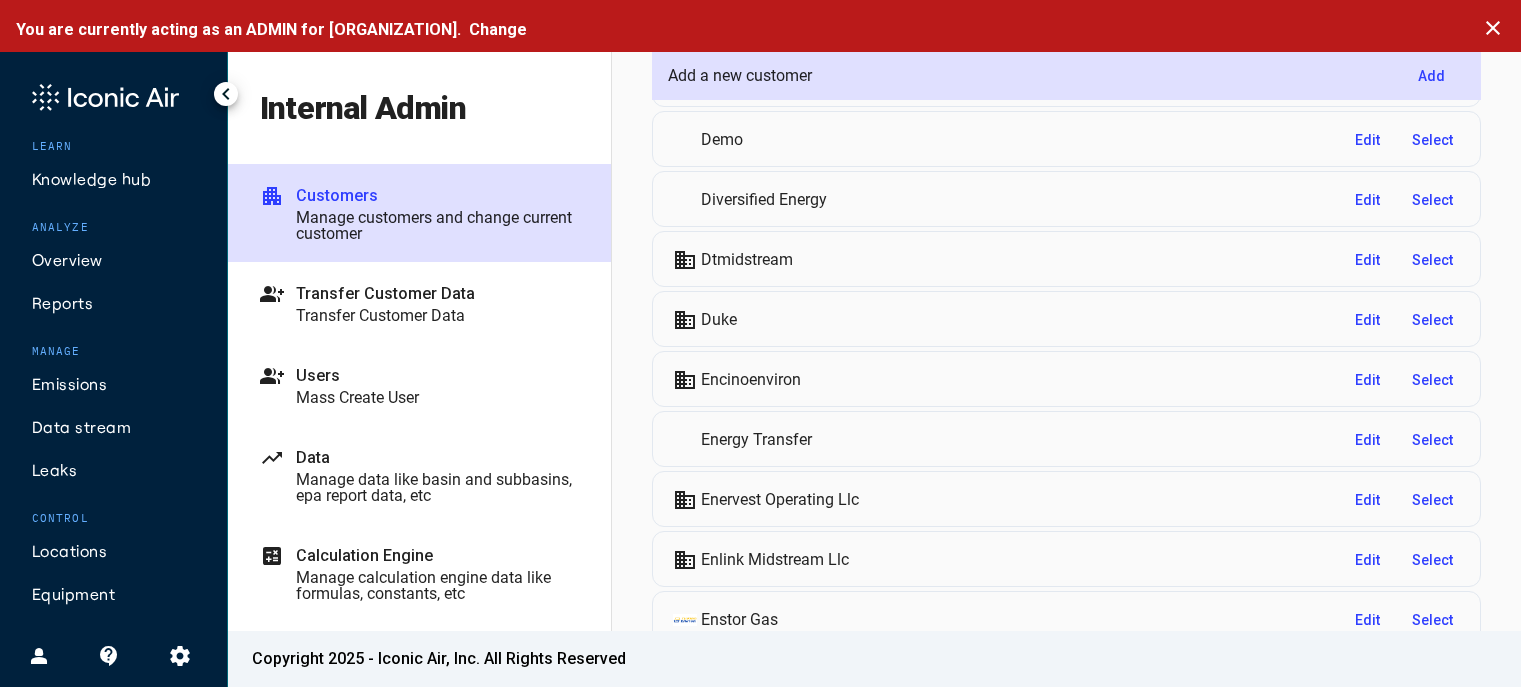 scroll, scrollTop: 1900, scrollLeft: 0, axis: vertical 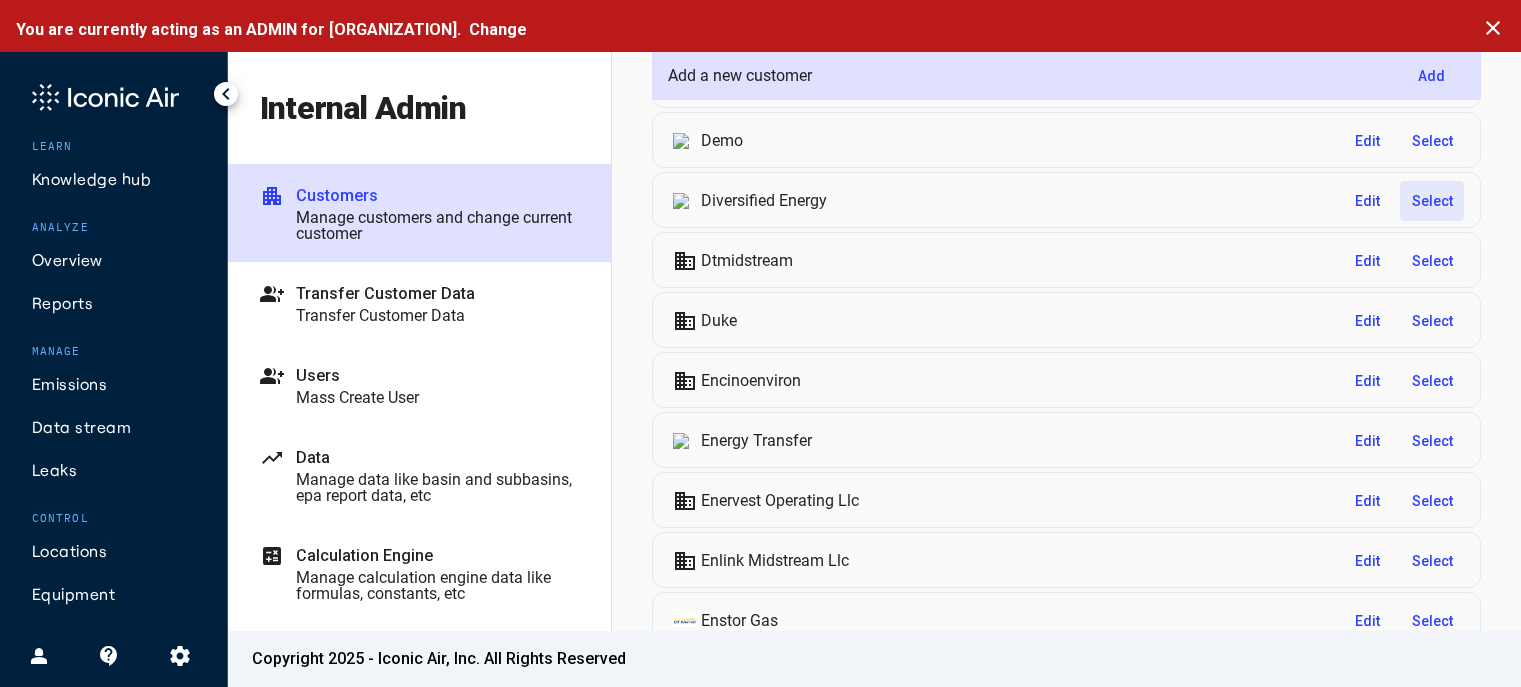 click on "Select" 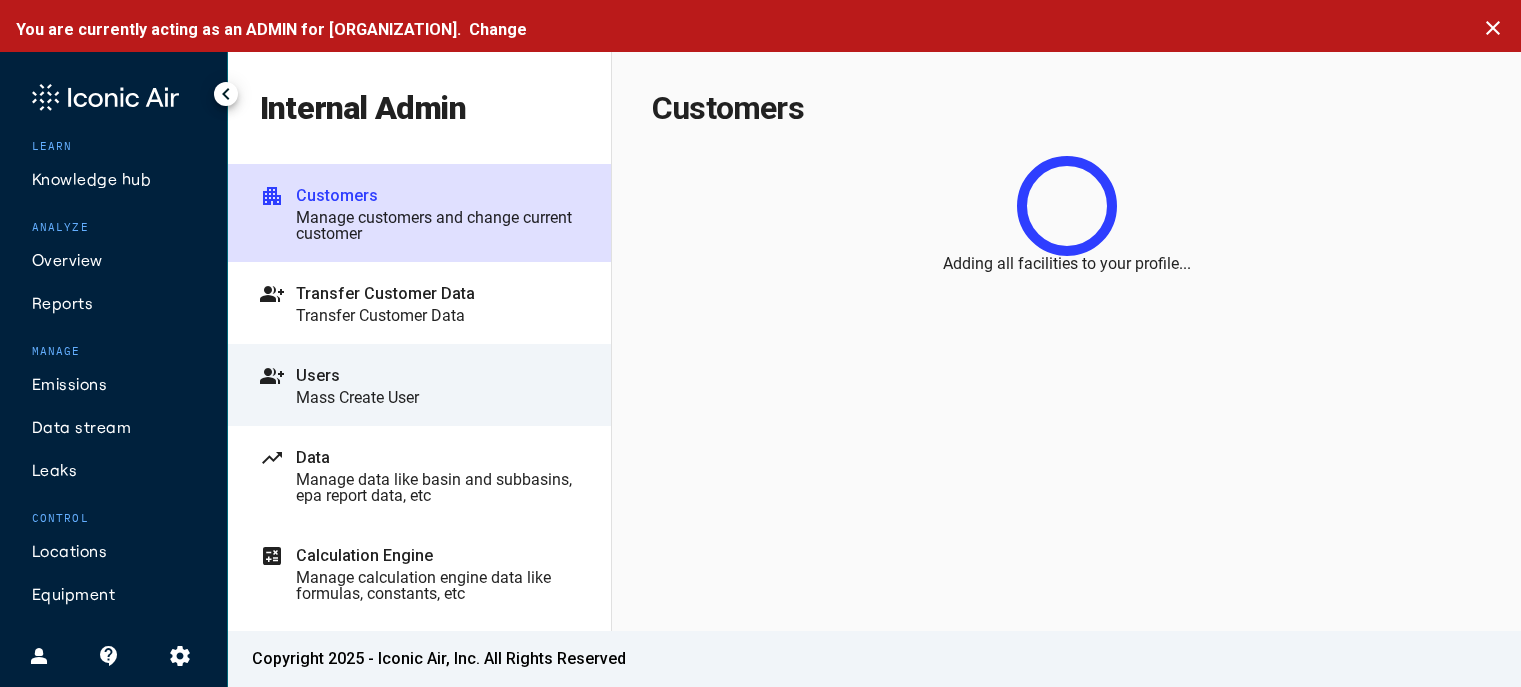 scroll, scrollTop: 0, scrollLeft: 0, axis: both 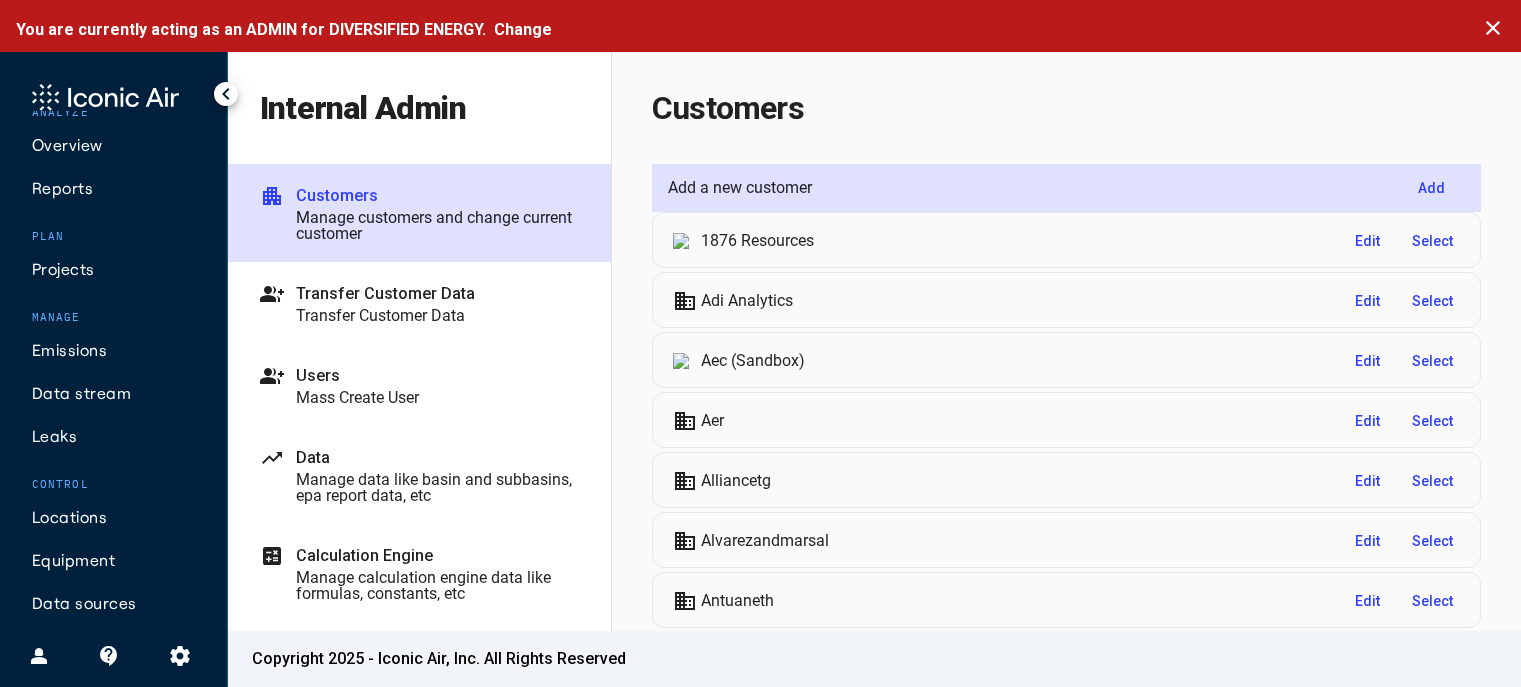 click on "Equipment" 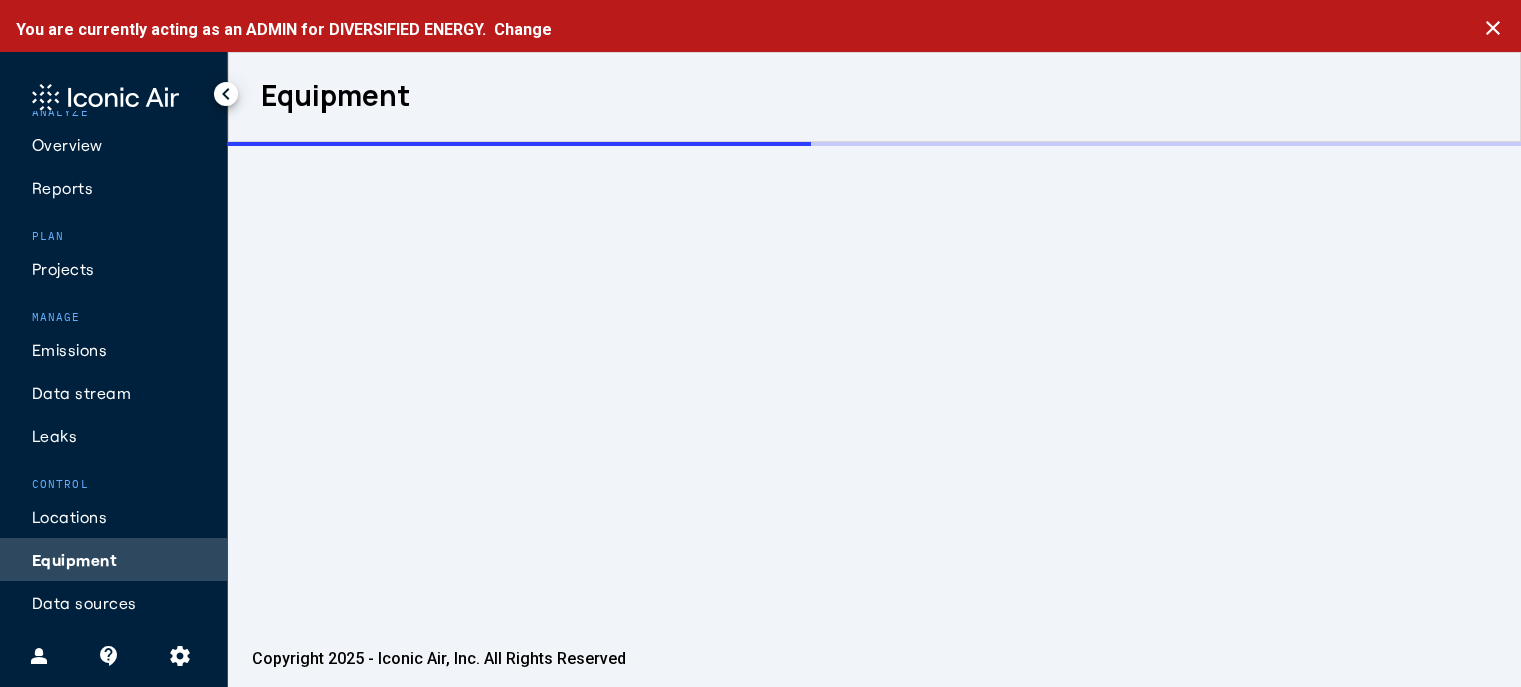 scroll, scrollTop: 115, scrollLeft: 0, axis: vertical 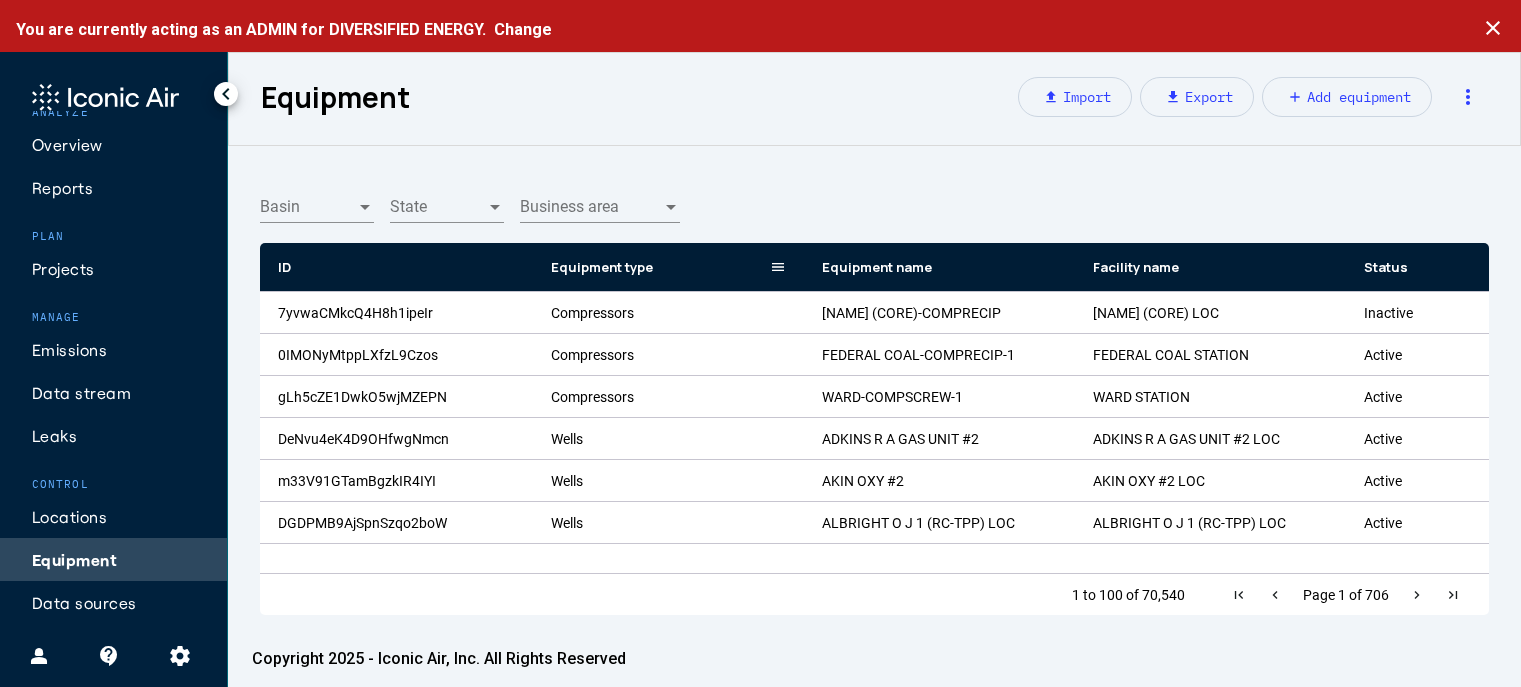 click 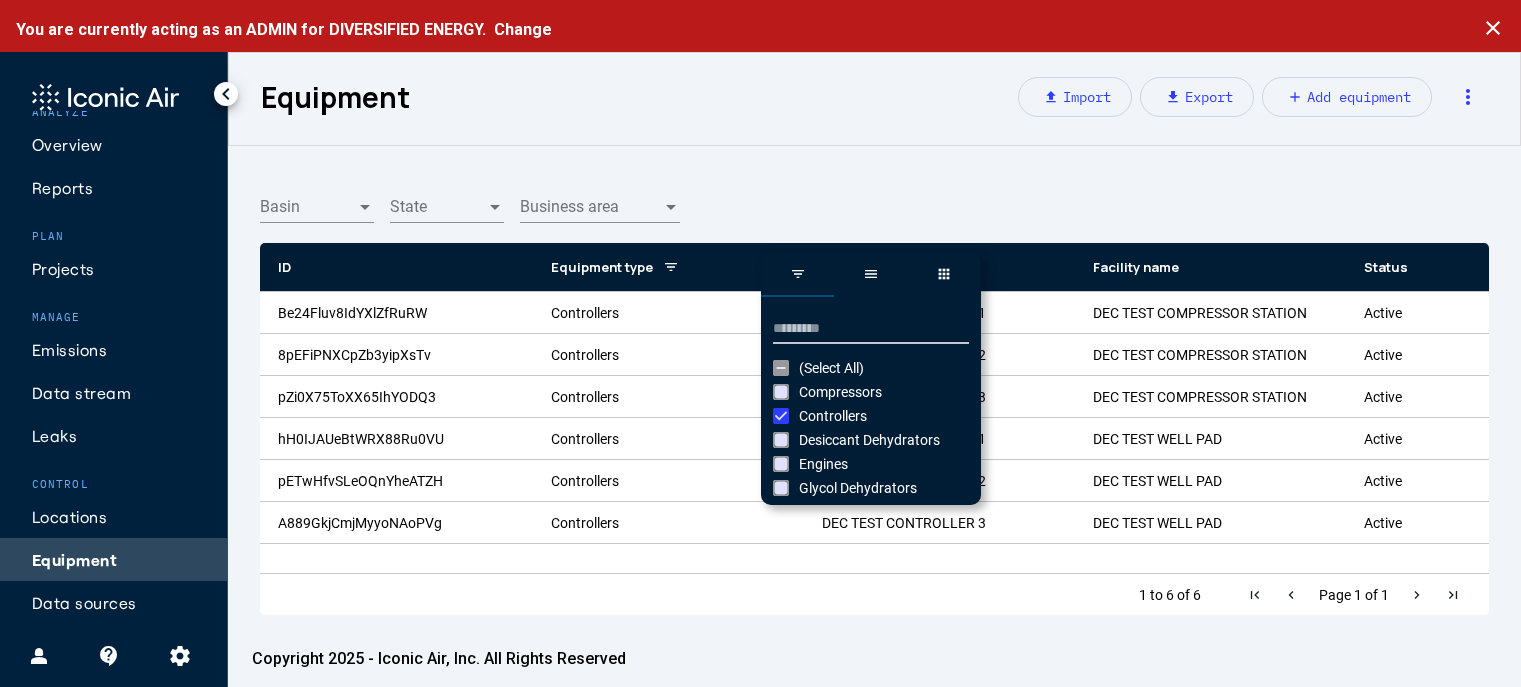 click on "Basin Basin State State Business area Business area" 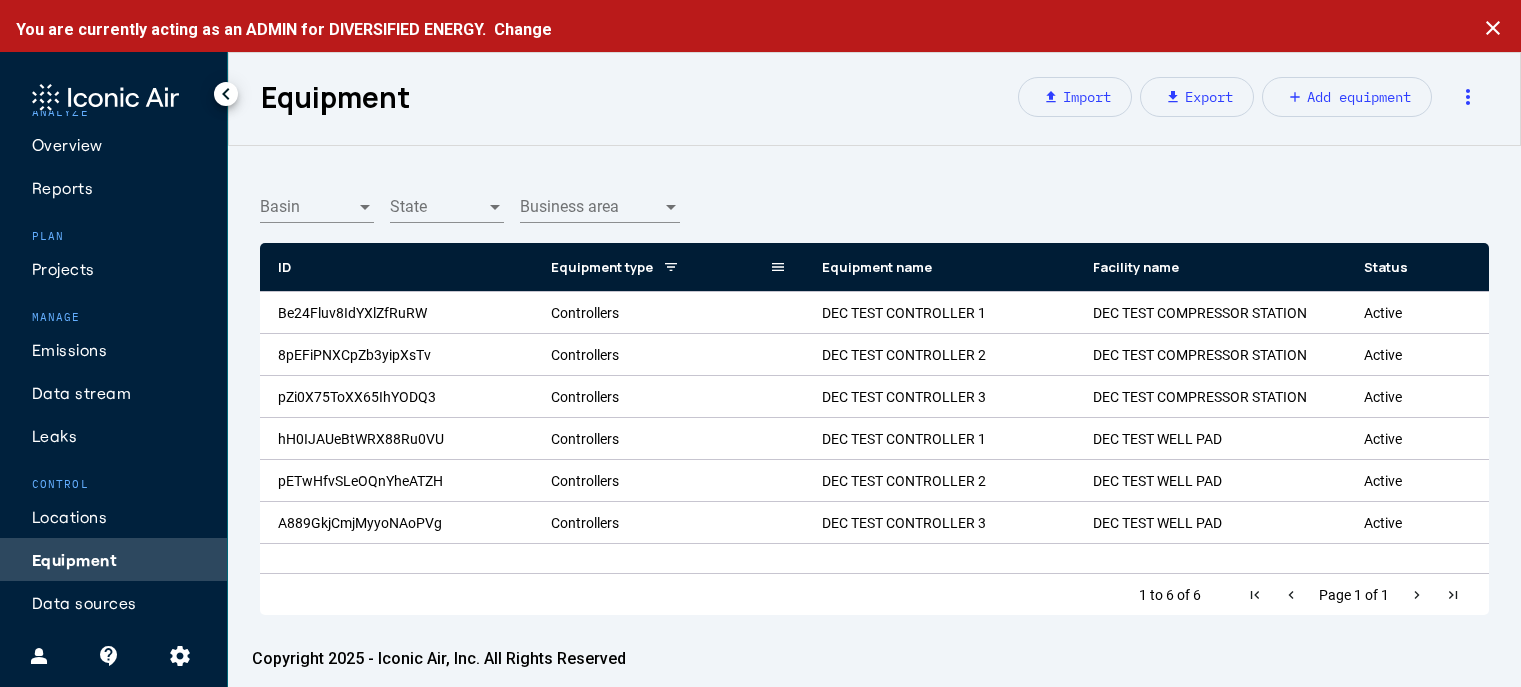 click 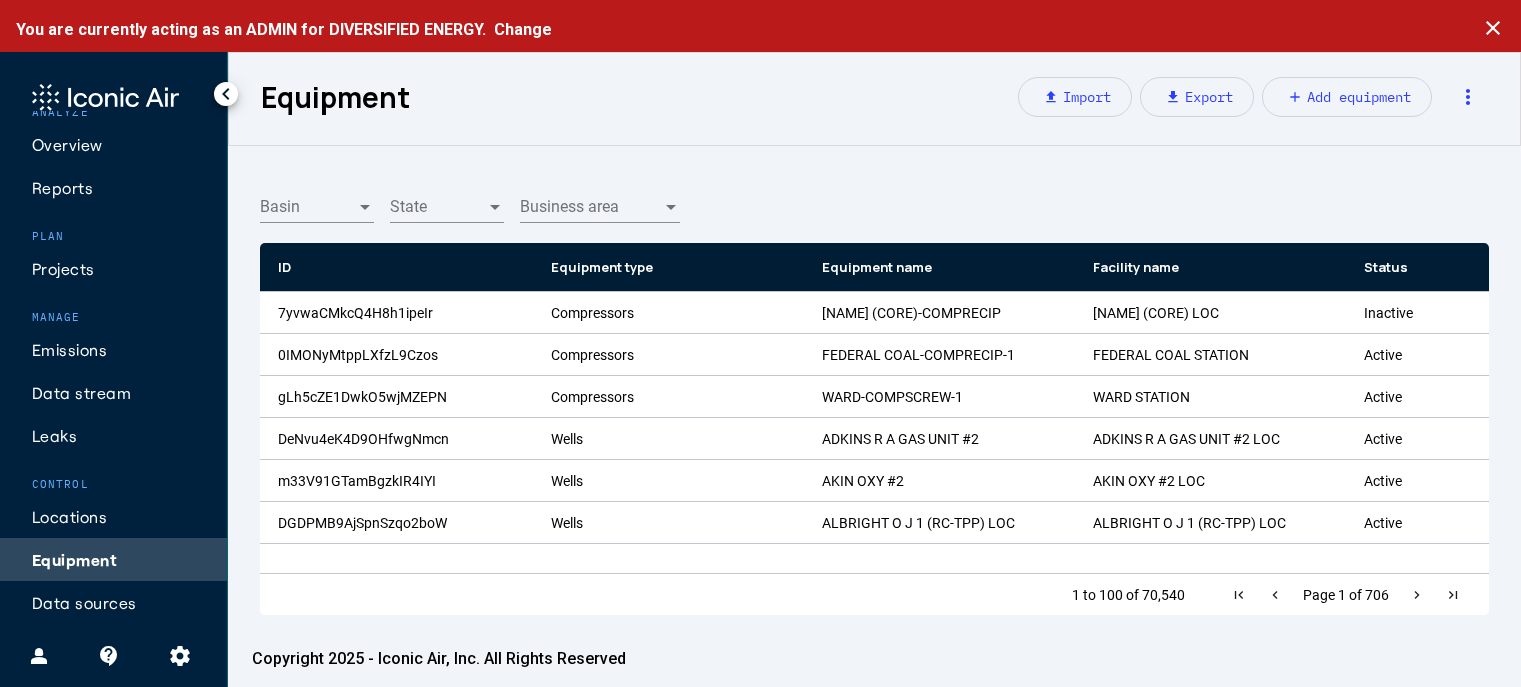 click on "Basin Basin State State Business area Business area
Drag here to set row groups Drag here to set column labels
Equipment type
Equipment name
[NUMBER]" 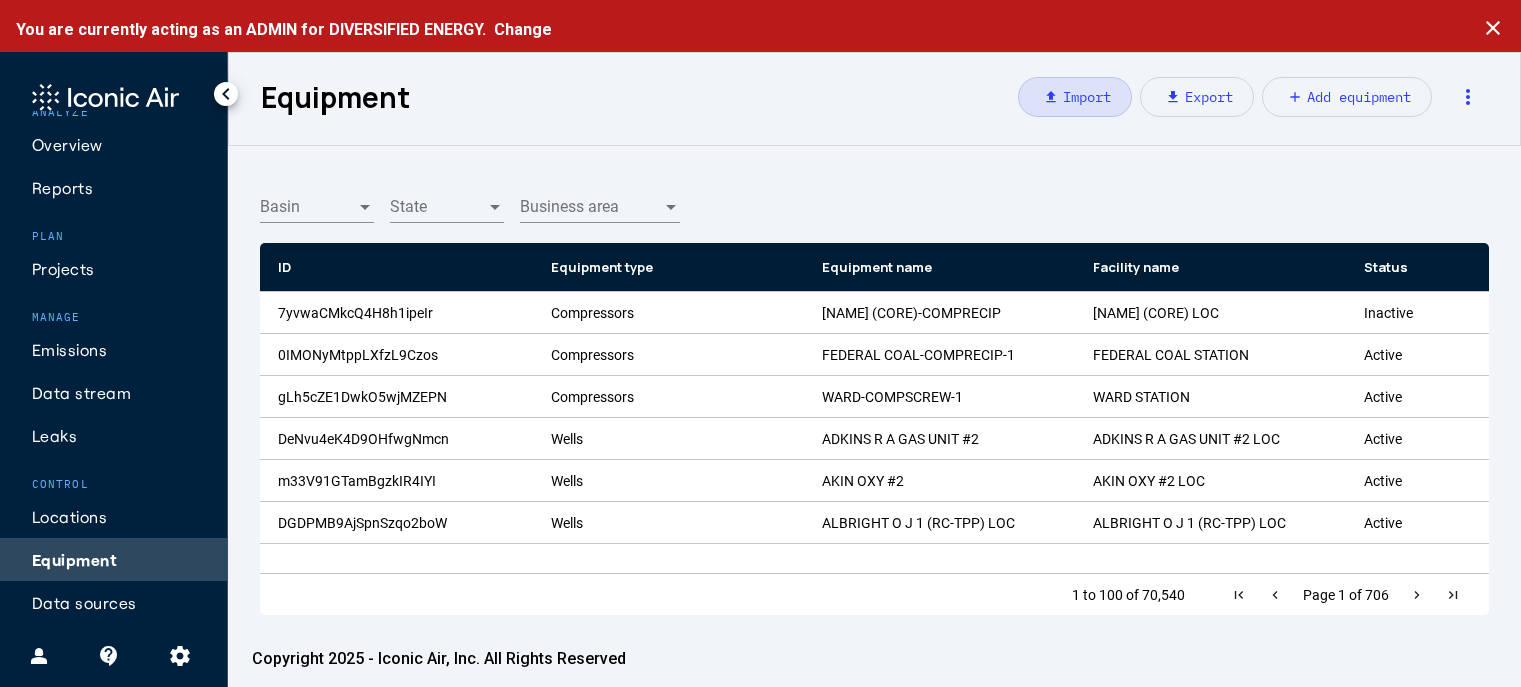 click on "upload   Import" 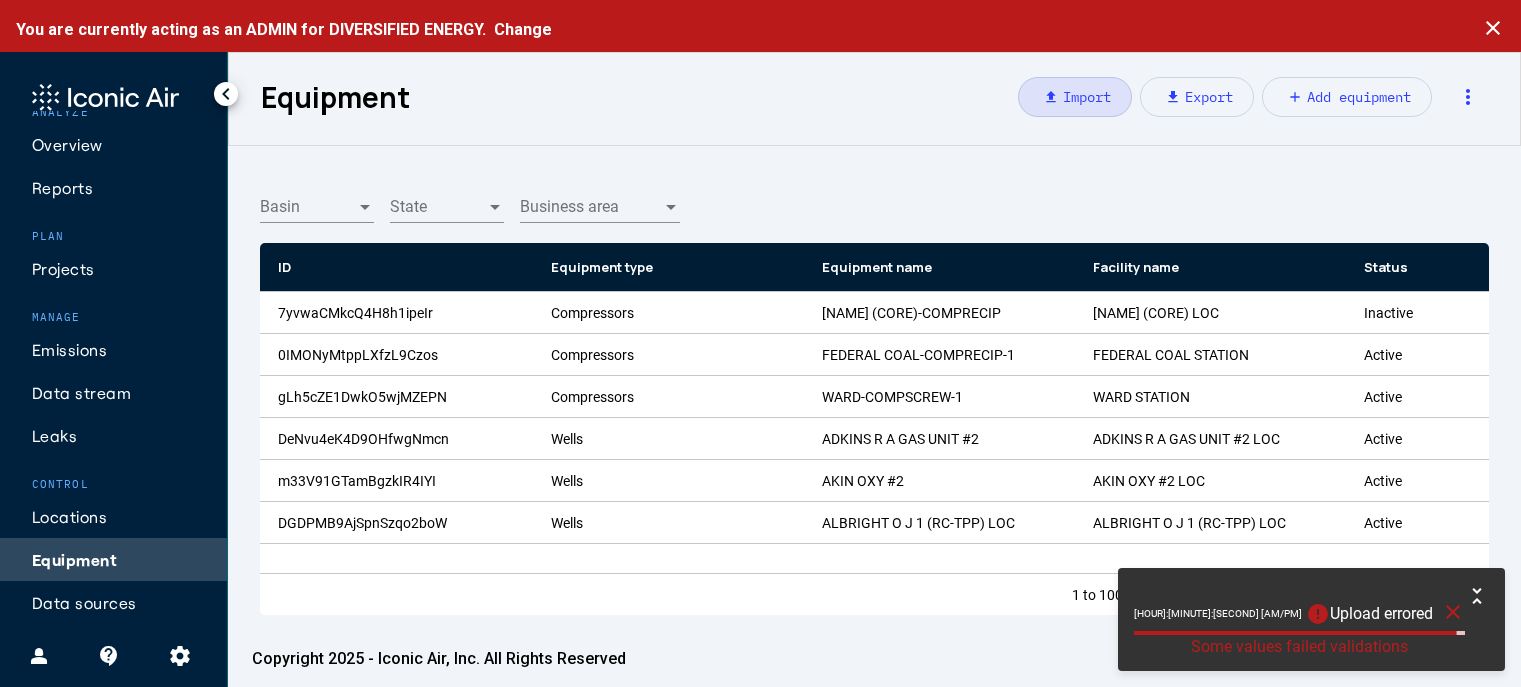 click on "Upload errored" 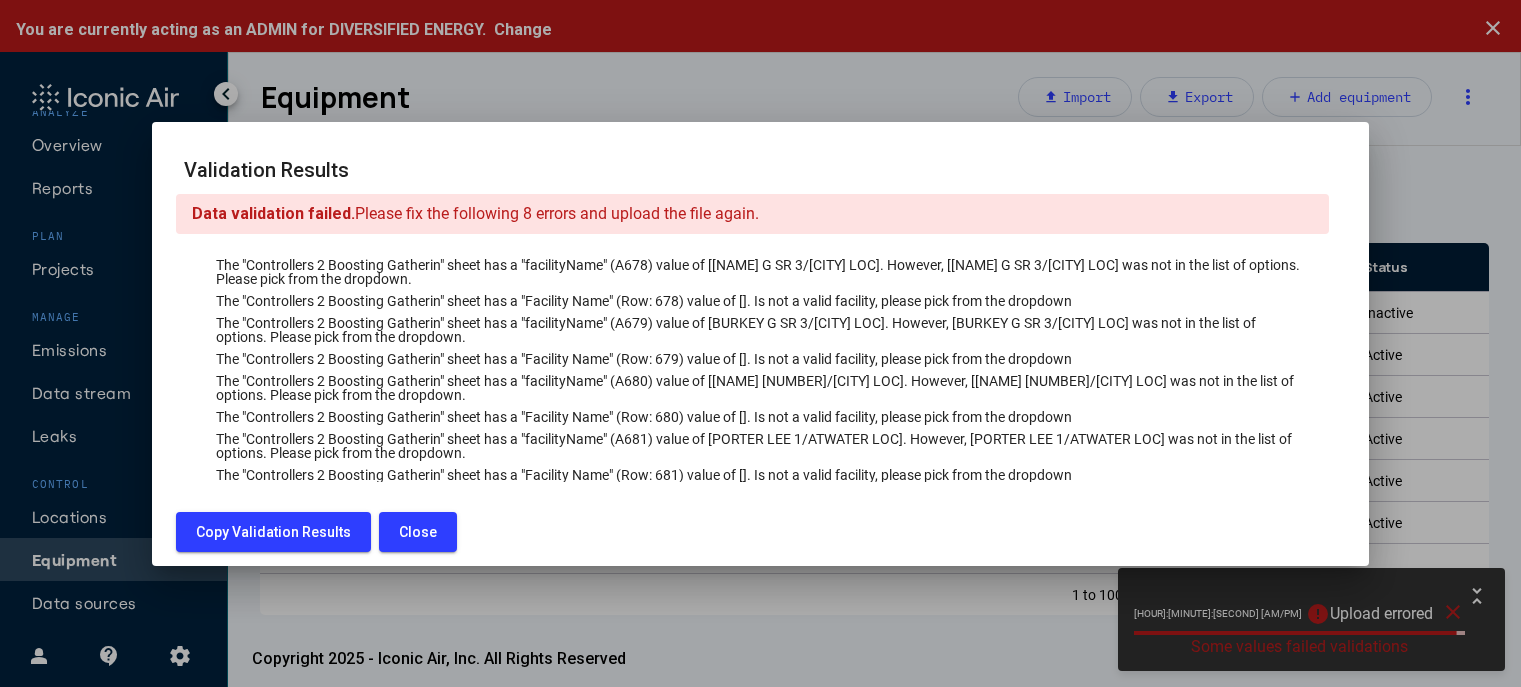 scroll, scrollTop: 1, scrollLeft: 0, axis: vertical 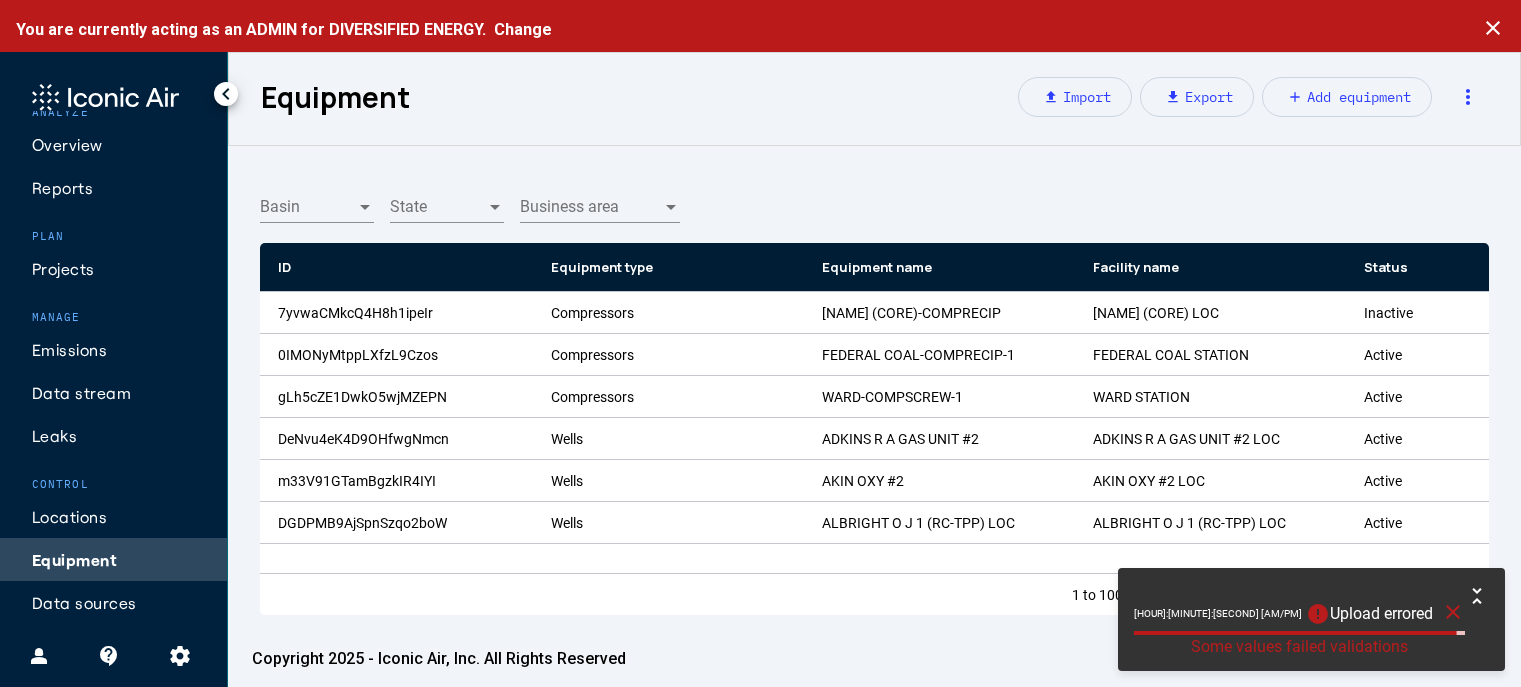 click on "Locations" 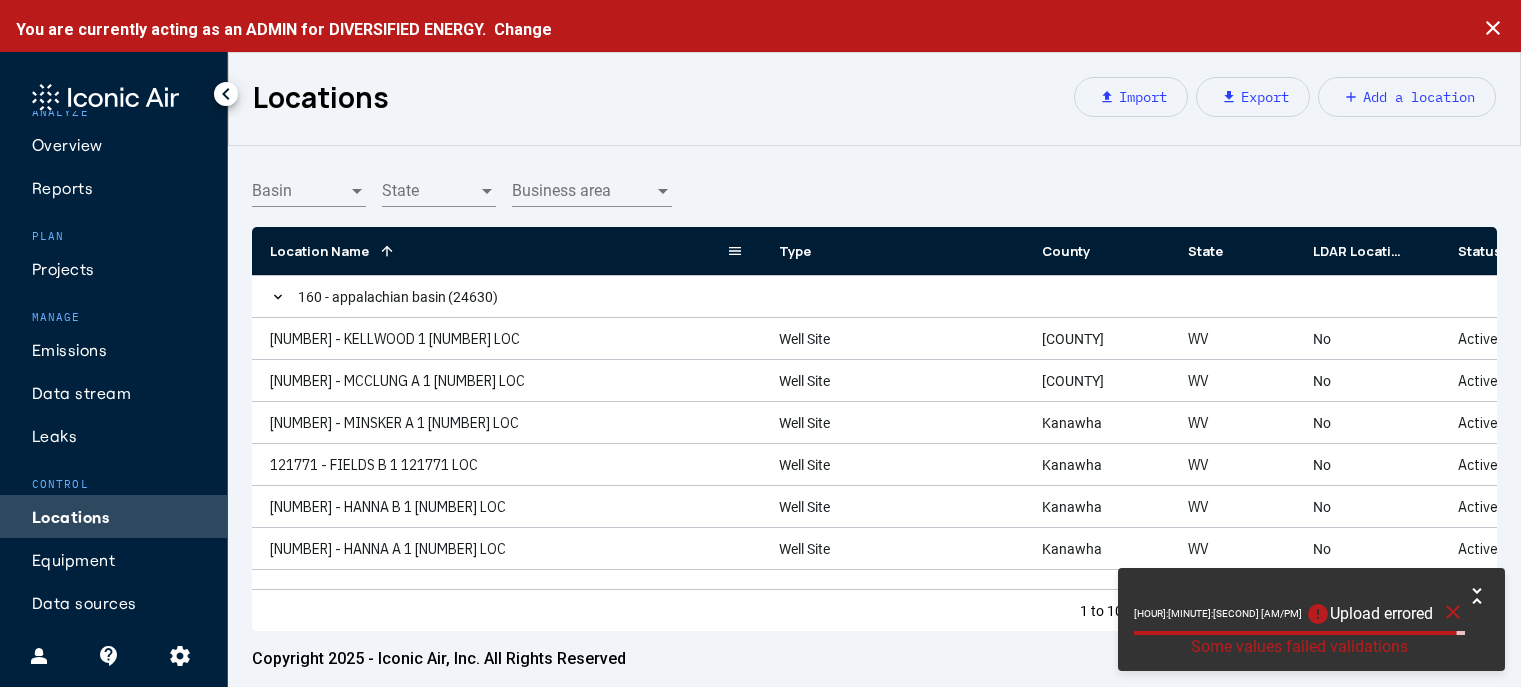 click 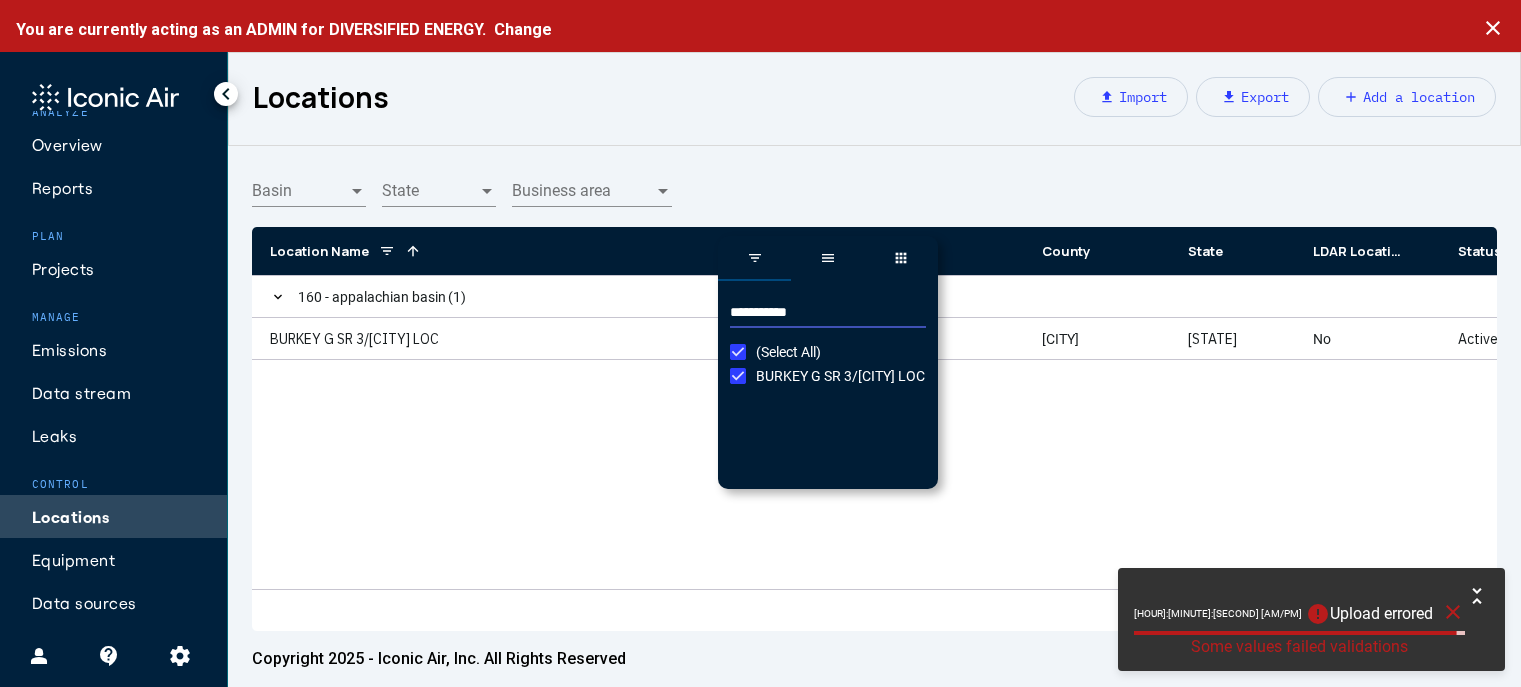 drag, startPoint x: 842, startPoint y: 319, endPoint x: 556, endPoint y: 299, distance: 286.69846 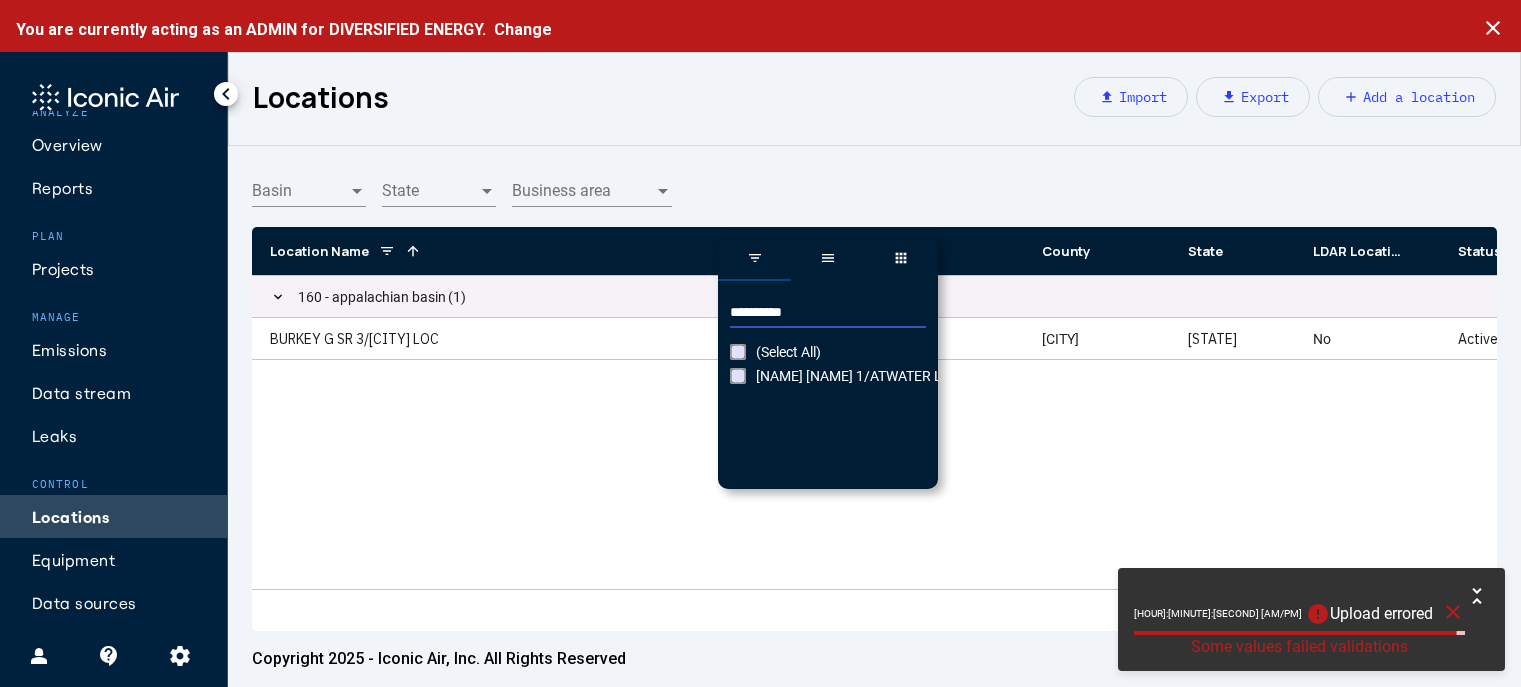 type on "**********" 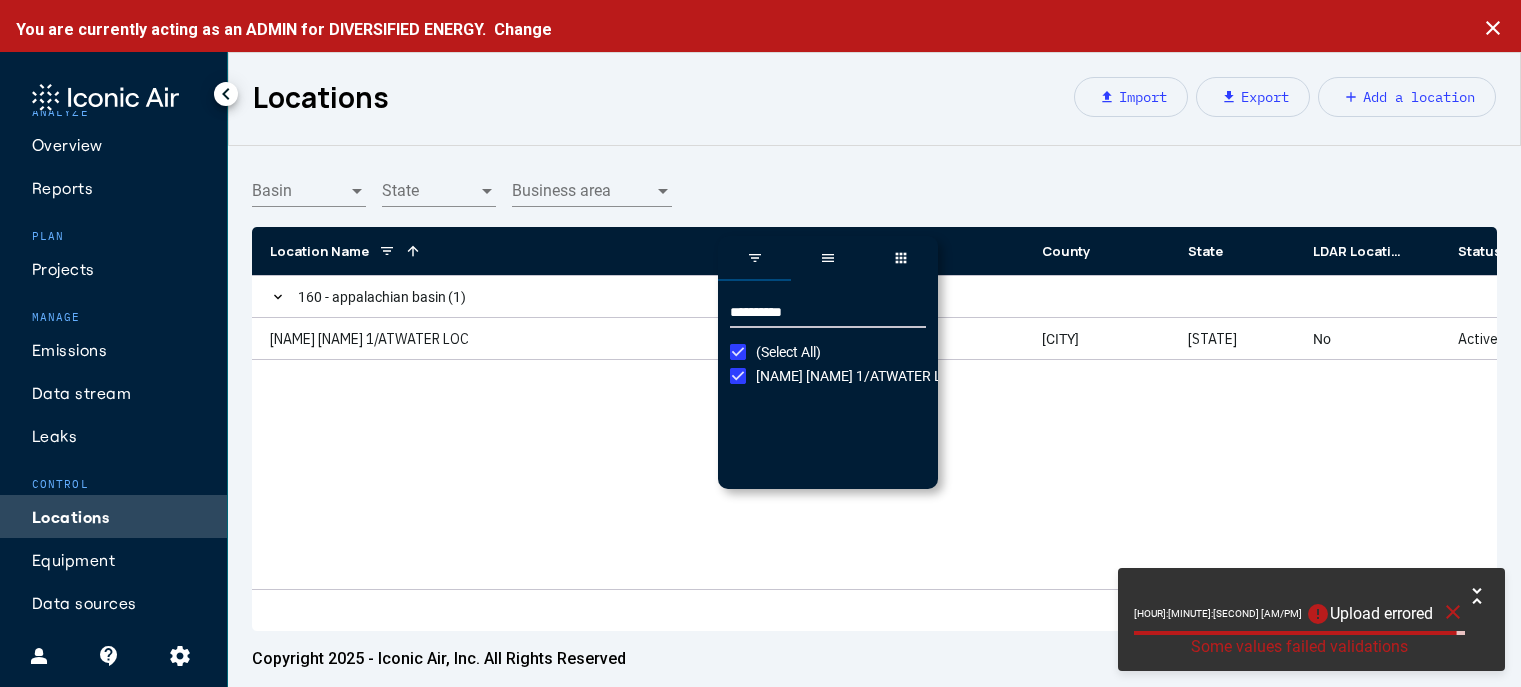 drag, startPoint x: 1450, startPoint y: 615, endPoint x: 571, endPoint y: 606, distance: 879.0461 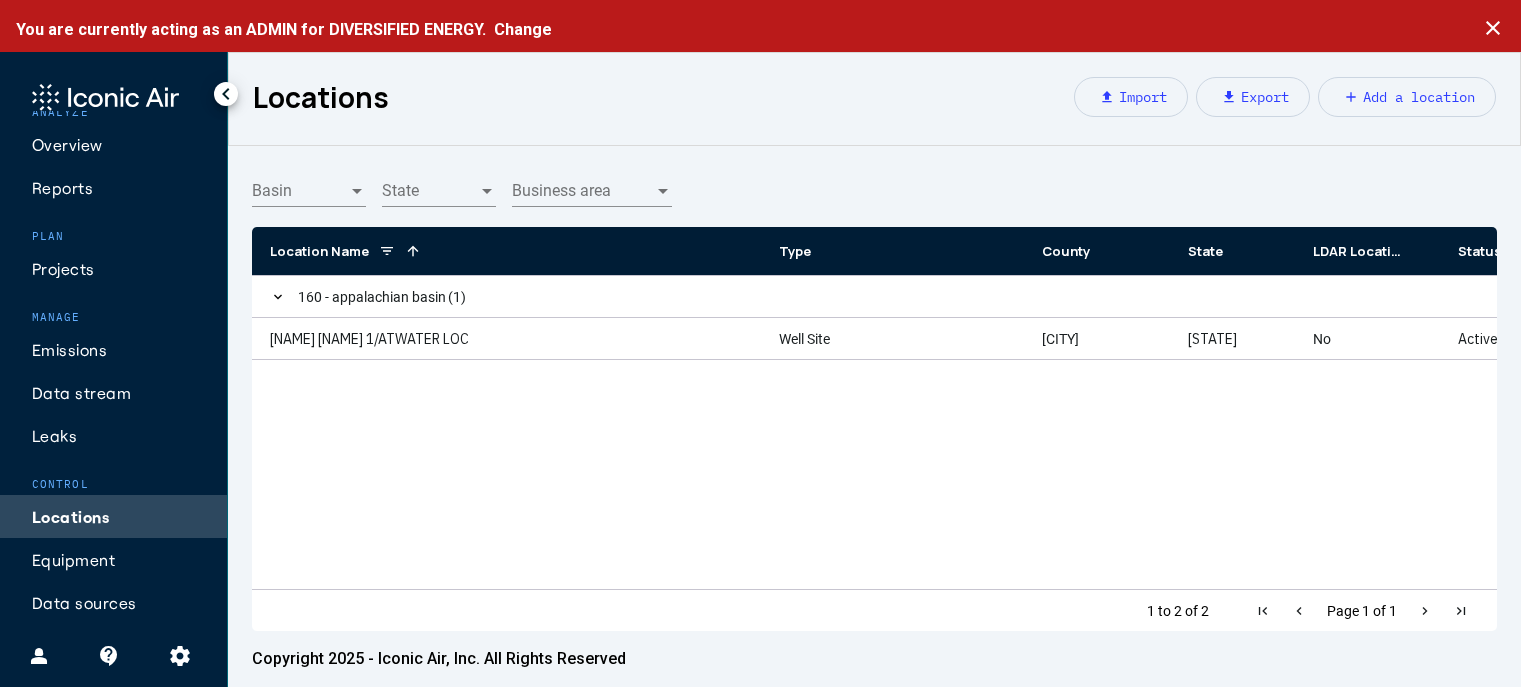 click on "Import" 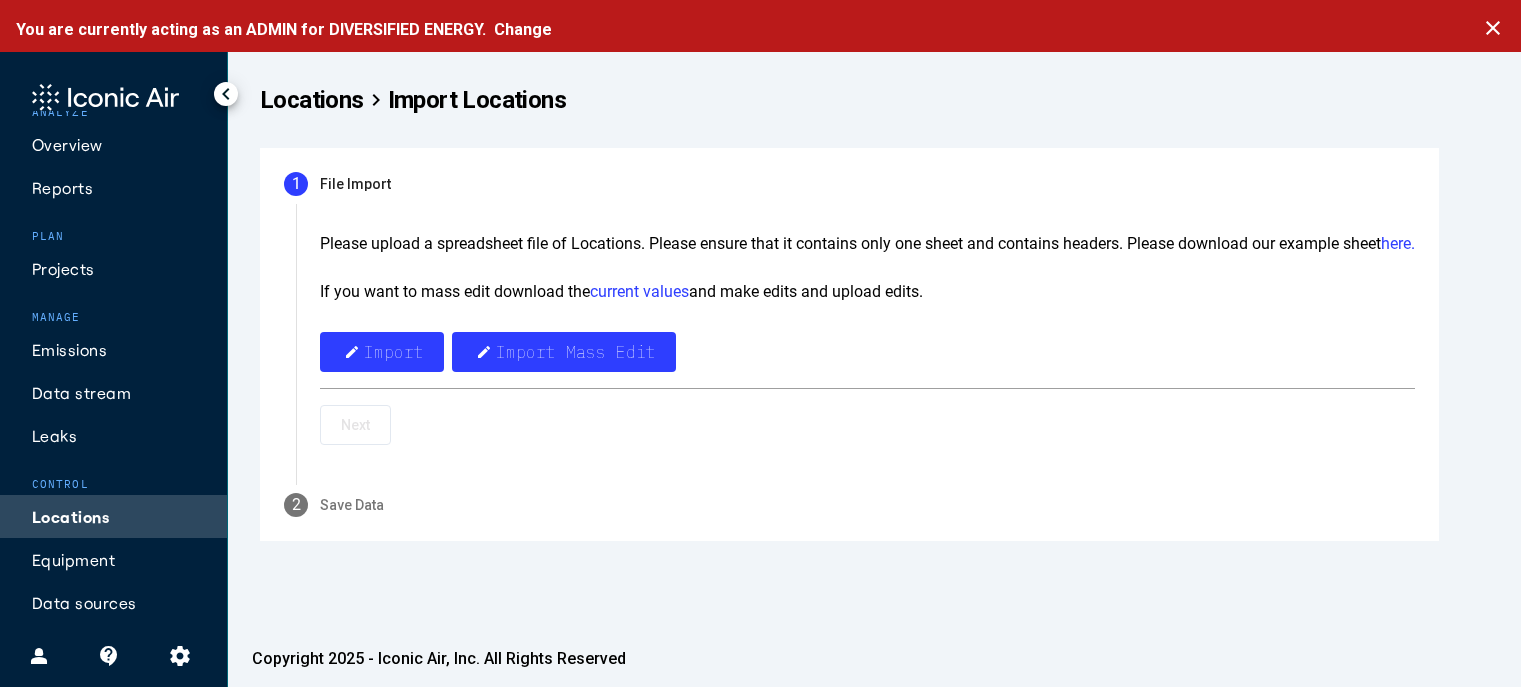 click on "Equipment" 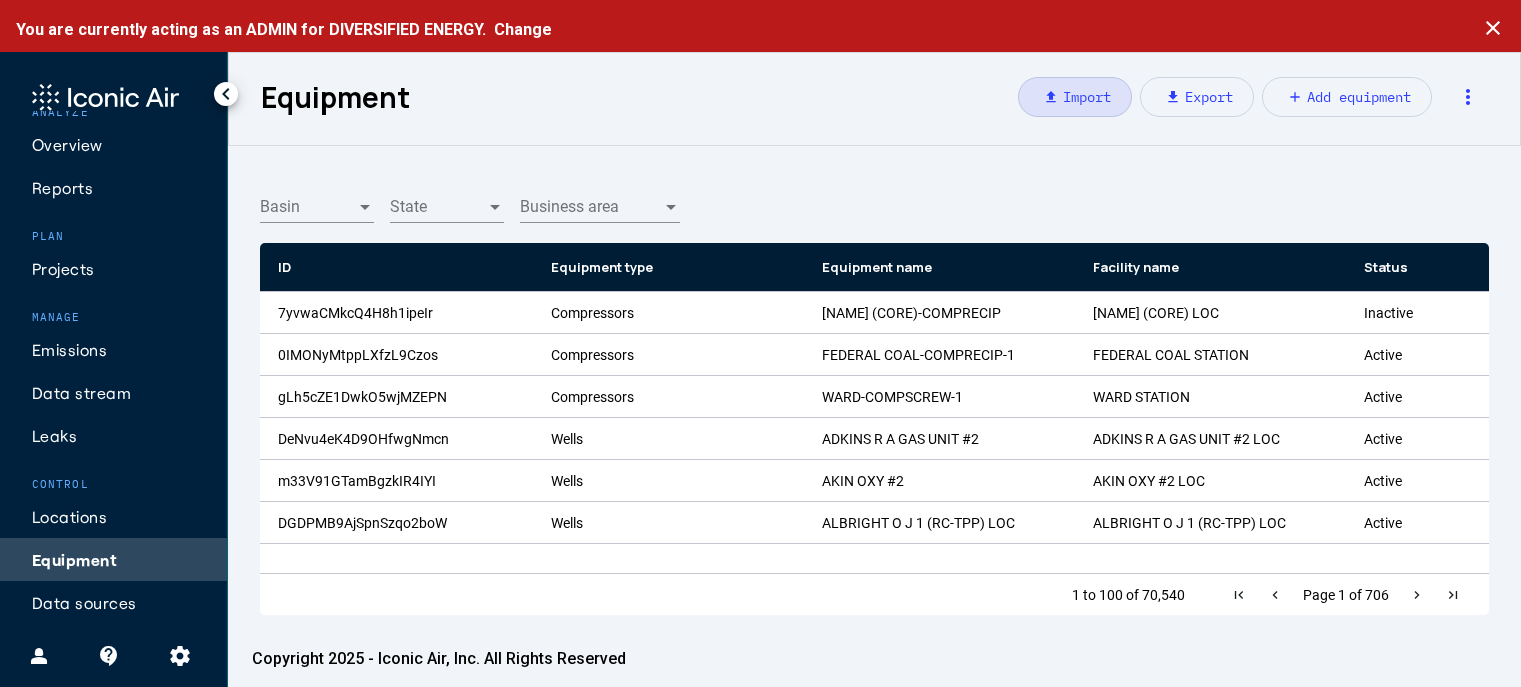 click on "upload   Import" 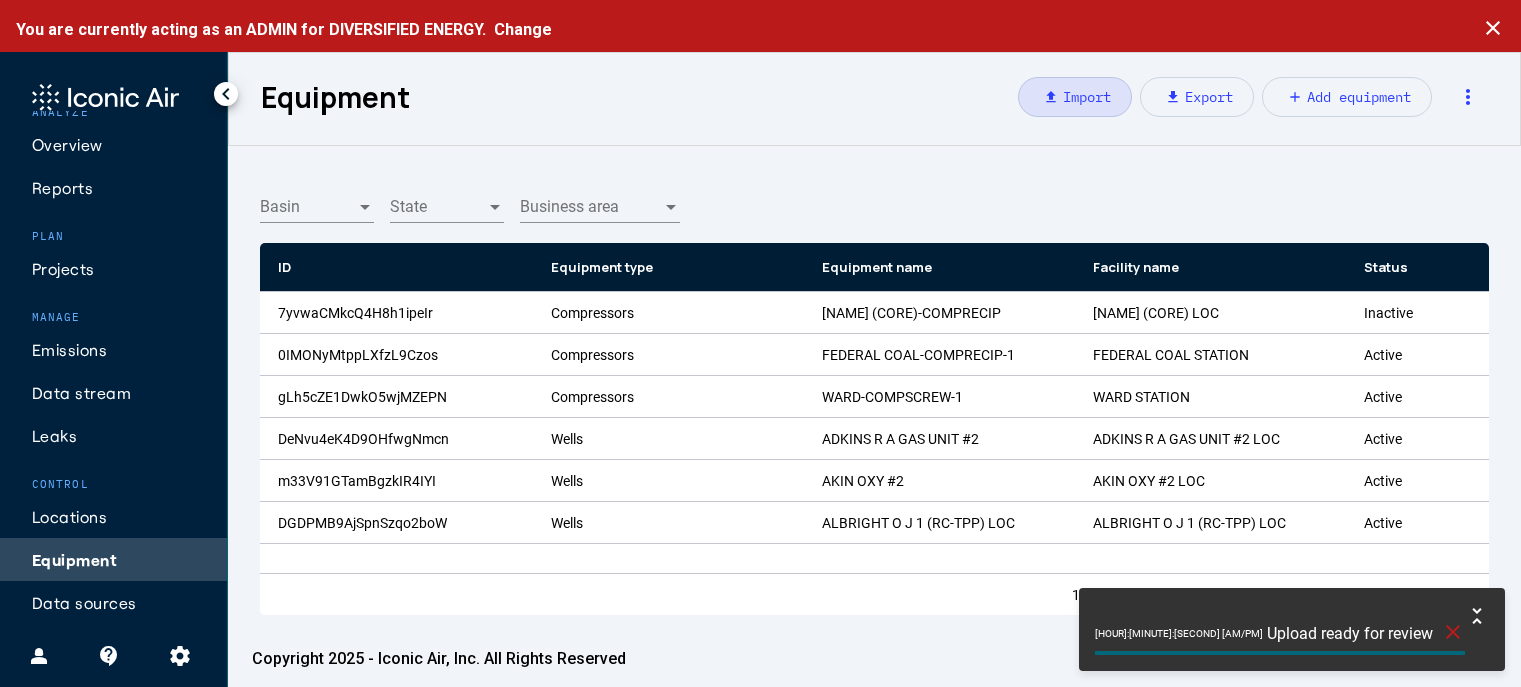 click on "Upload ready for review" 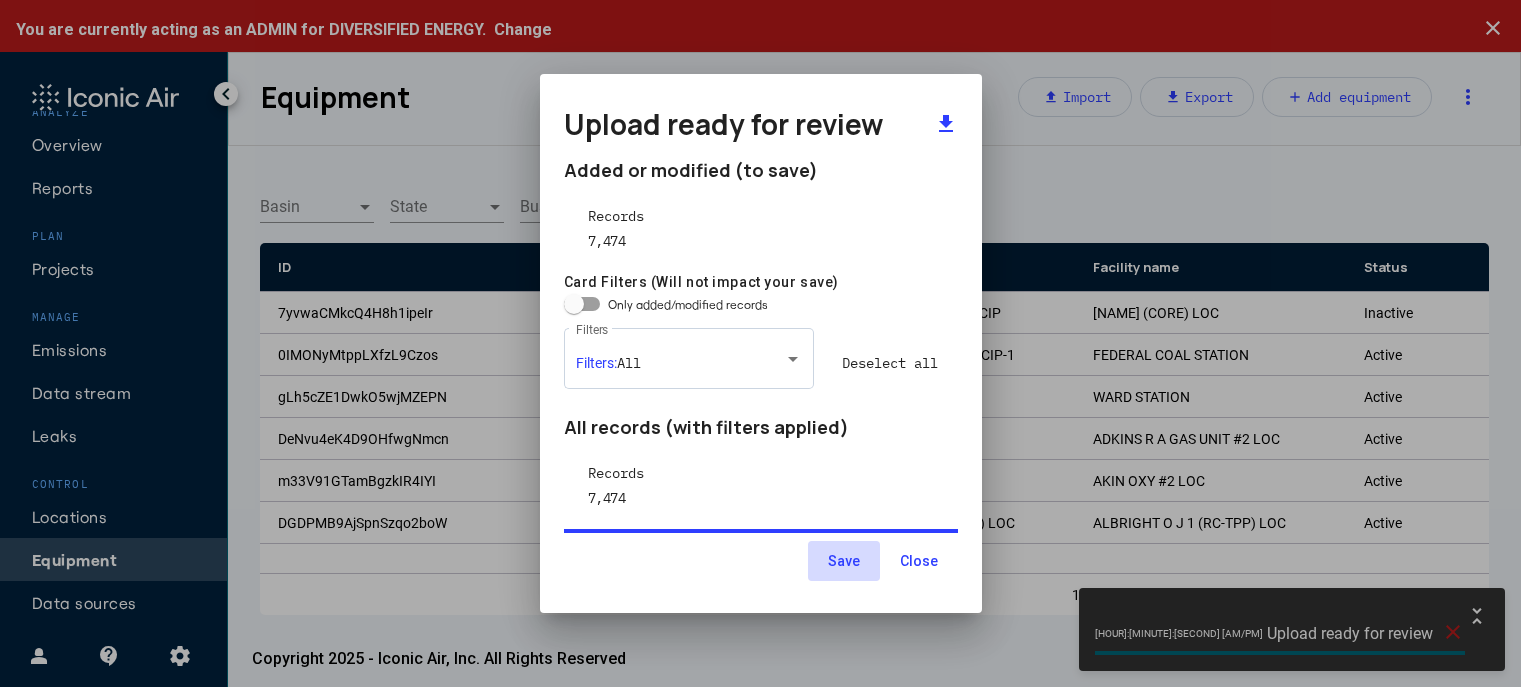 click on "Save" at bounding box center [844, 561] 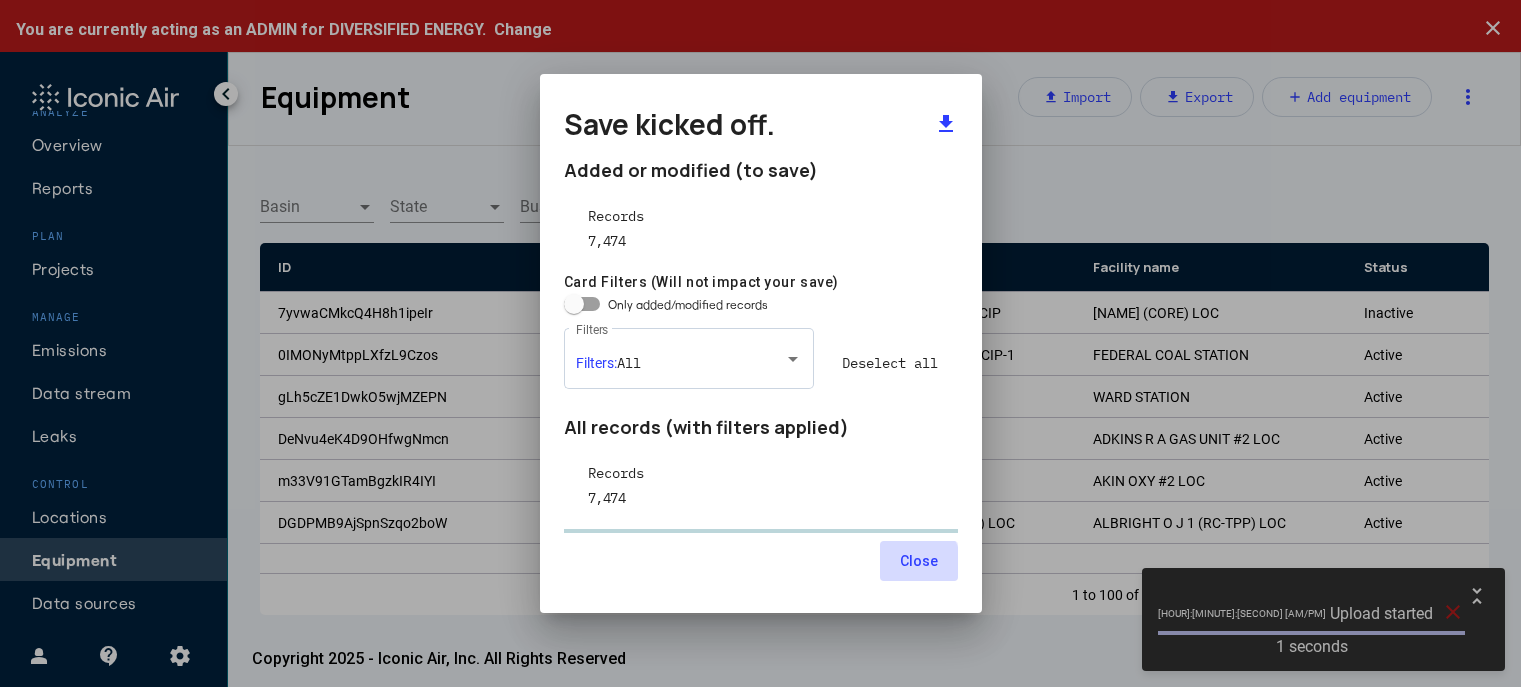 click on "Close" at bounding box center [919, 561] 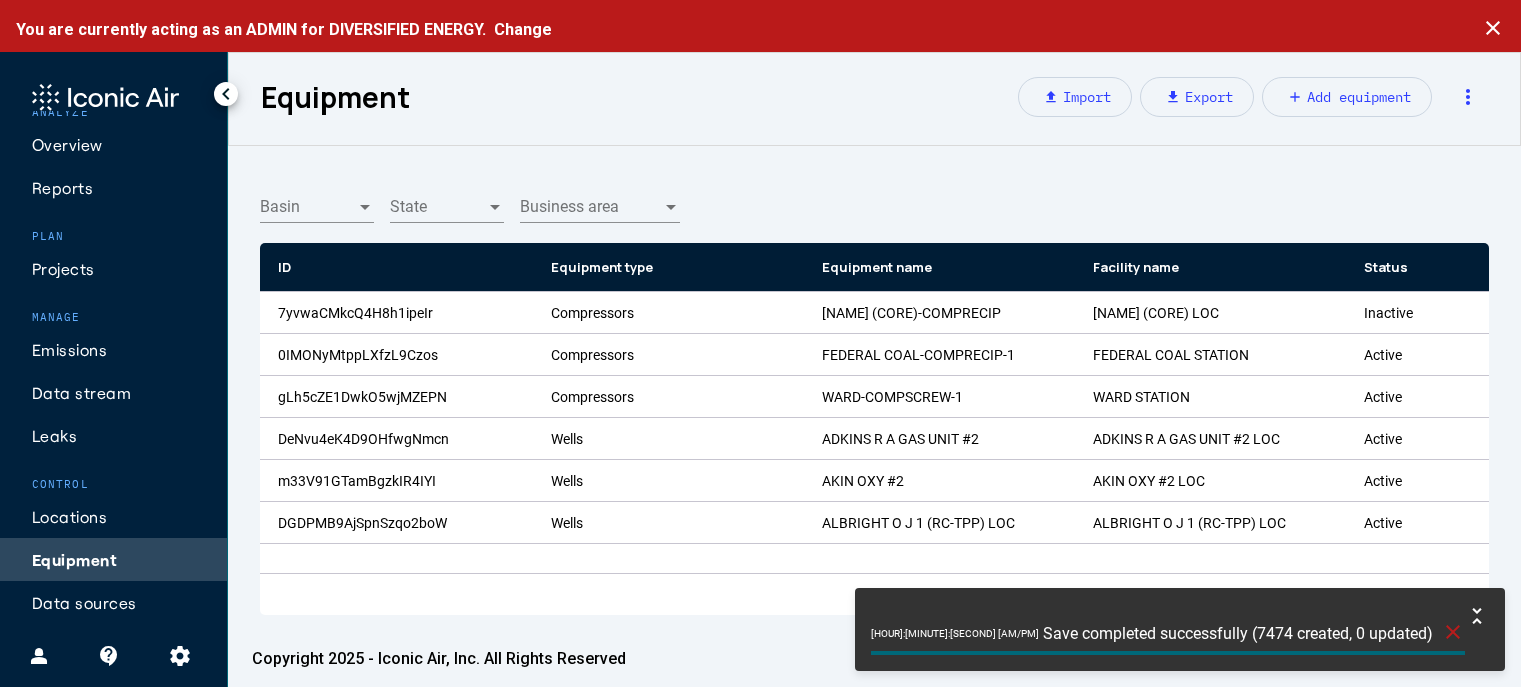 click on "close" 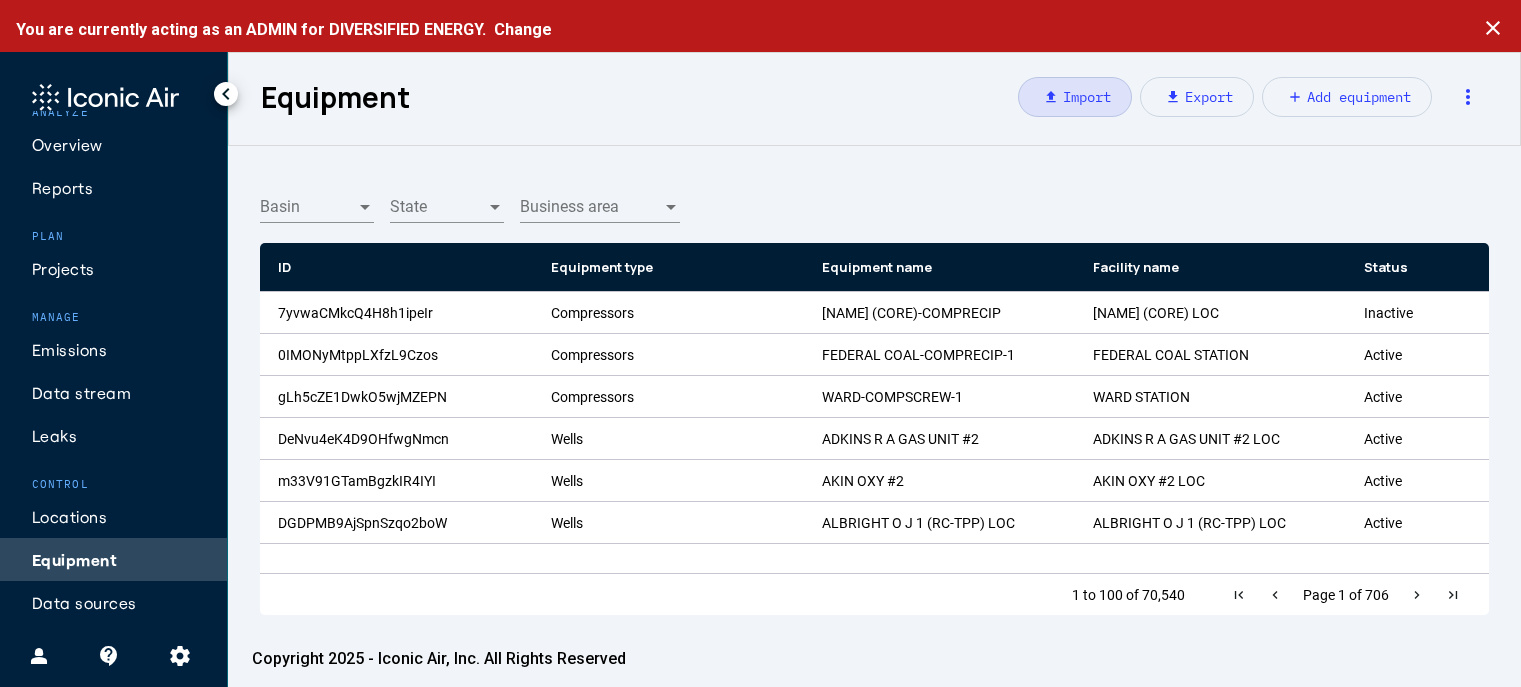 click on "upload   Import" 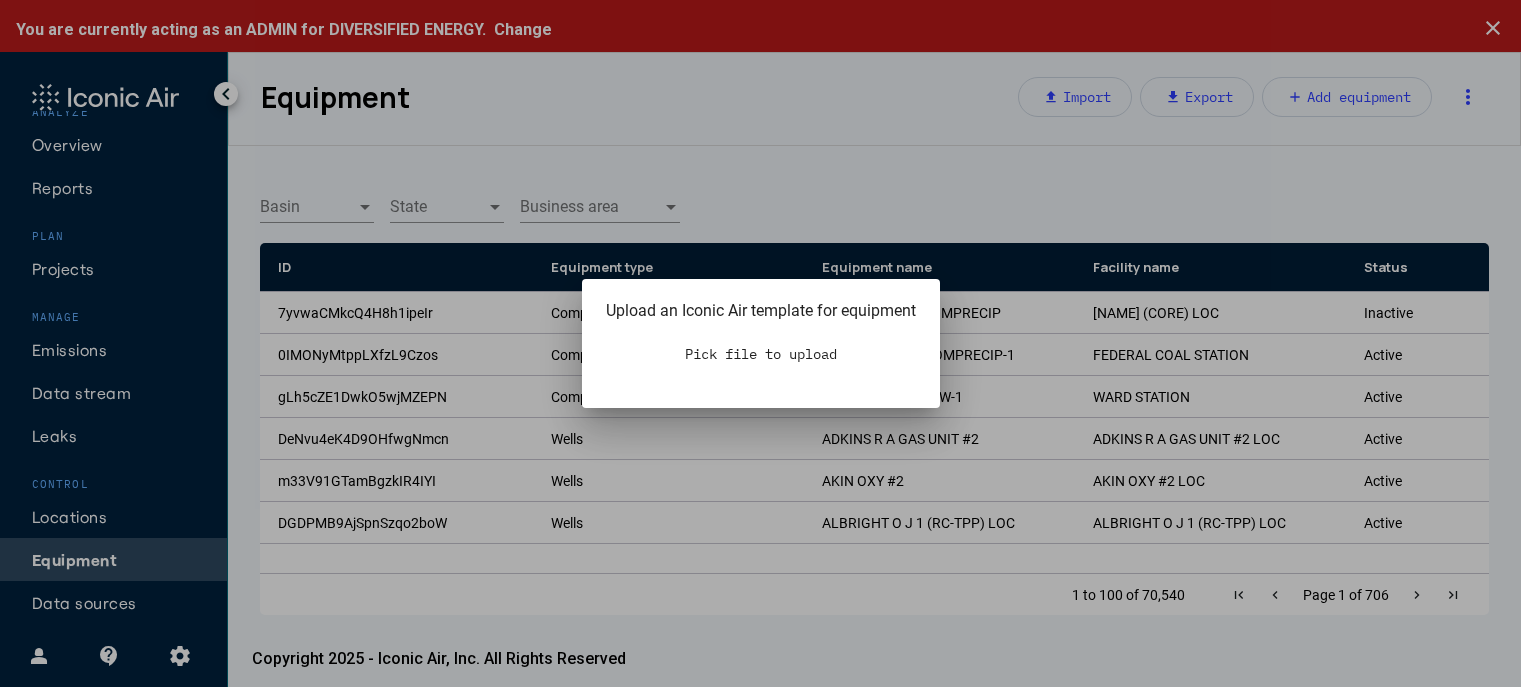click at bounding box center (760, 343) 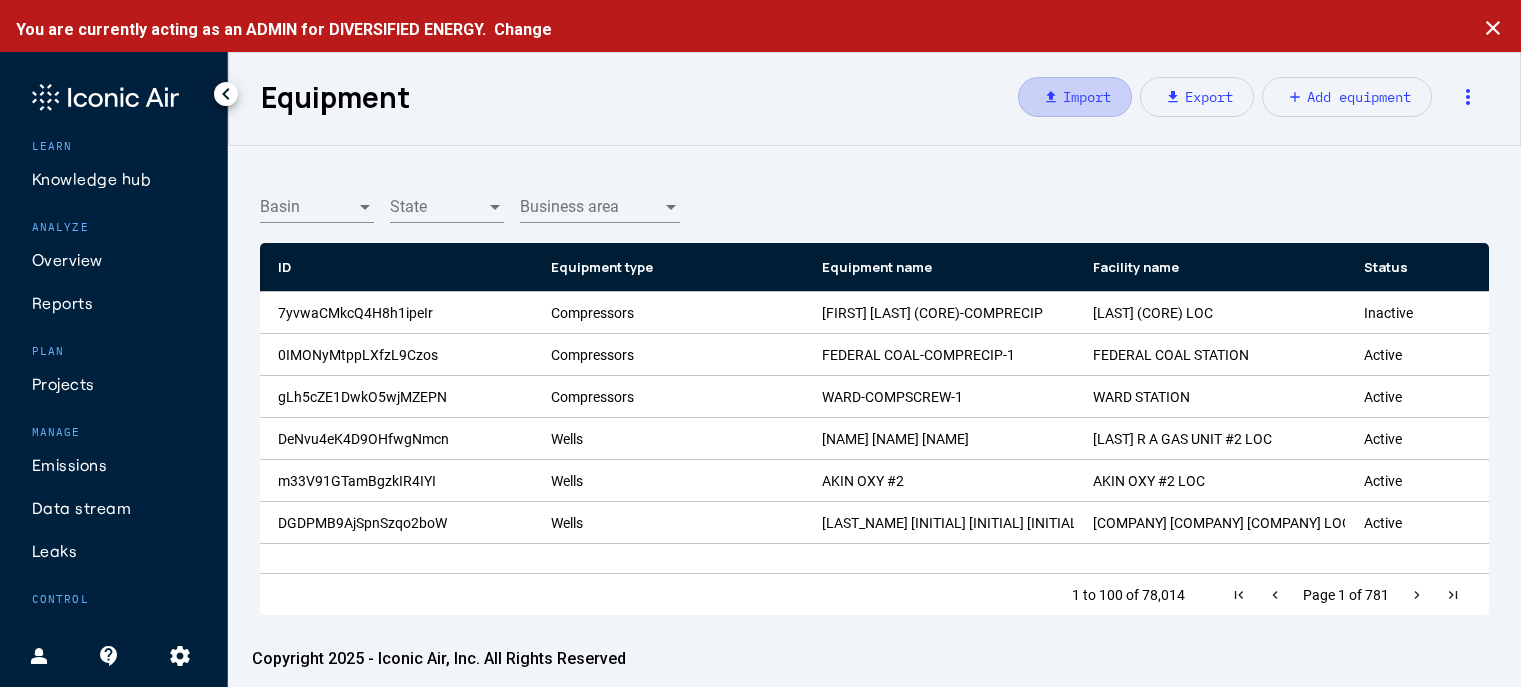 click on "upload   Import" 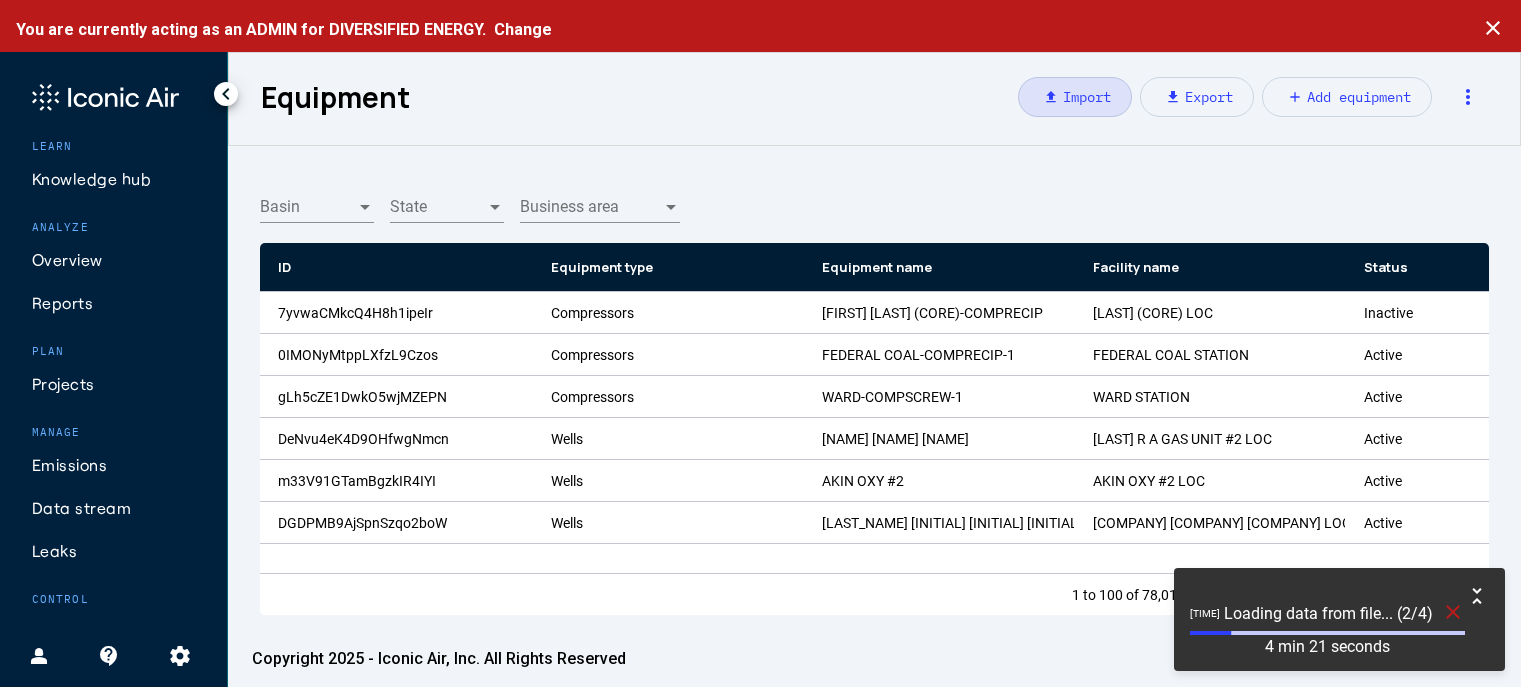 type 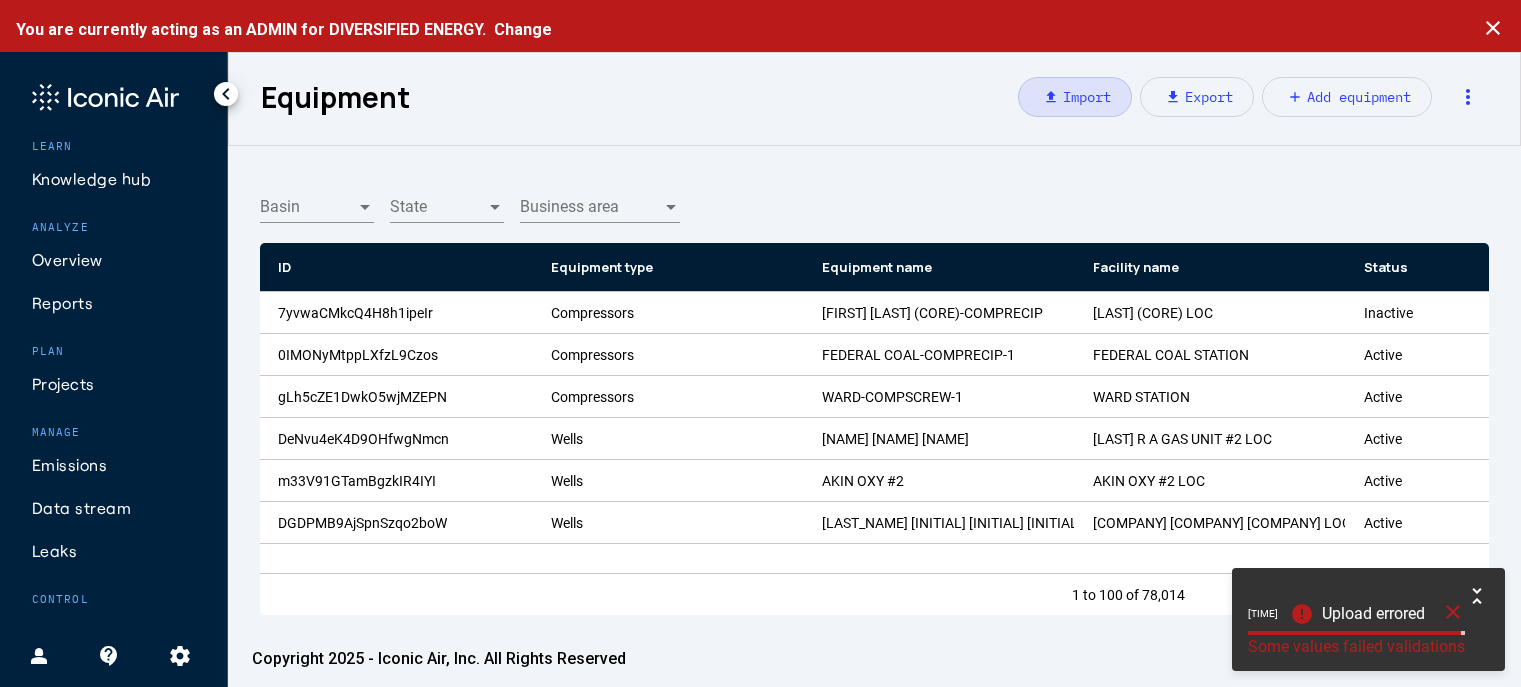 click on "Some values failed validations" 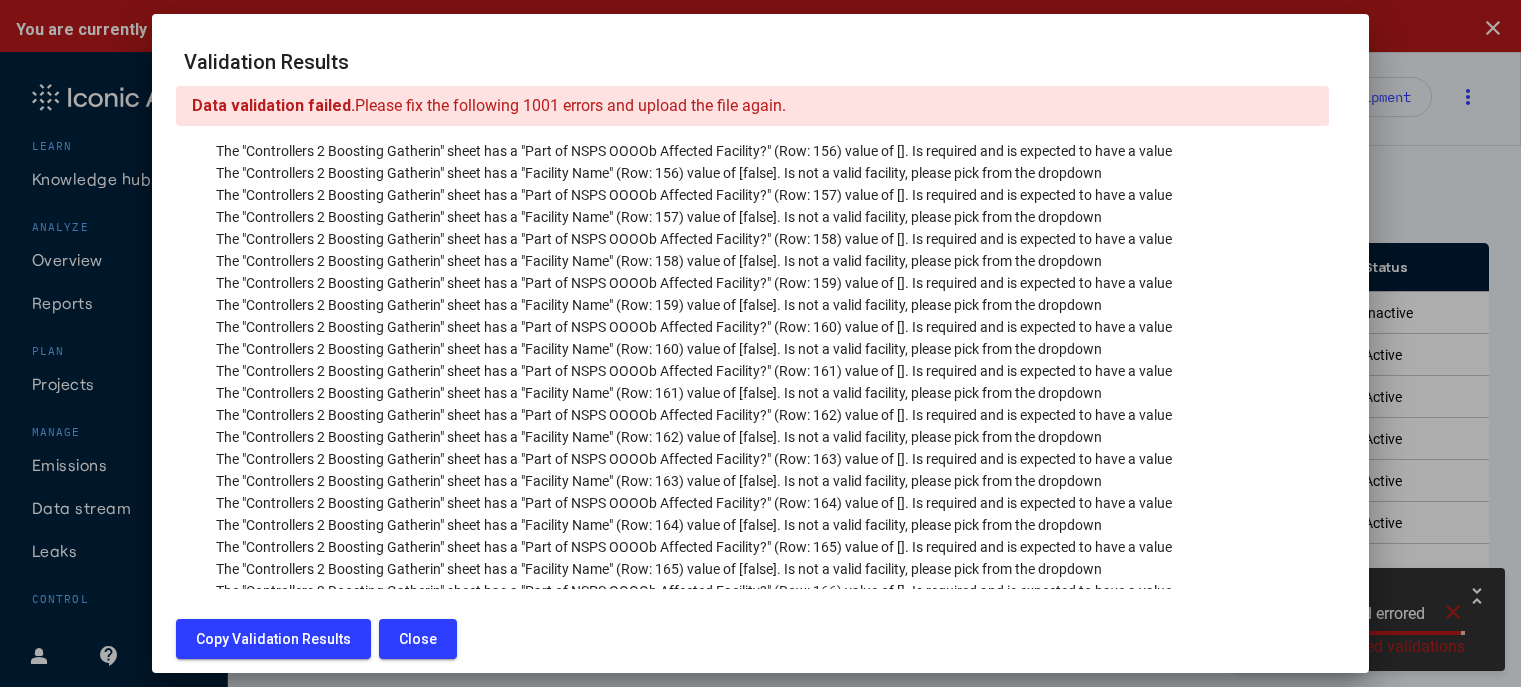 scroll, scrollTop: 6200, scrollLeft: 0, axis: vertical 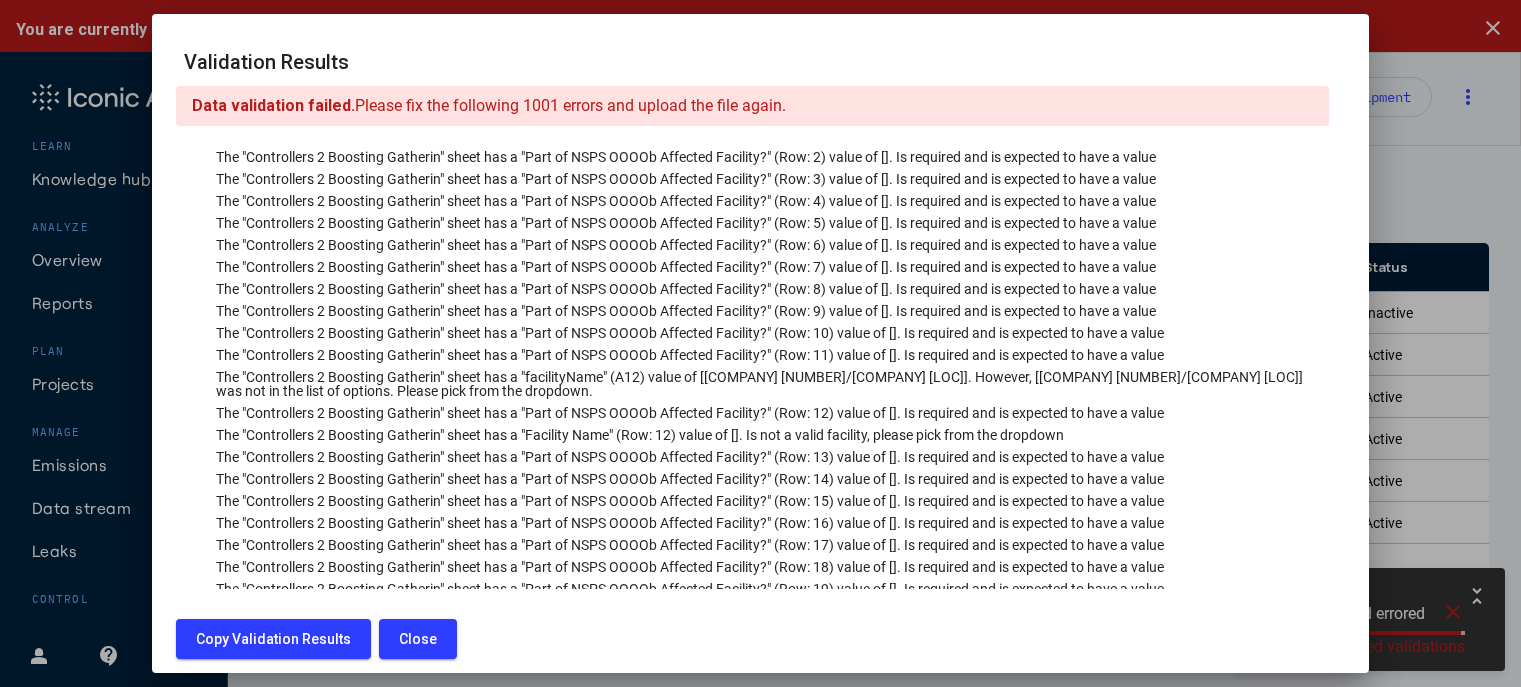 click on "The "Controllers 2 Boosting Gatherin" sheet has a "Facility Name" (Row: 12) value of []. Is not a valid facility, please pick from the dropdown" at bounding box center [760, 435] 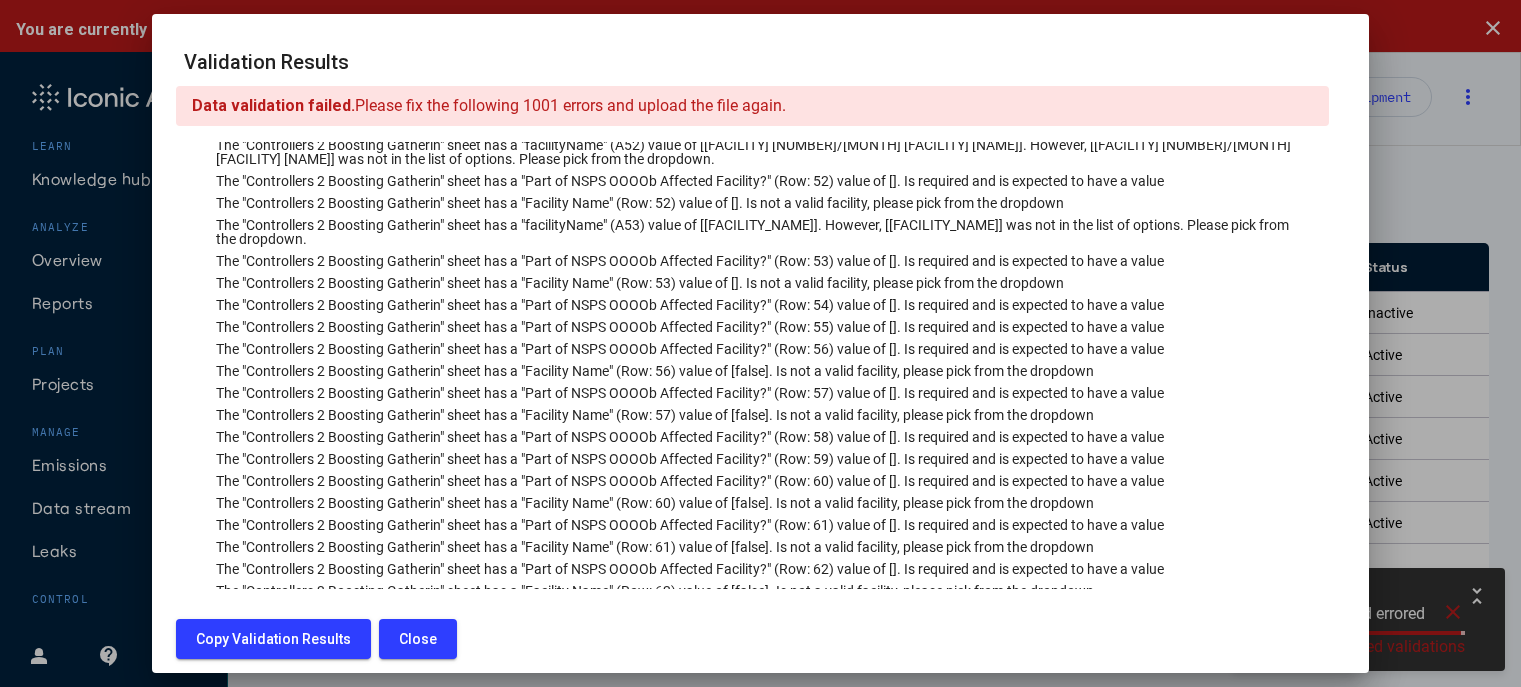 scroll, scrollTop: 1100, scrollLeft: 0, axis: vertical 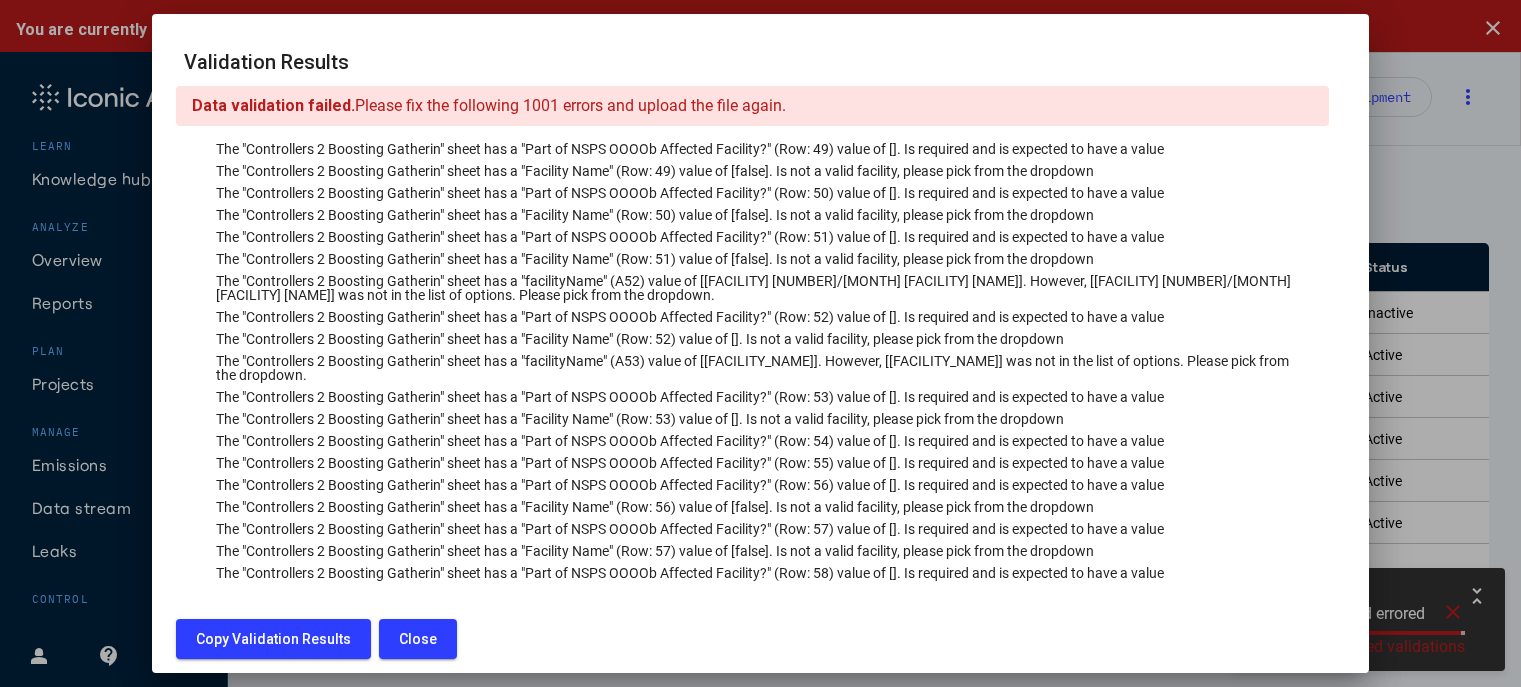 click on "The "Controllers 2 Boosting Gatherin" sheet has a "Part of NSPS OOOOb Affected Facility?" (Row: 55) value of []. Is required and is expected to have a value" at bounding box center (760, 463) 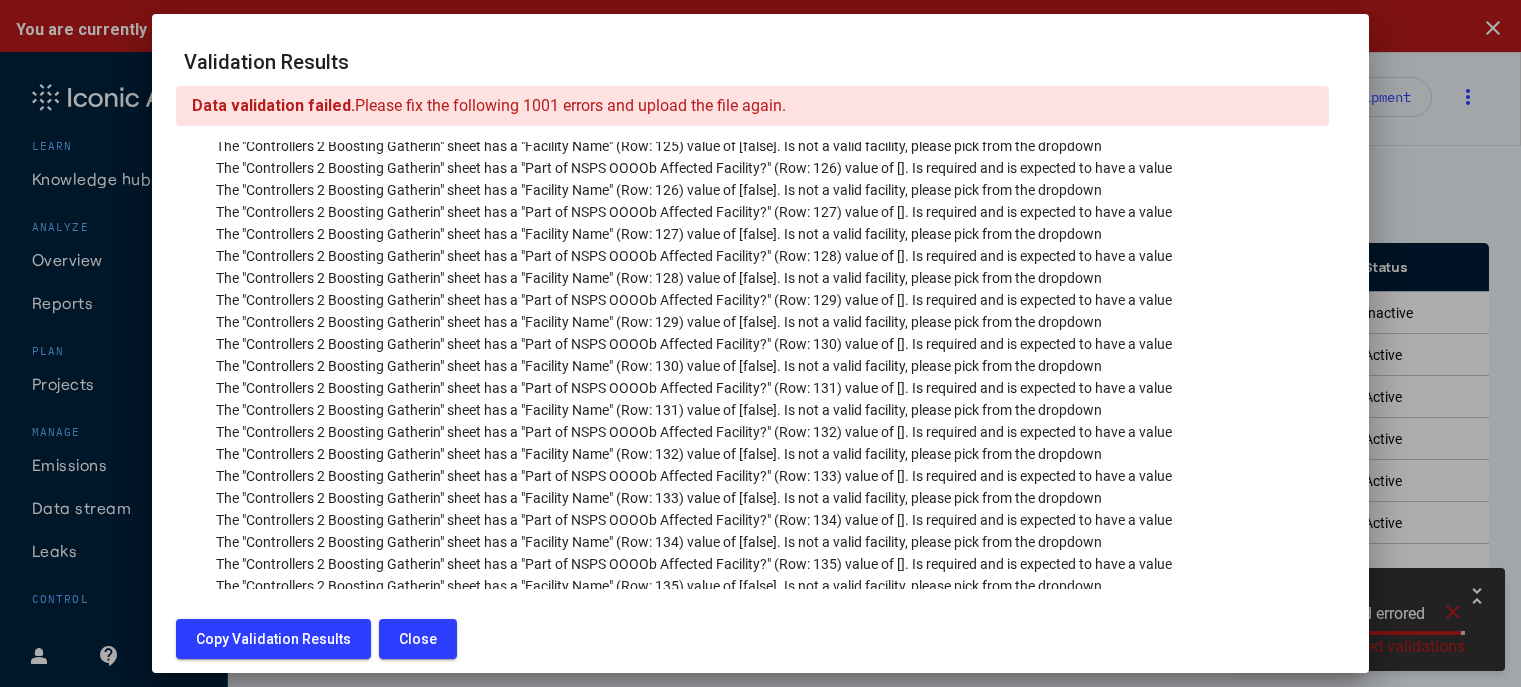 scroll, scrollTop: 4600, scrollLeft: 0, axis: vertical 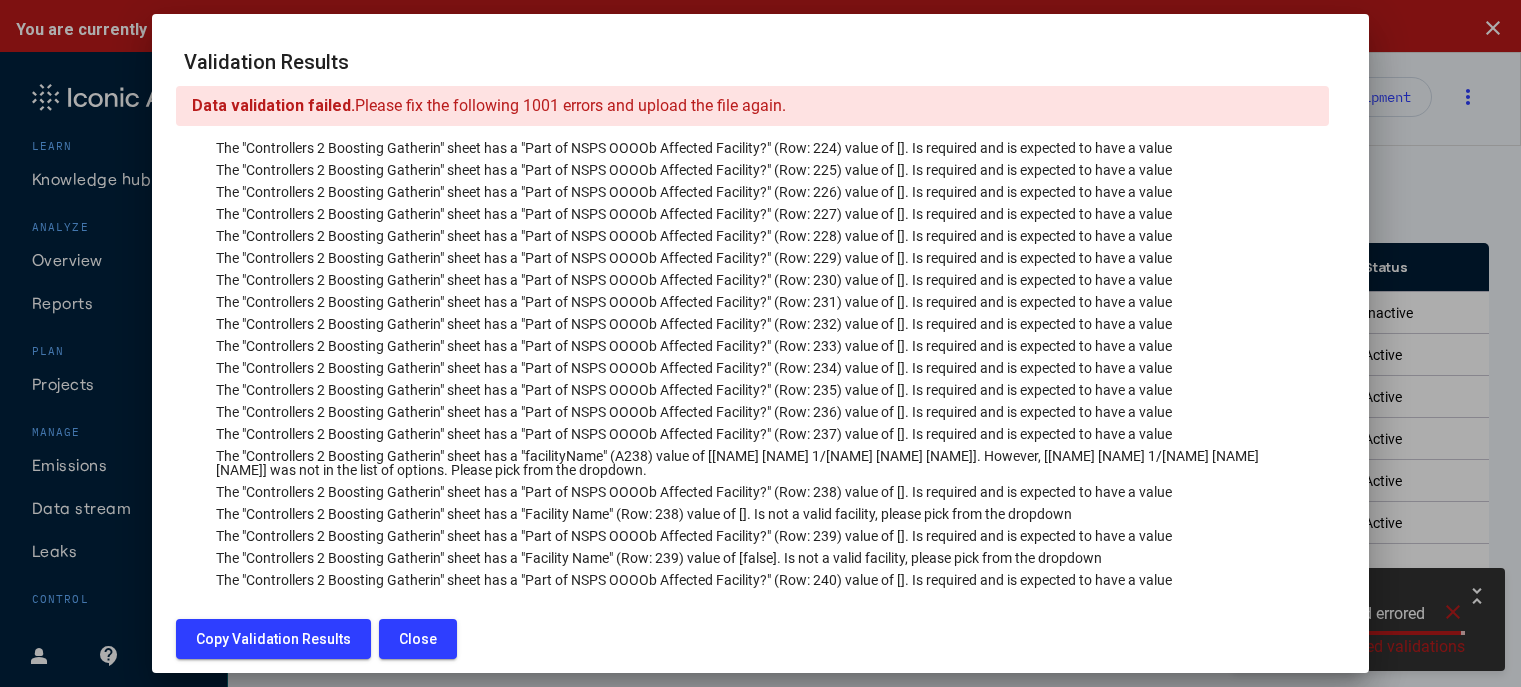 click on "The "Controllers 2 Boosting Gatherin" sheet has a "Part of NSPS OOOOb Affected Facility?" (Row: 237) value of []. Is required and is expected to have a value" at bounding box center [760, 434] 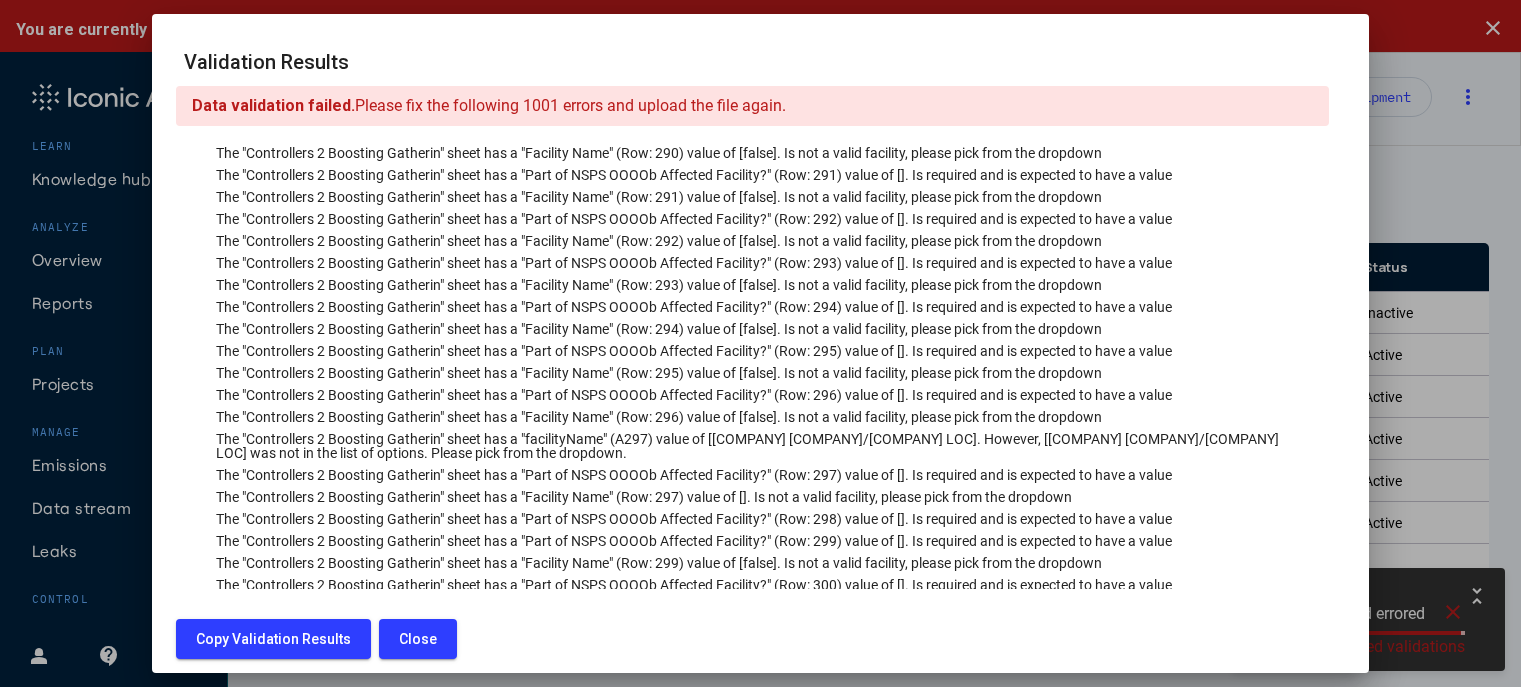 scroll, scrollTop: 10885, scrollLeft: 0, axis: vertical 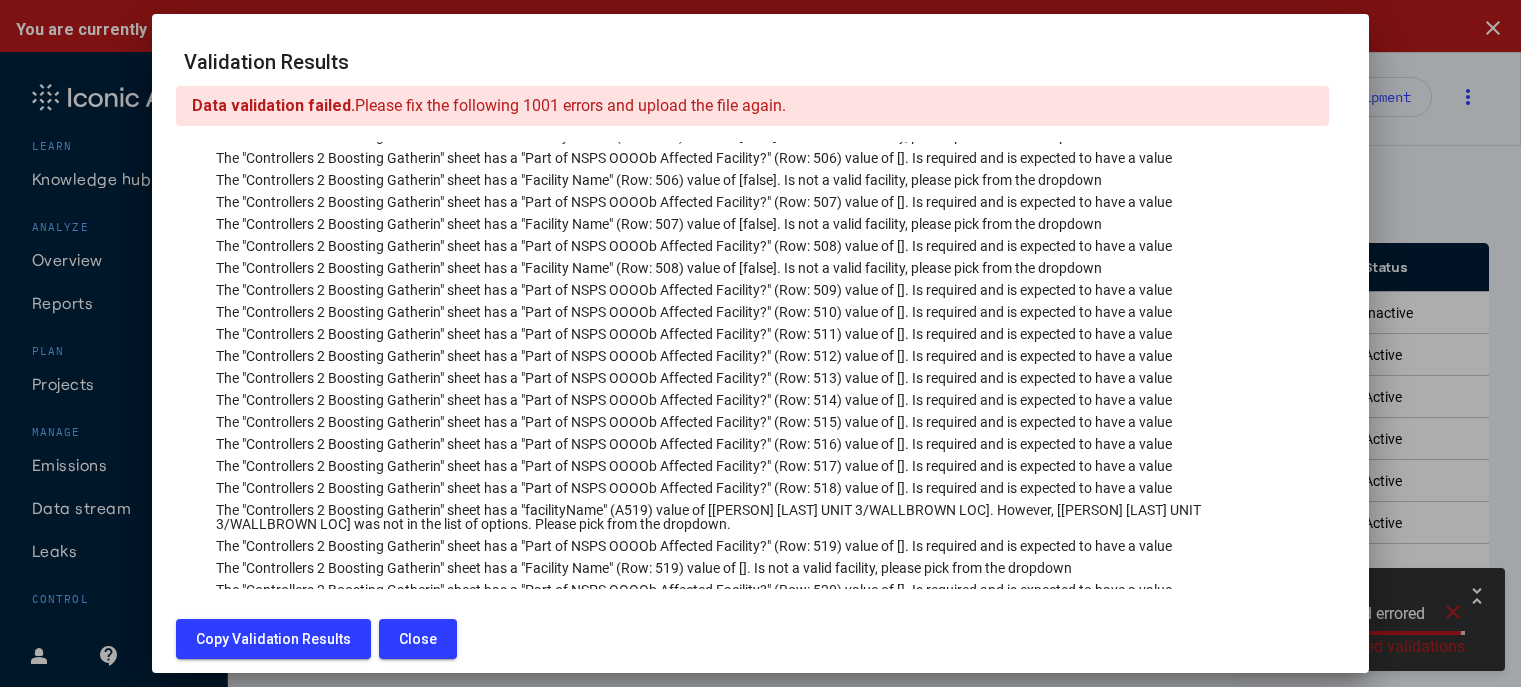 click on "The "Controllers 2 Boosting Gatherin" sheet has a "Part of NSPS OOOOb Affected Facility?" (Row: 516) value of []. Is required and is expected to have a value" at bounding box center (760, 444) 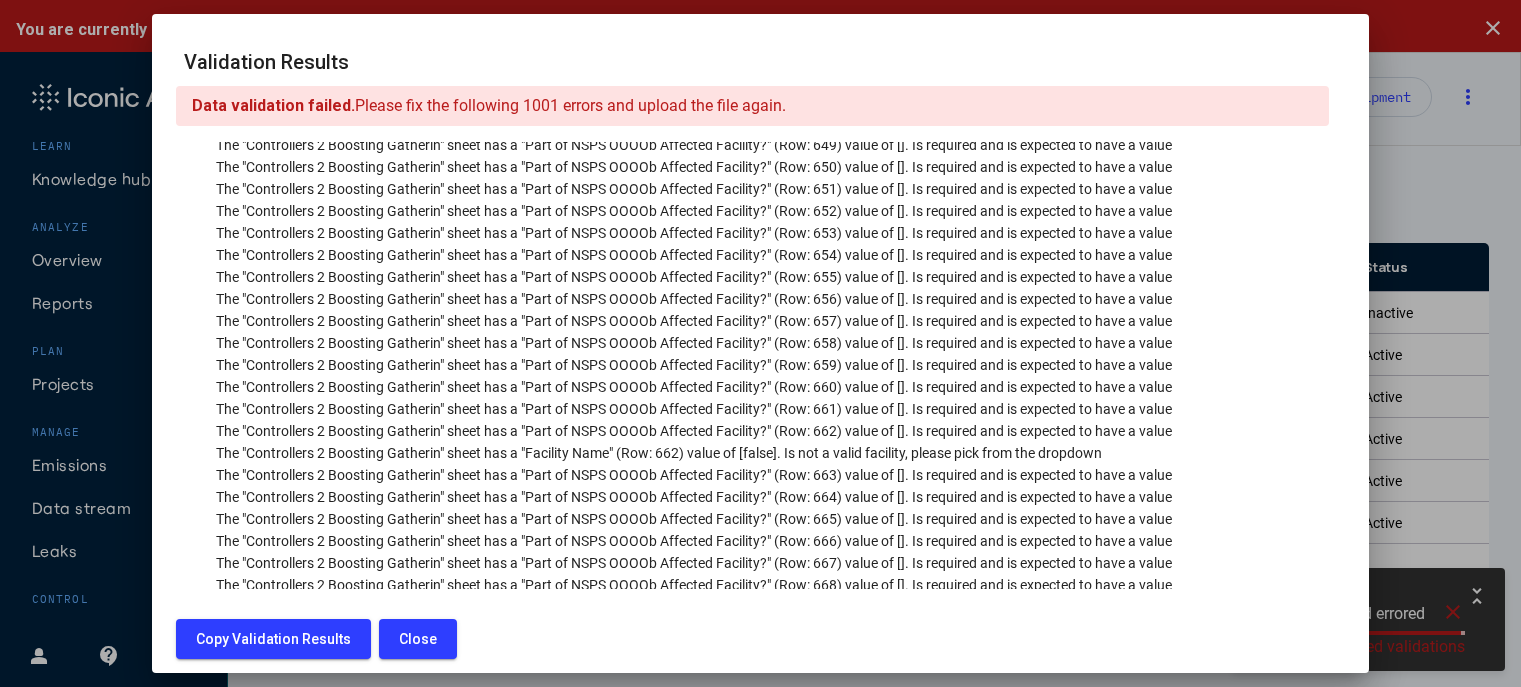 scroll, scrollTop: 21660, scrollLeft: 0, axis: vertical 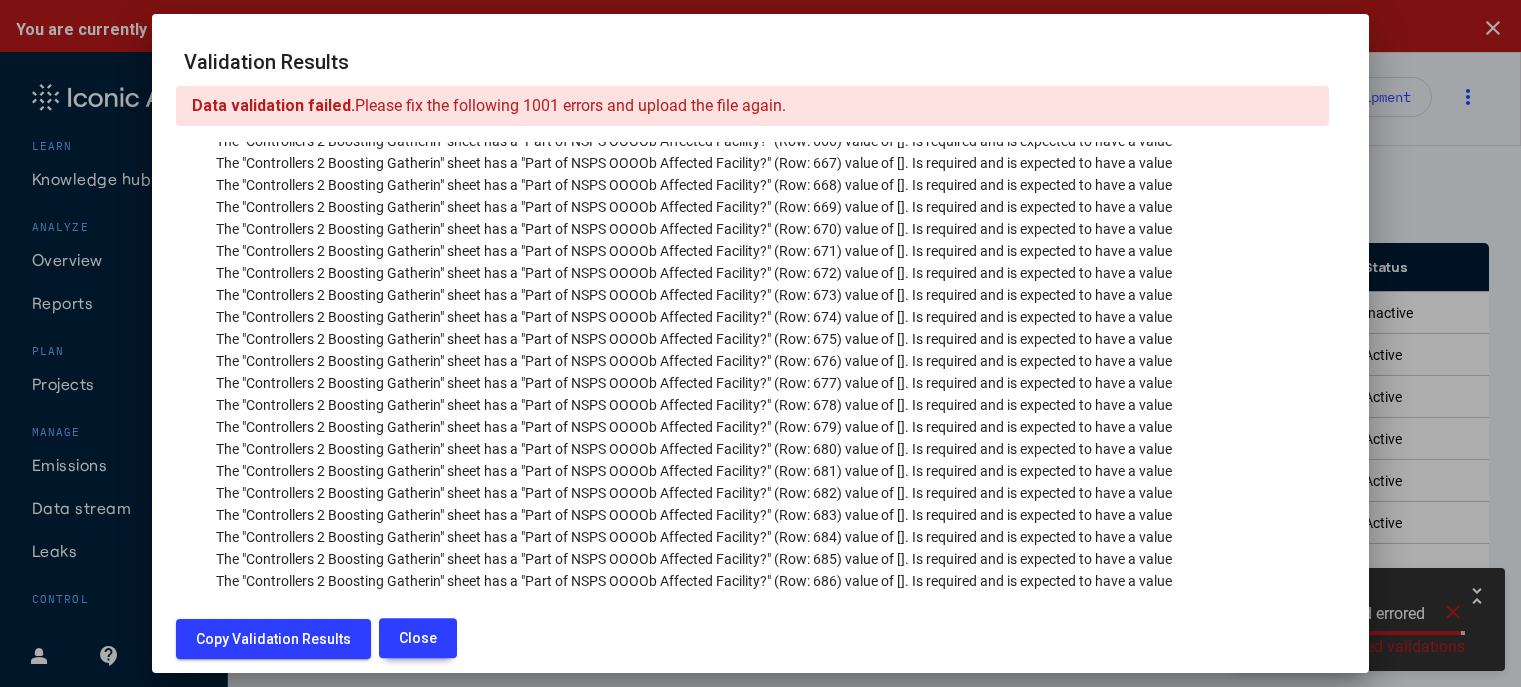 drag, startPoint x: 406, startPoint y: 644, endPoint x: 392, endPoint y: 644, distance: 14 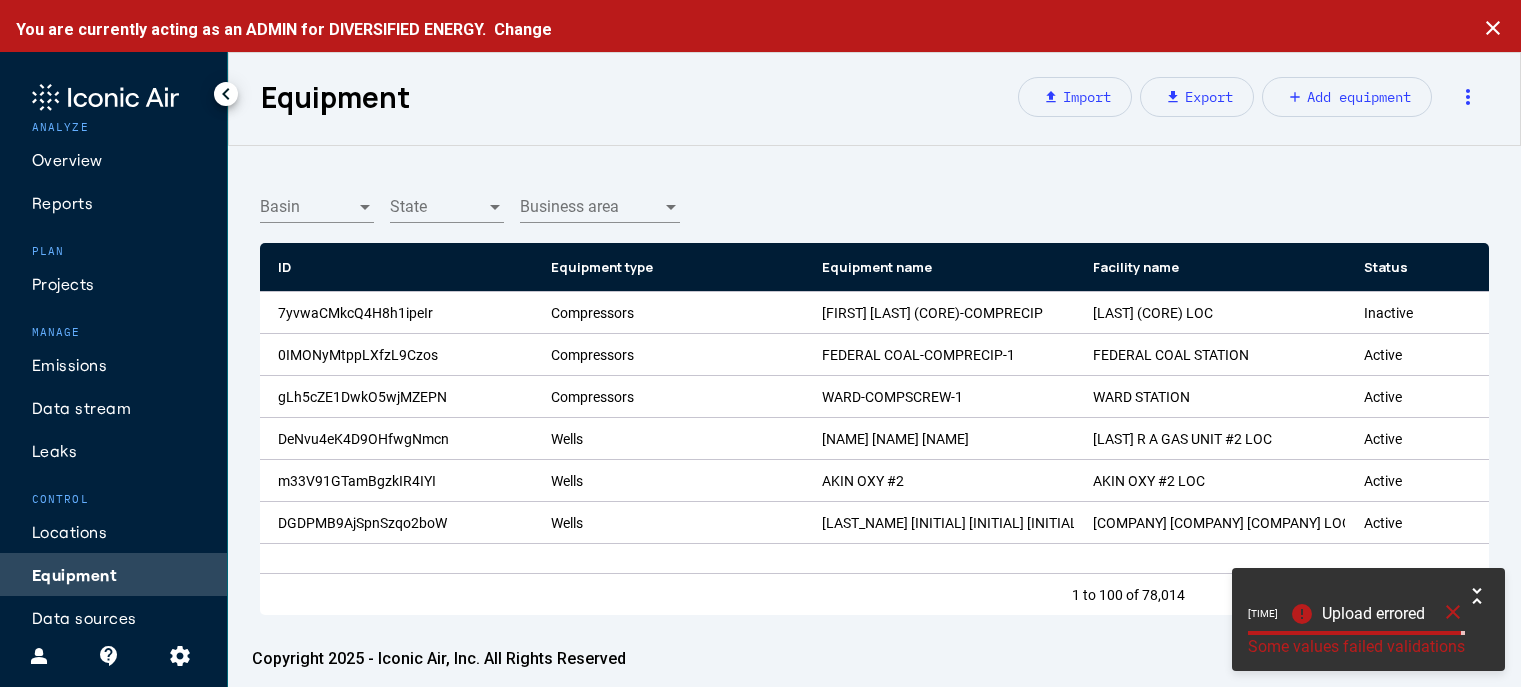 scroll, scrollTop: 115, scrollLeft: 0, axis: vertical 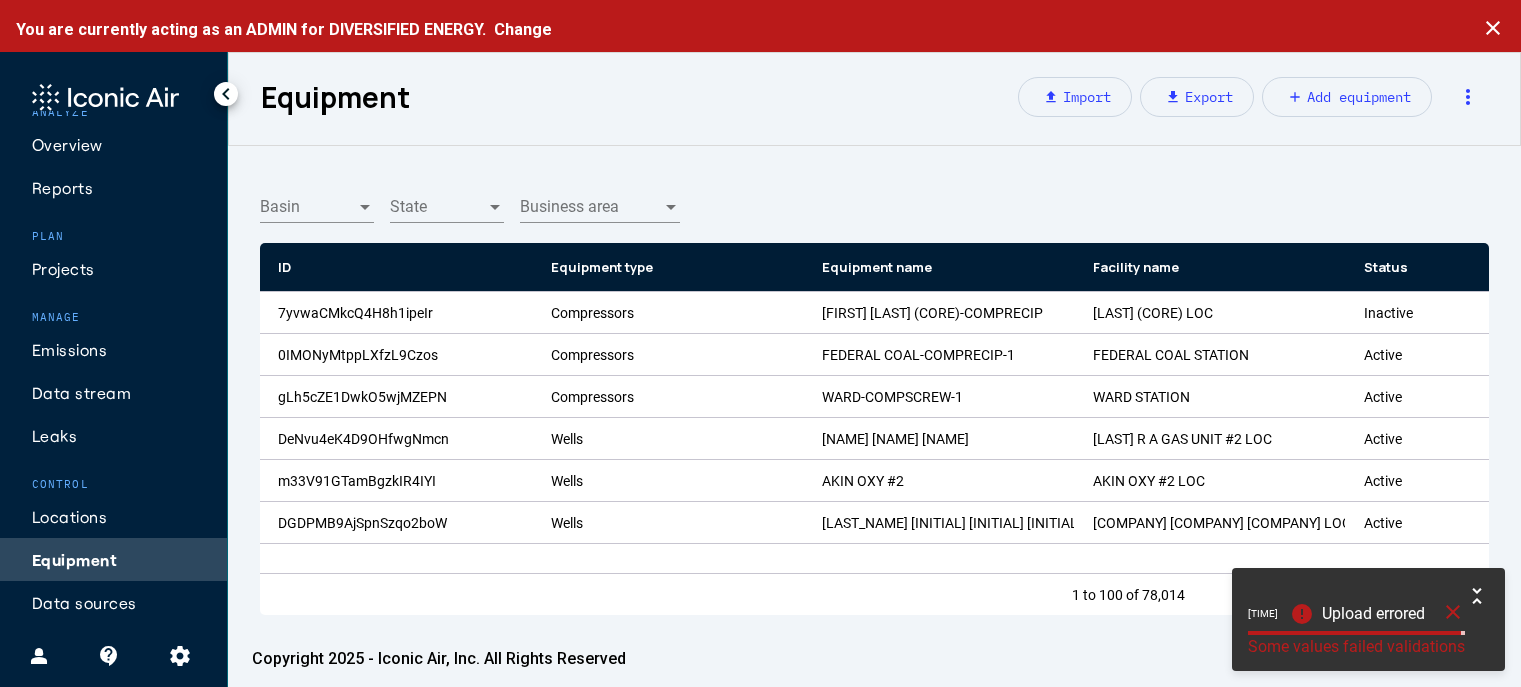click on "Locations" 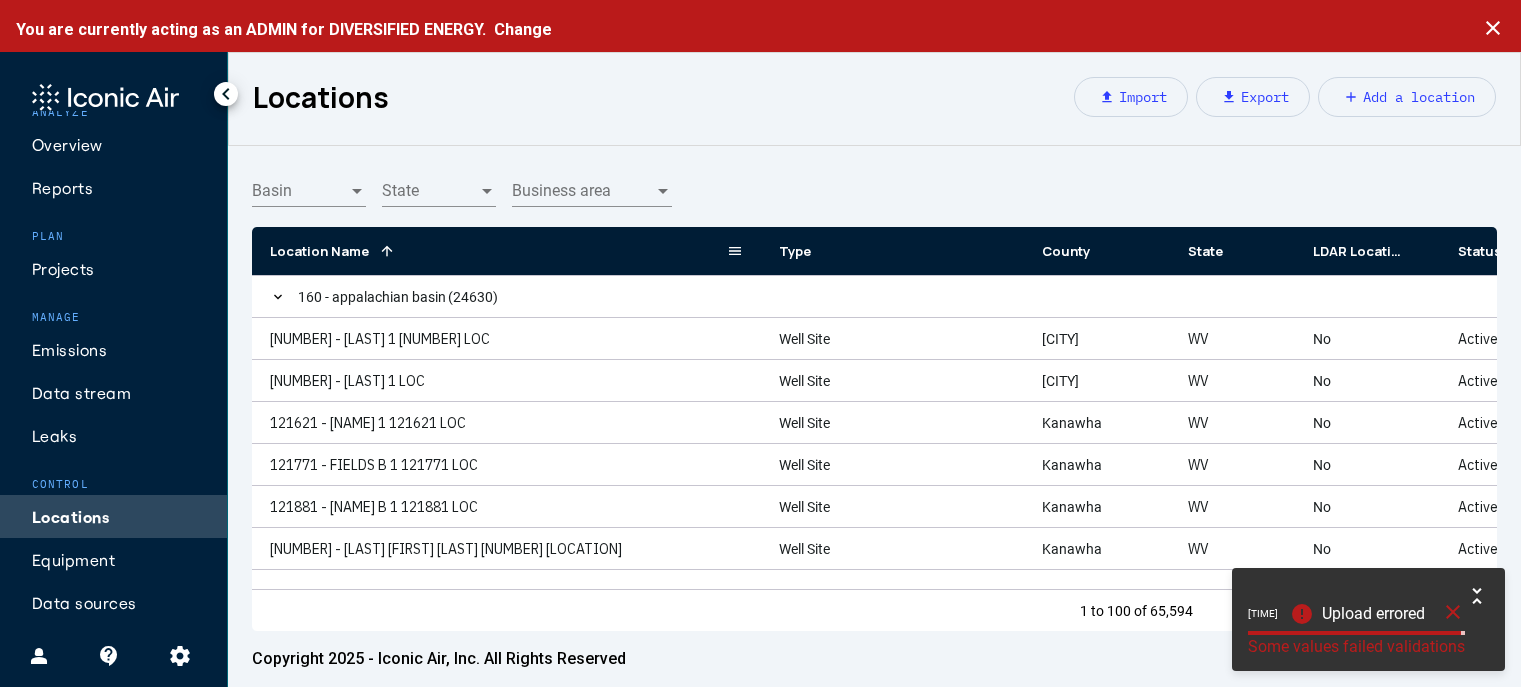 click 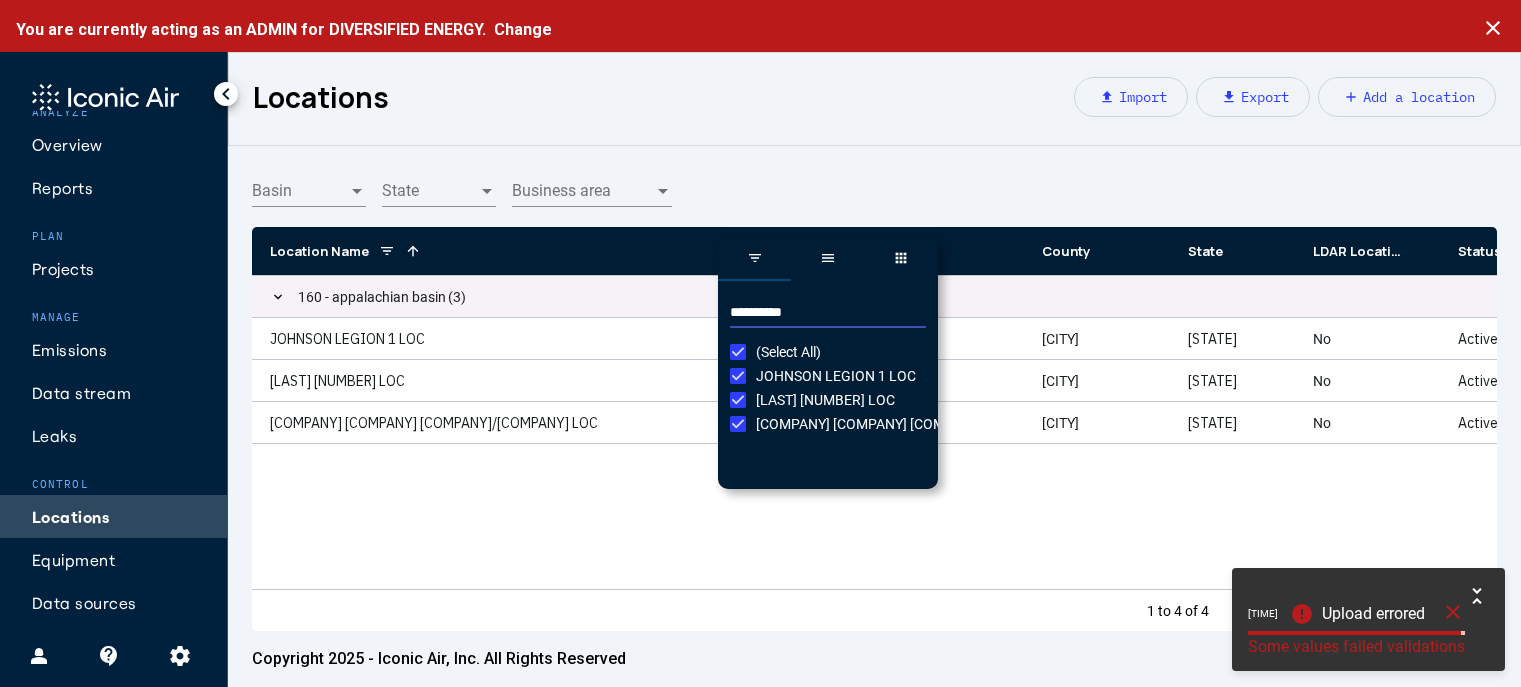 drag, startPoint x: 717, startPoint y: 297, endPoint x: 605, endPoint y: 298, distance: 112.00446 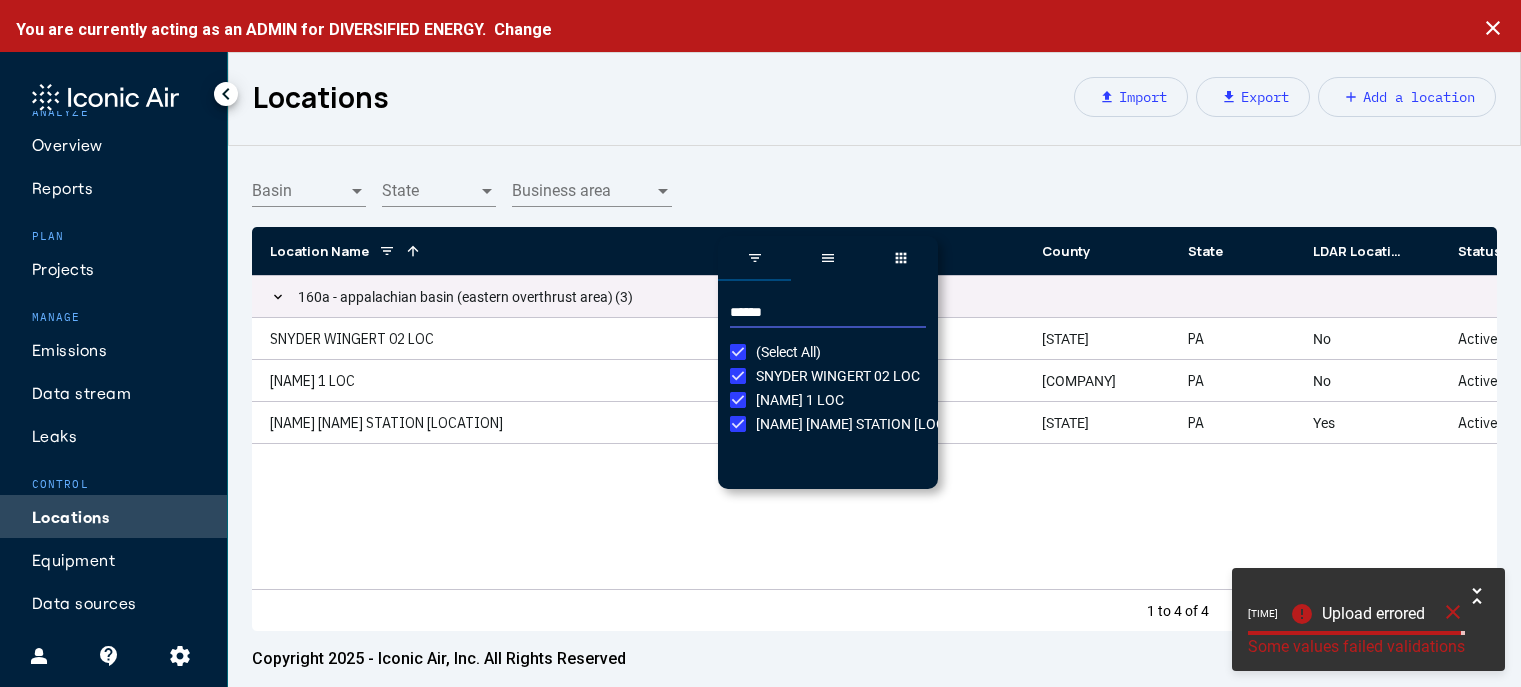 drag, startPoint x: 627, startPoint y: 316, endPoint x: 597, endPoint y: 316, distance: 30 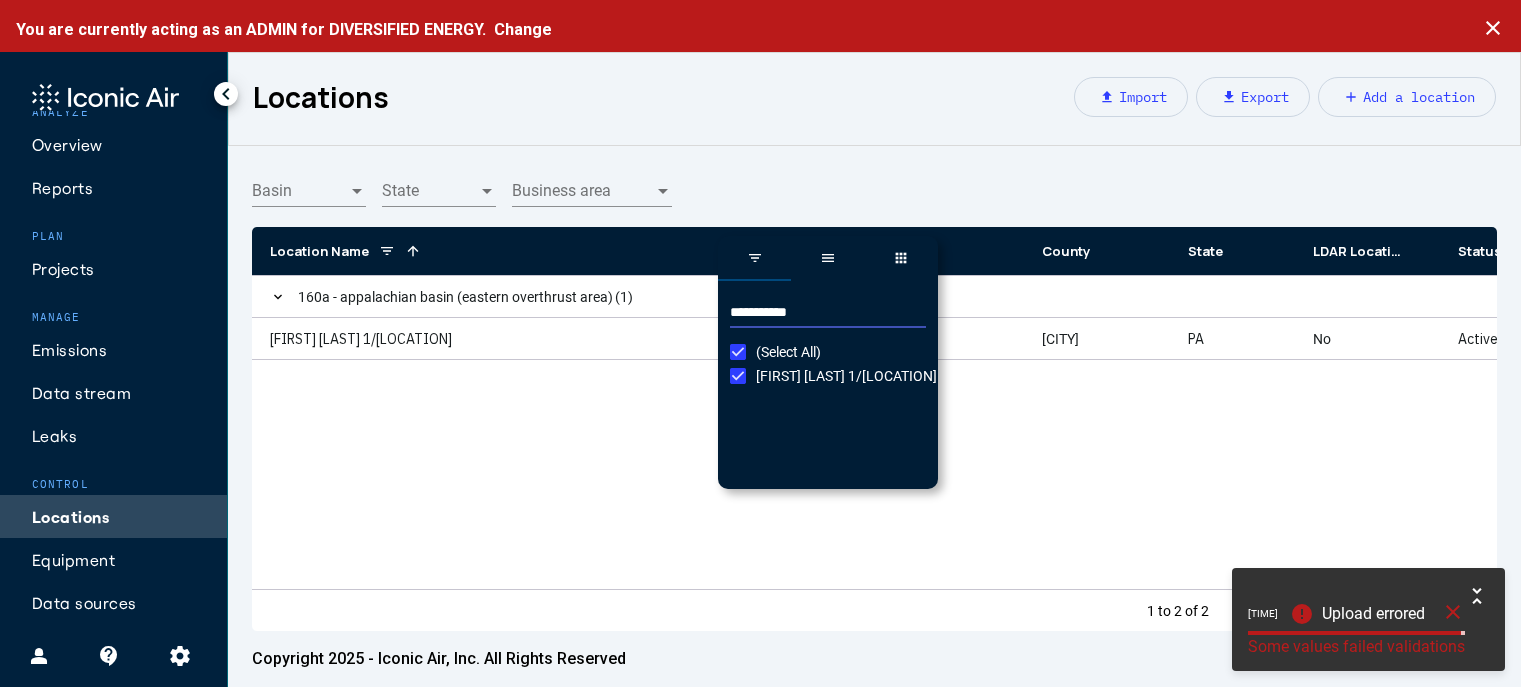 drag, startPoint x: 806, startPoint y: 309, endPoint x: 551, endPoint y: 311, distance: 255.00784 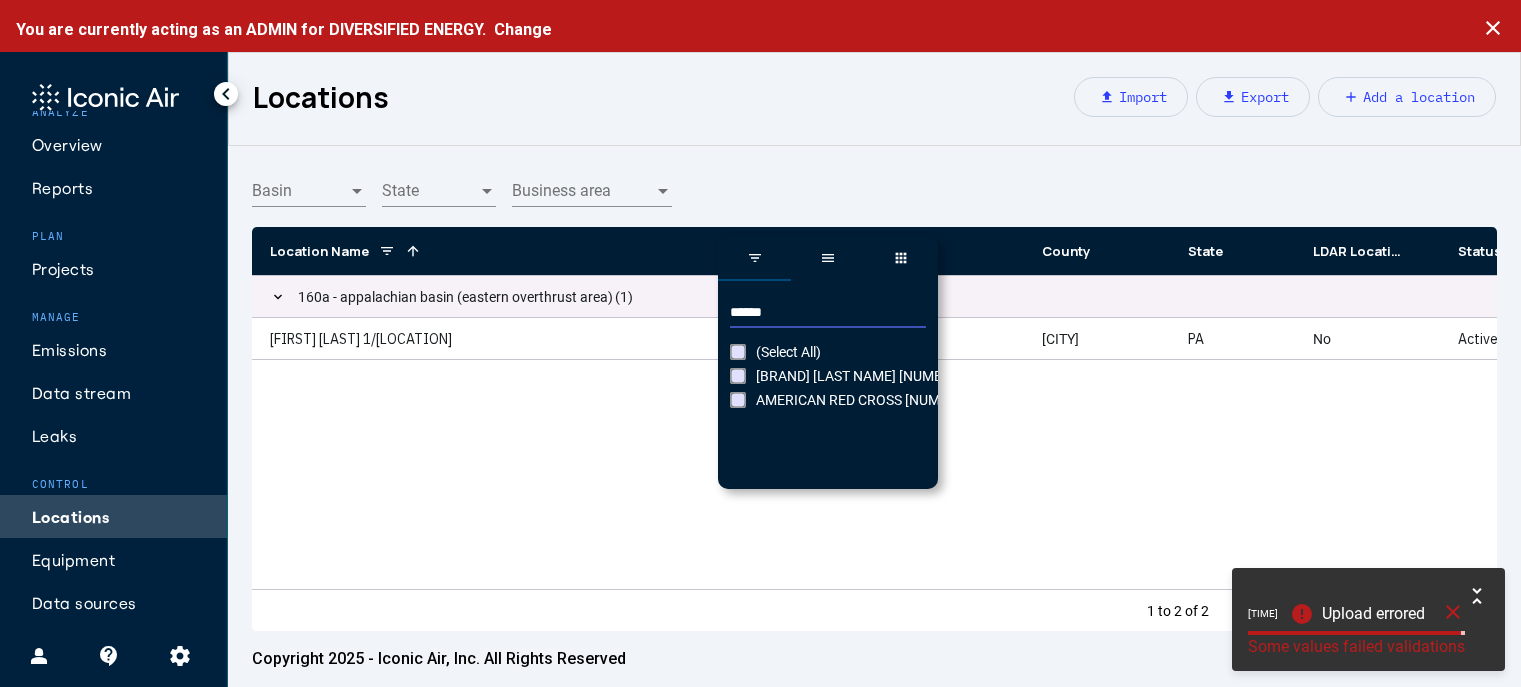 type on "******" 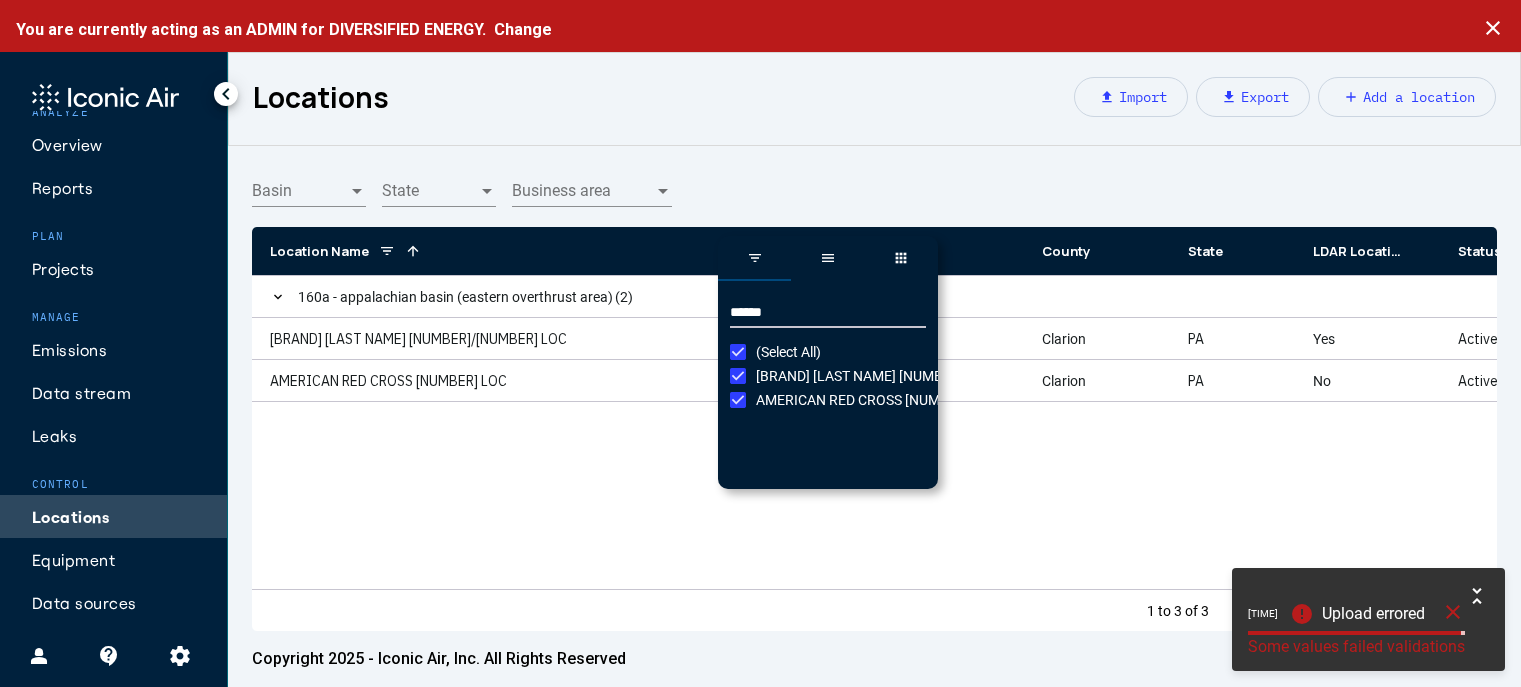 click on "close" 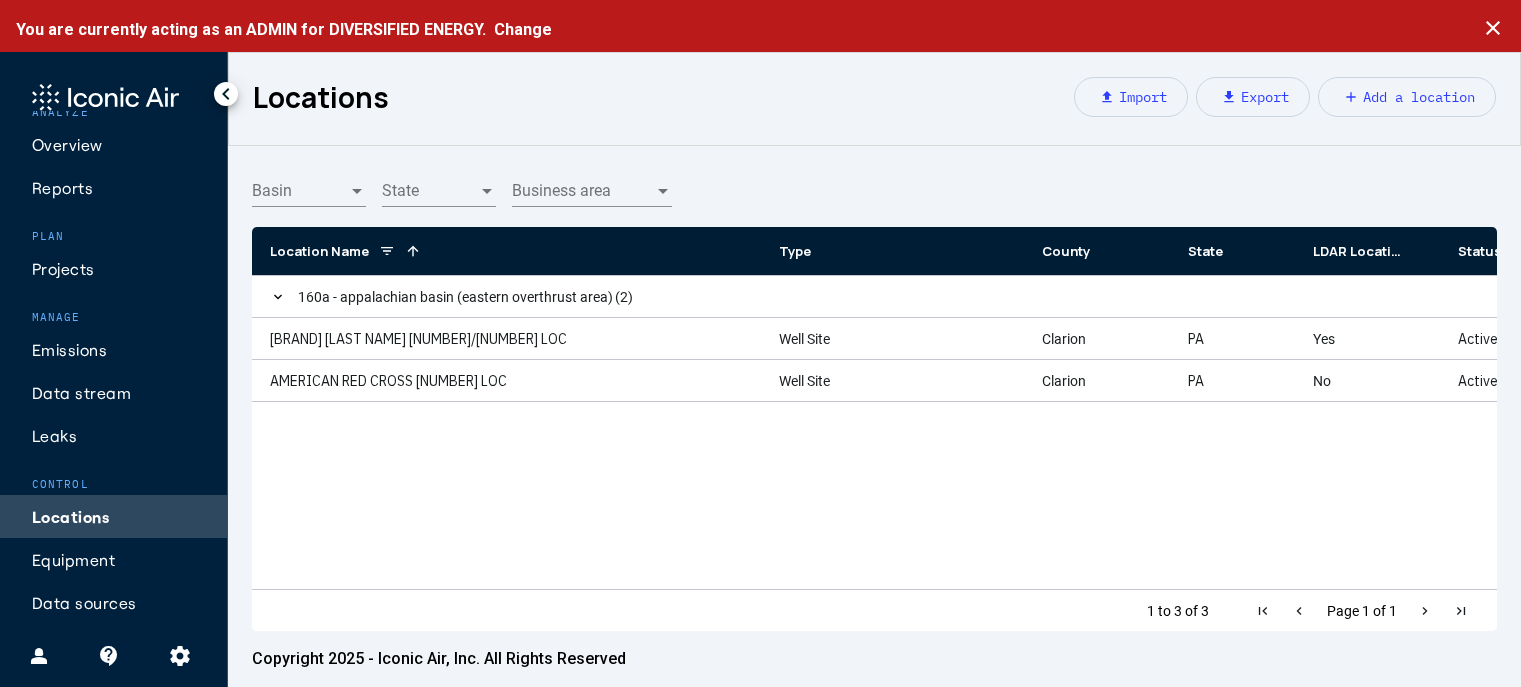 click on "Equipment" 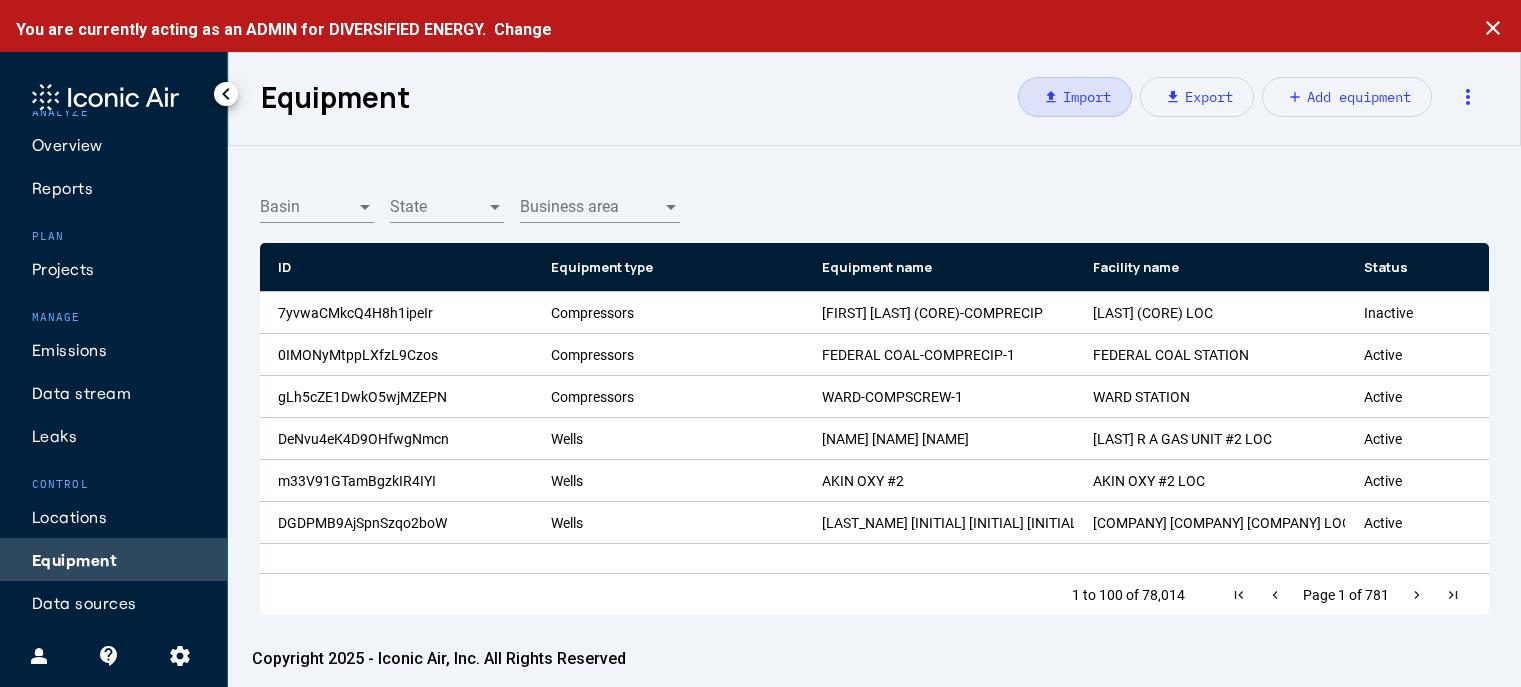 click on "upload   Import" 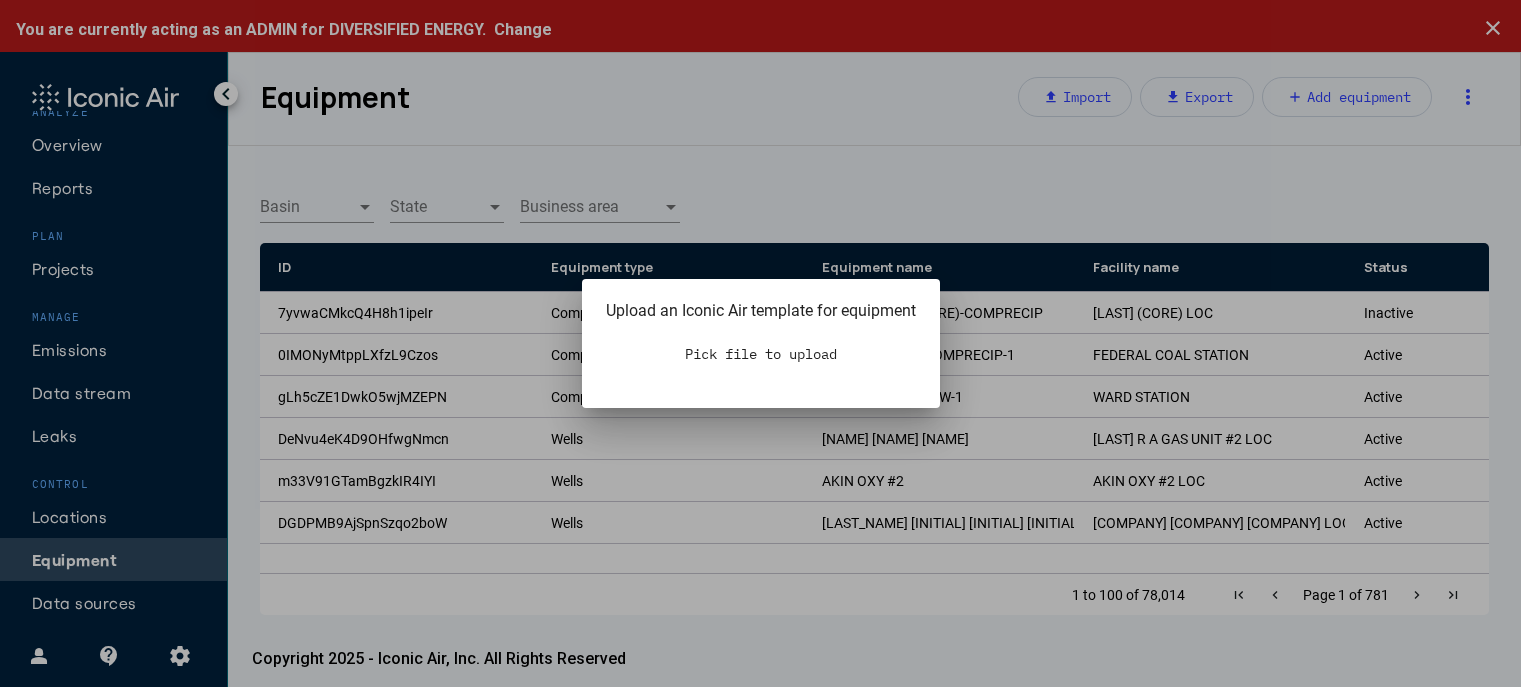 click on "Pick file to upload" at bounding box center [761, 354] 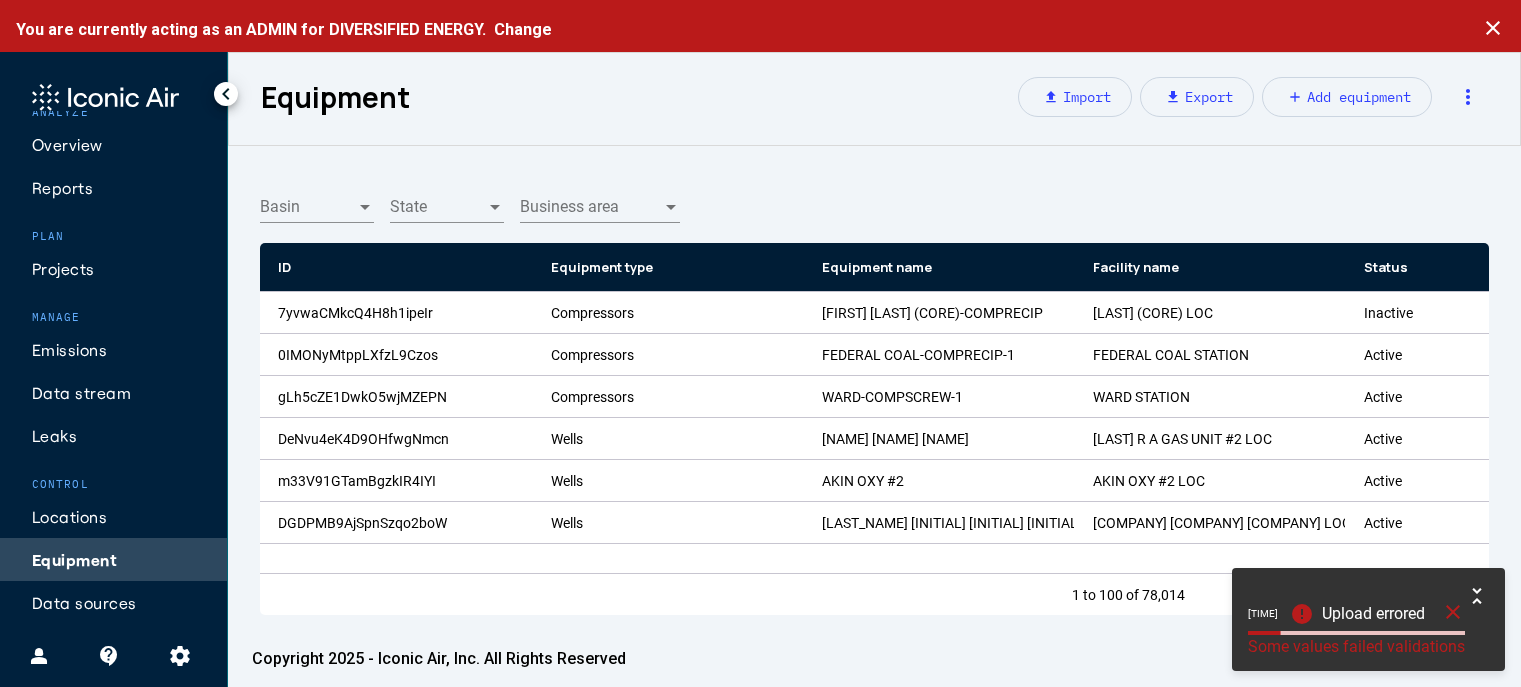 click on "Some values failed validations" 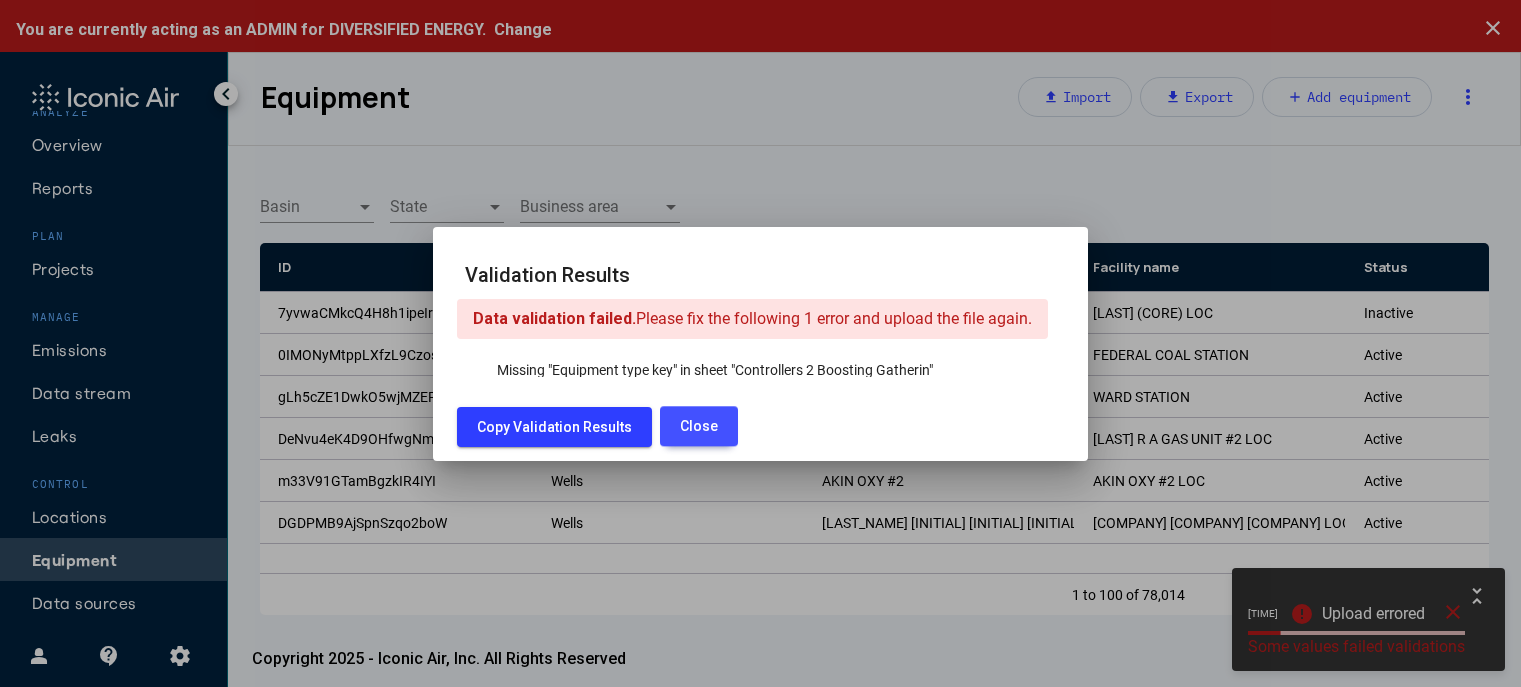 click on "Close" at bounding box center [699, 426] 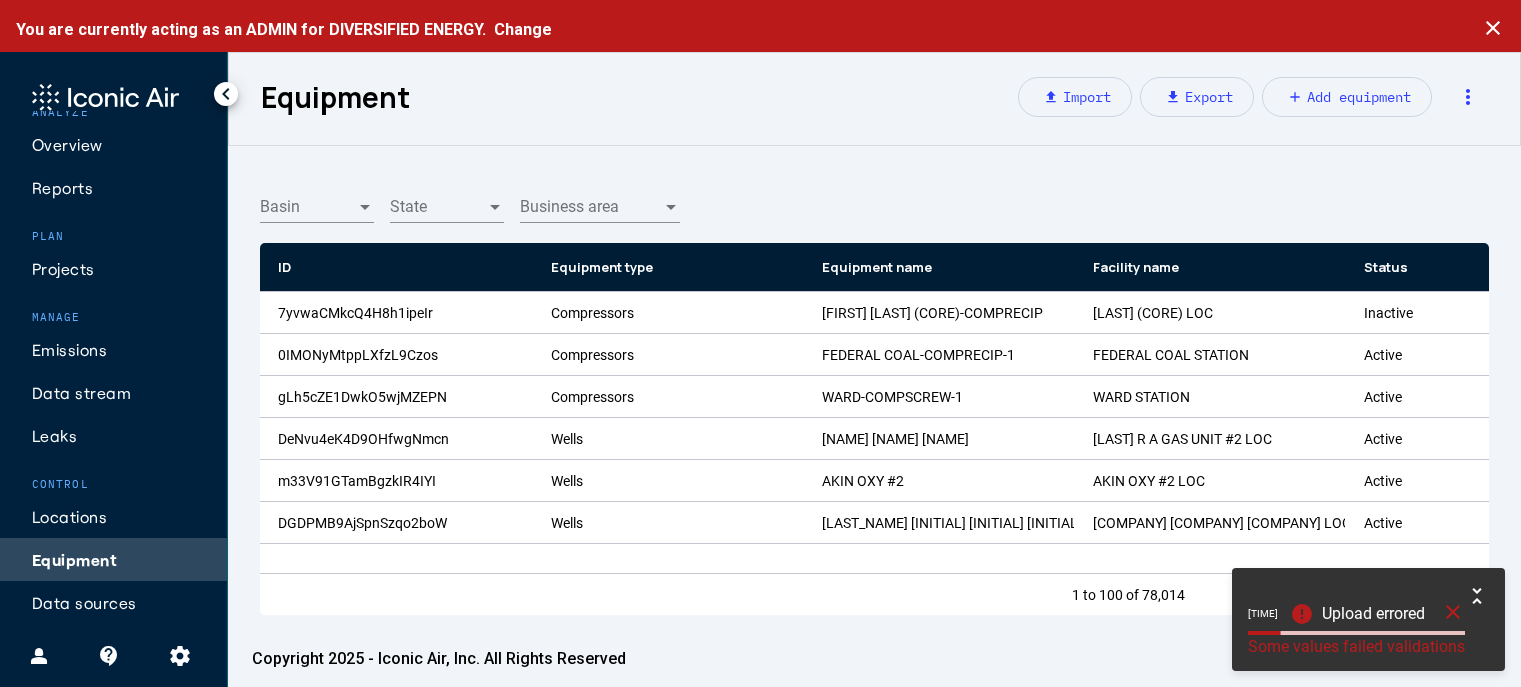 click on "close" 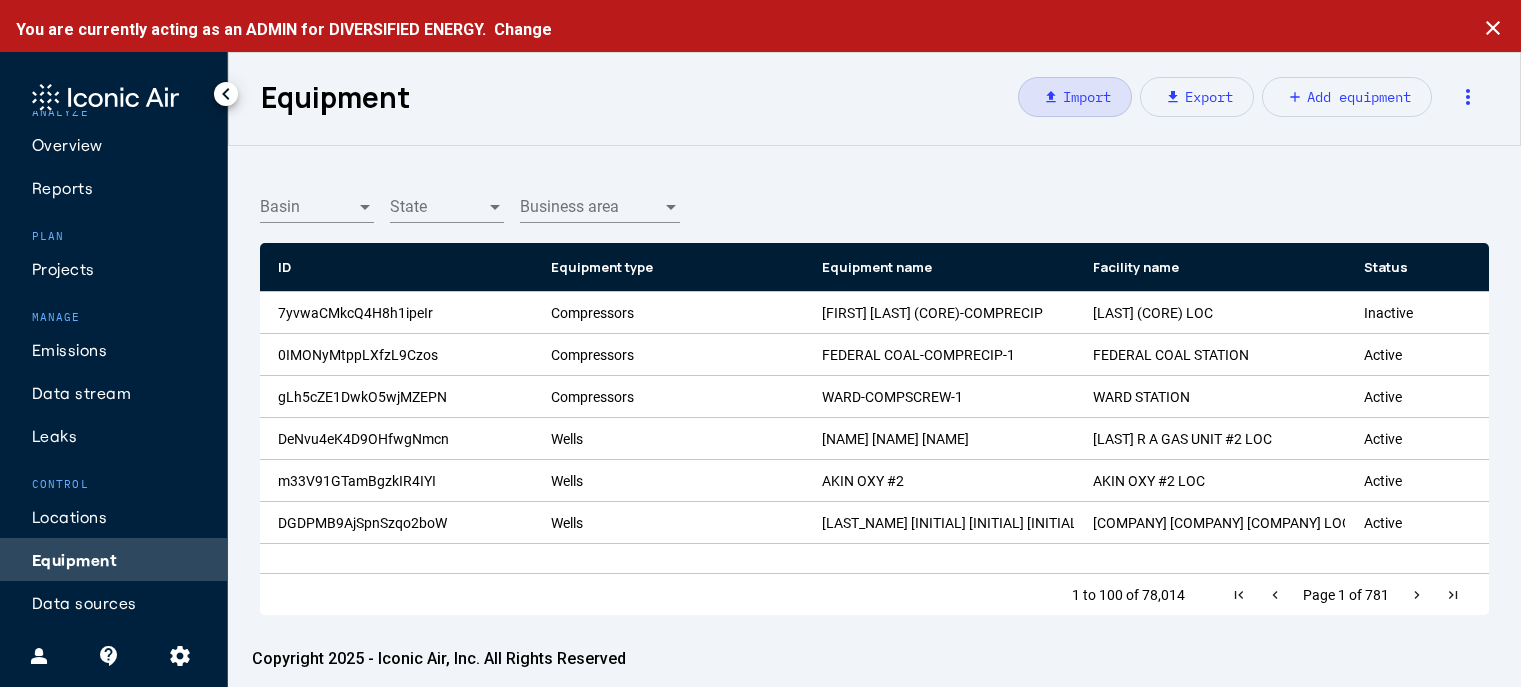 click on "upload   Import" 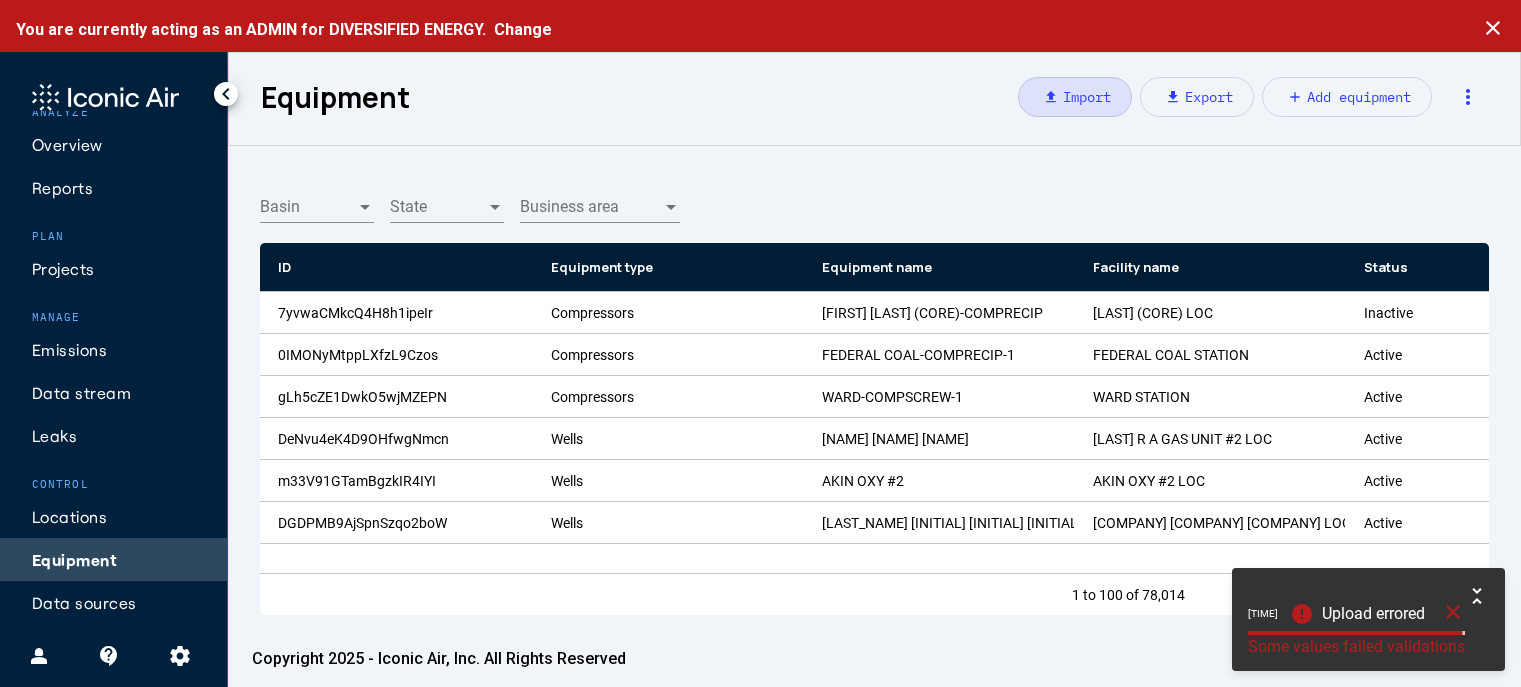 click on "10:32:22 AM   error  Upload errored close  Some values failed validations" 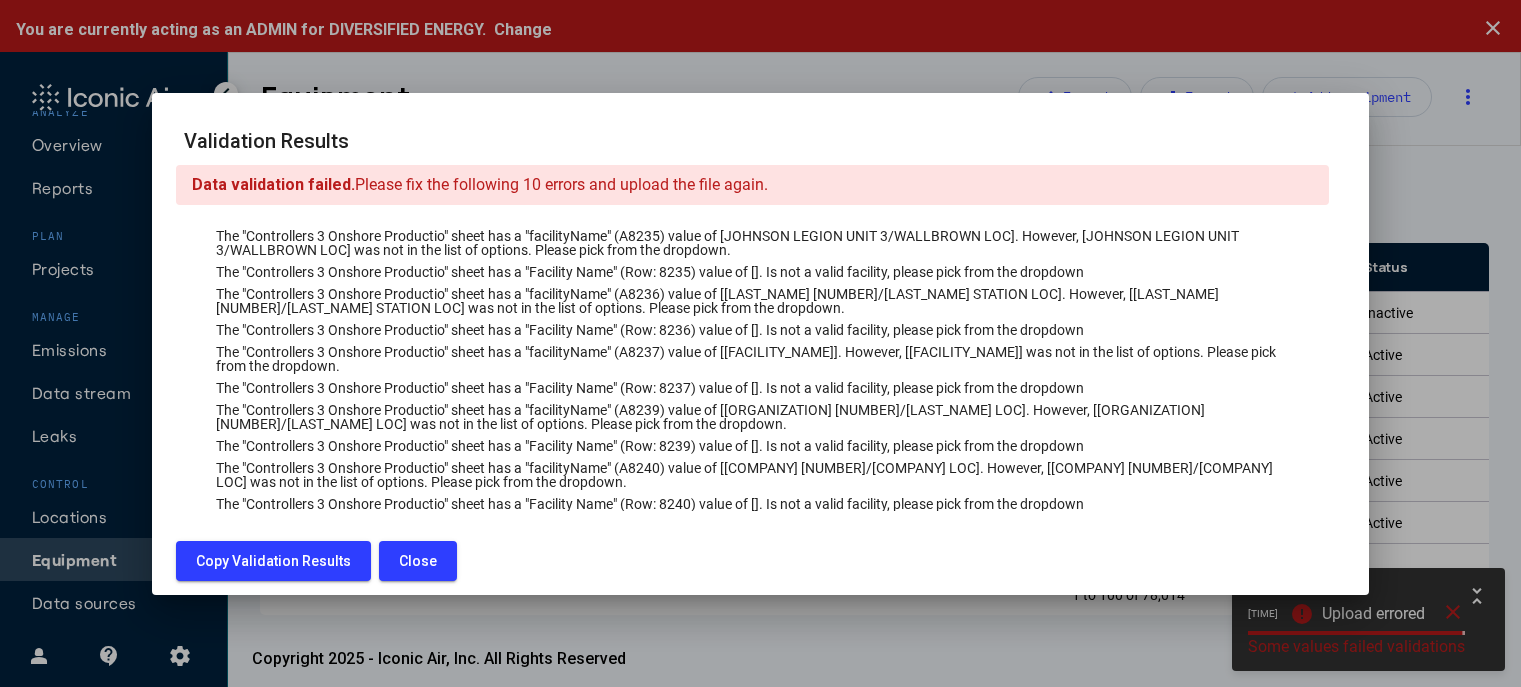 scroll, scrollTop: 1, scrollLeft: 0, axis: vertical 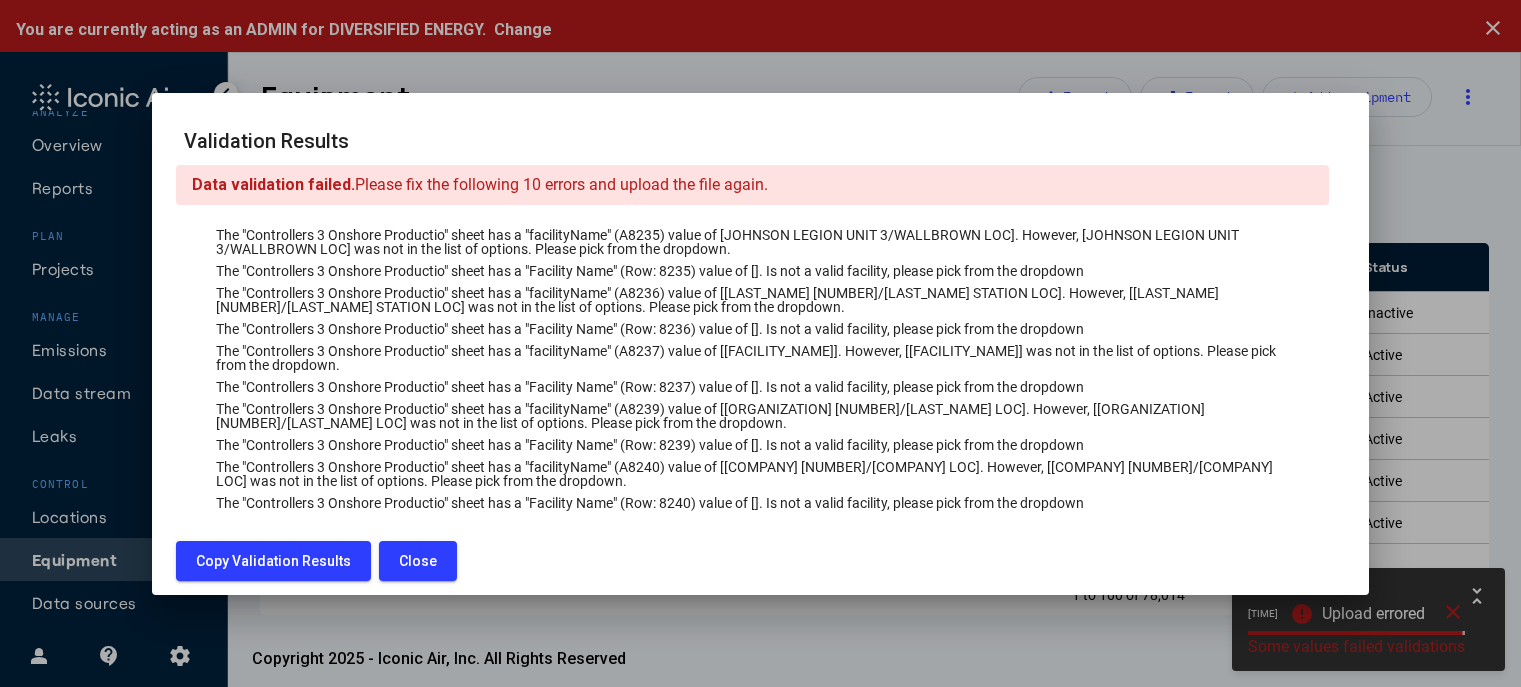 drag, startPoint x: 430, startPoint y: 567, endPoint x: 497, endPoint y: 565, distance: 67.02985 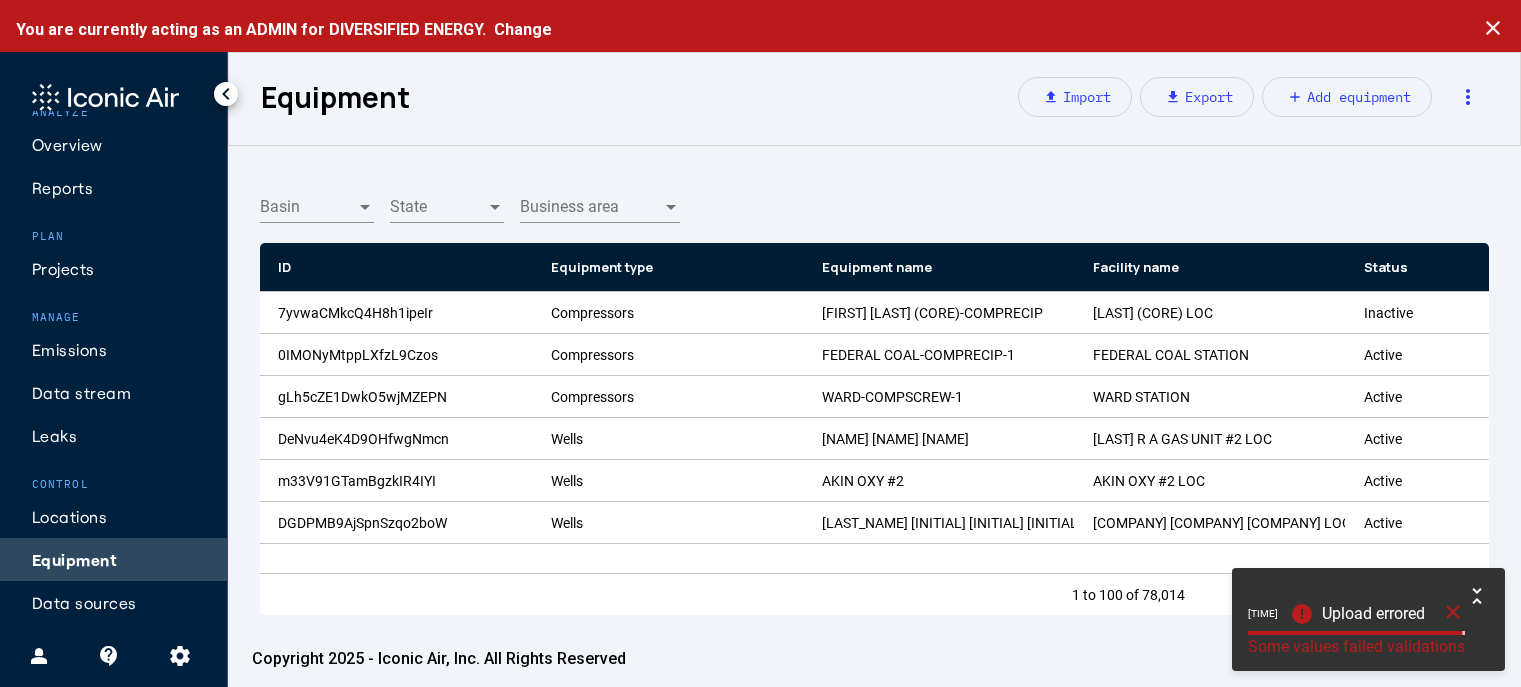 click on "close" 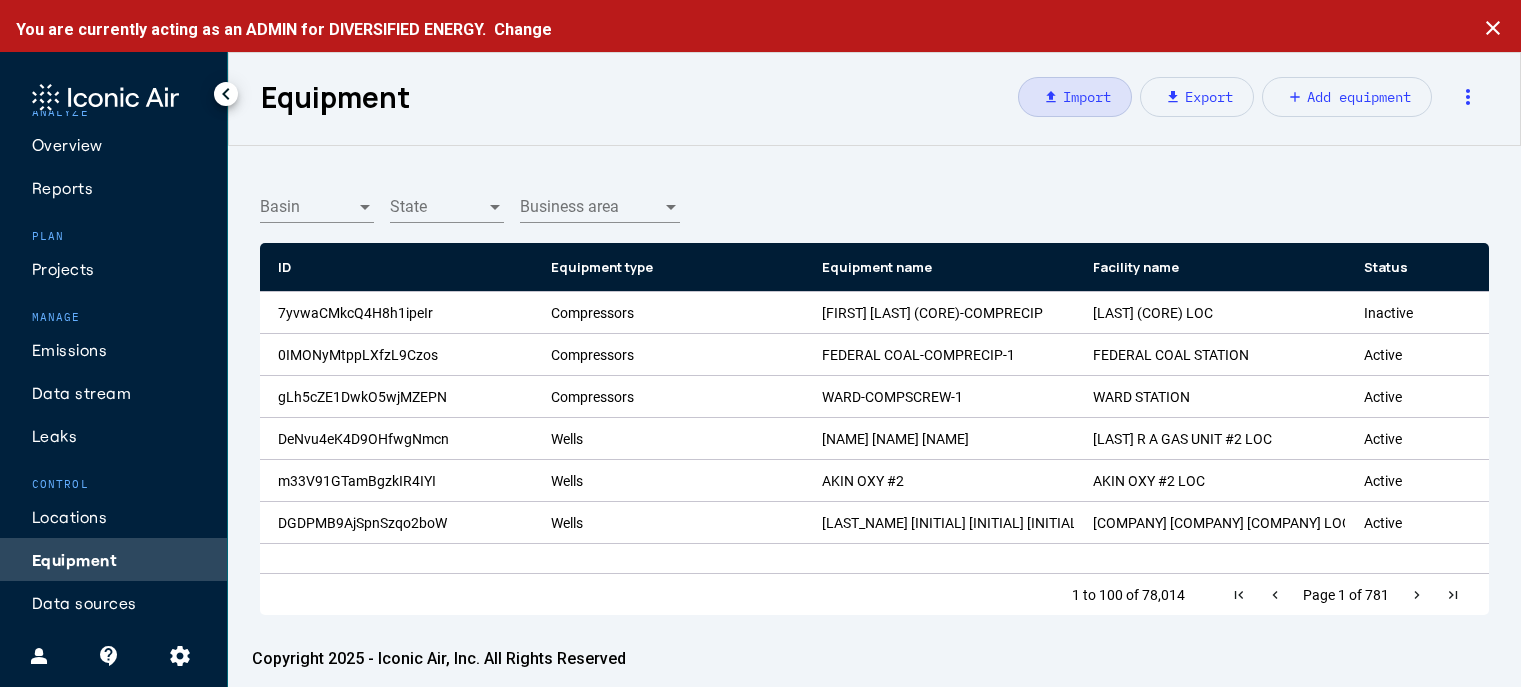 click on "upload   Import" 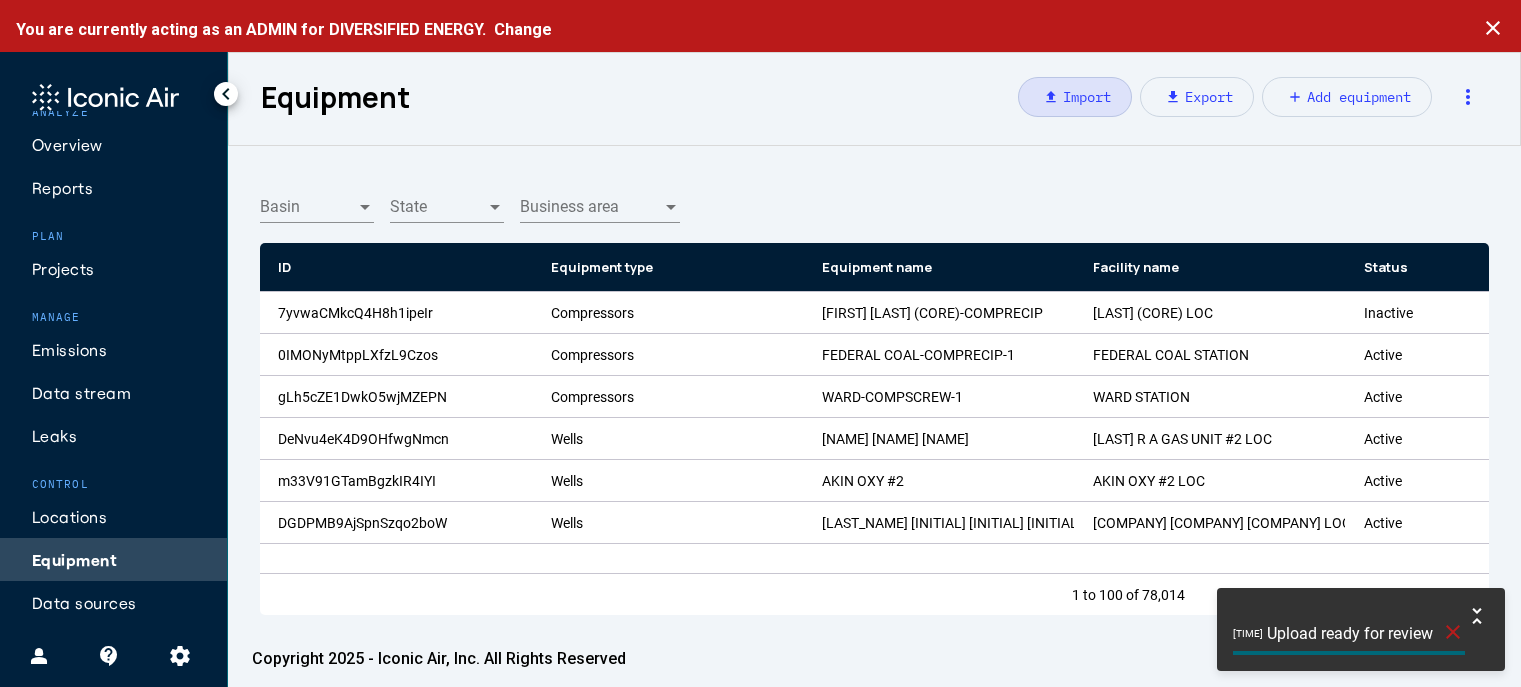 click on "Upload ready for review" 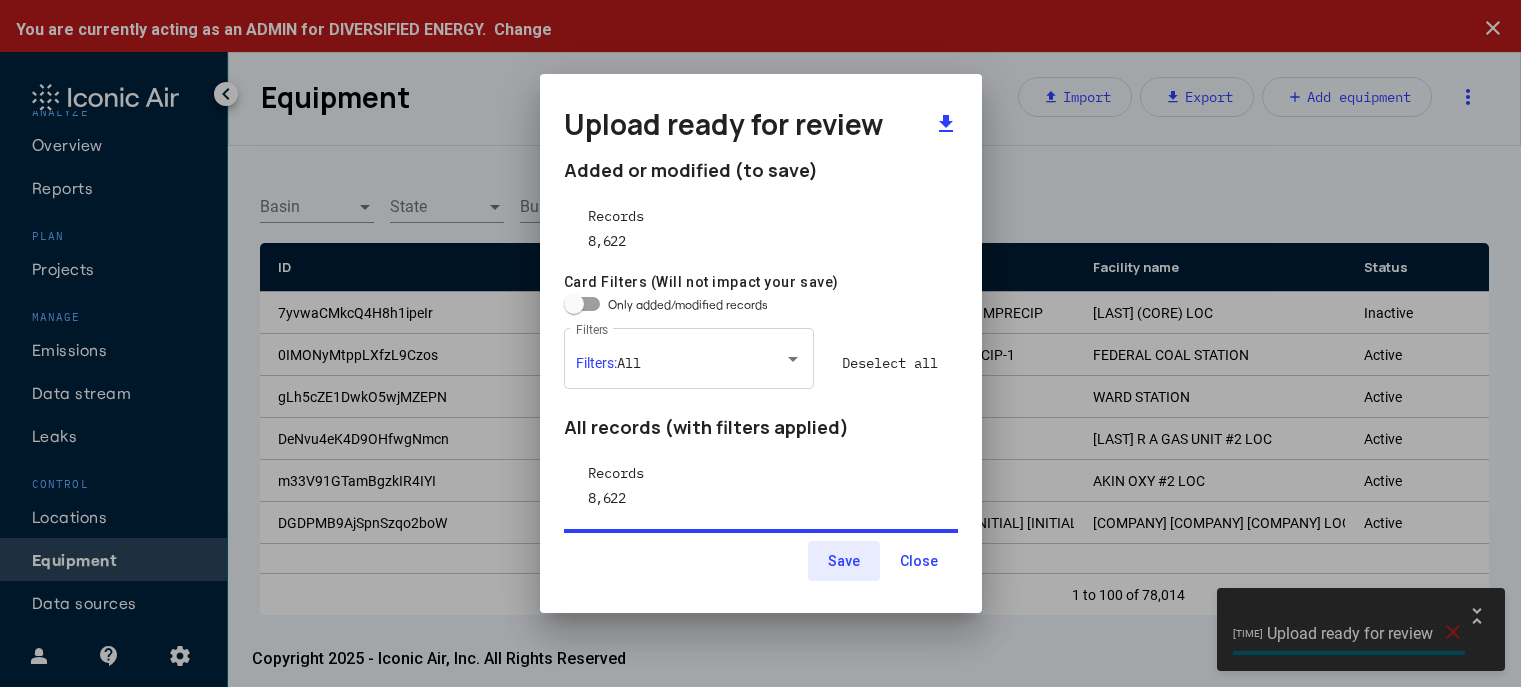 click on "Save" at bounding box center [844, 561] 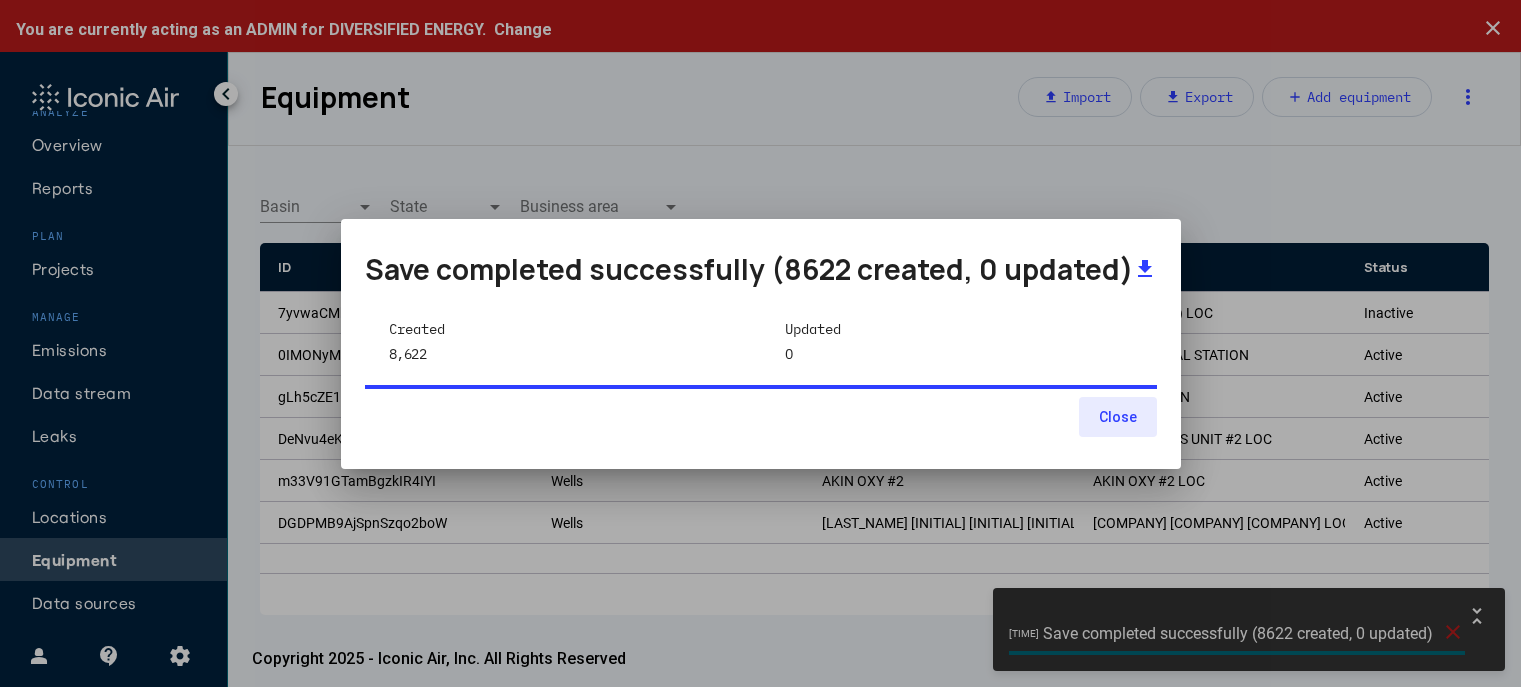 click on "Close" at bounding box center (1118, 417) 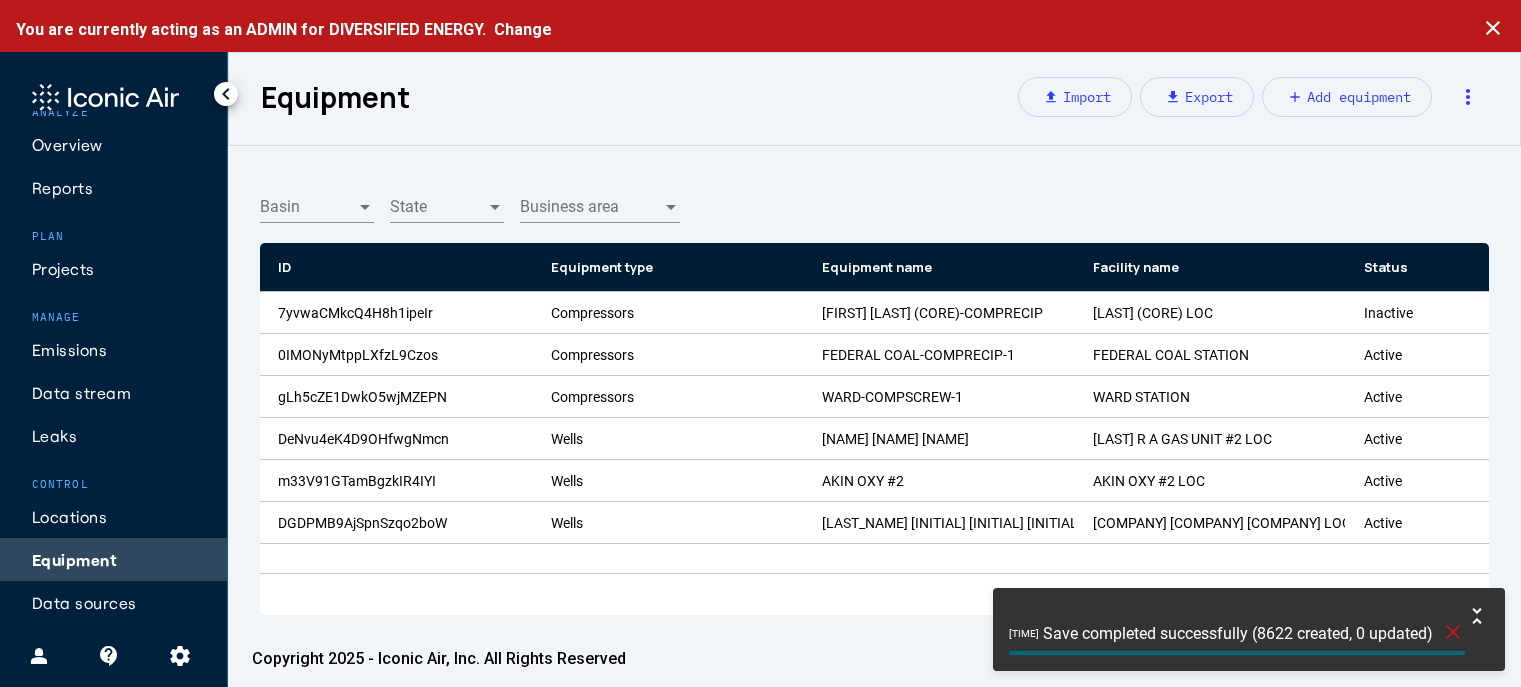 click on "close" 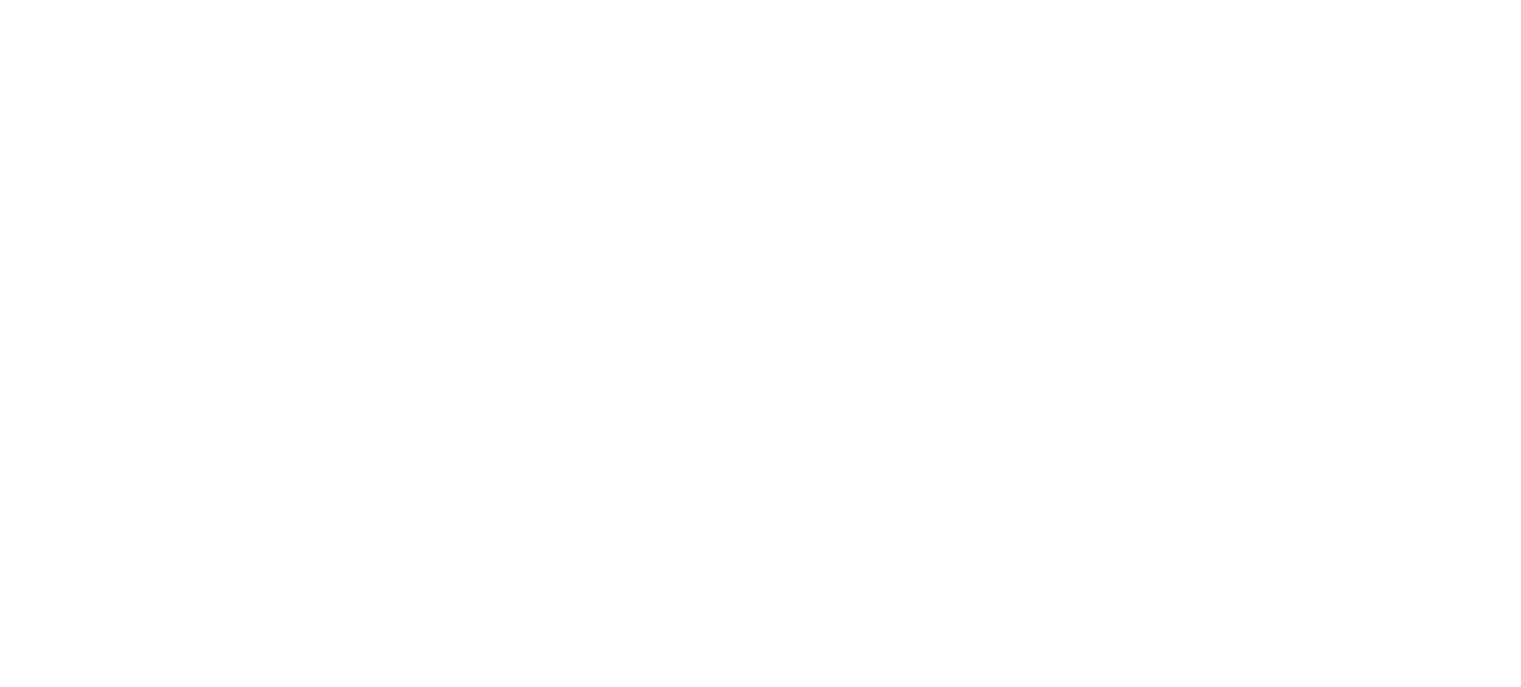 scroll, scrollTop: 0, scrollLeft: 0, axis: both 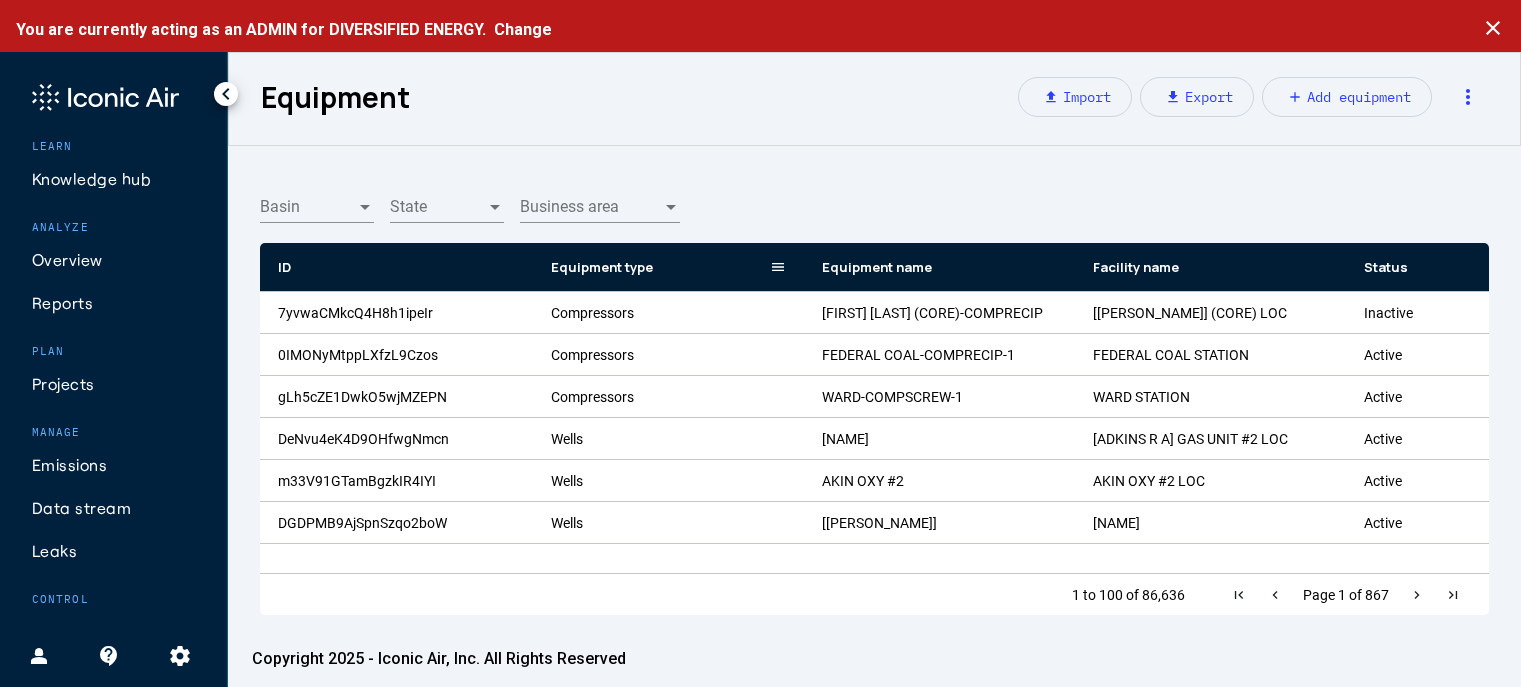 click 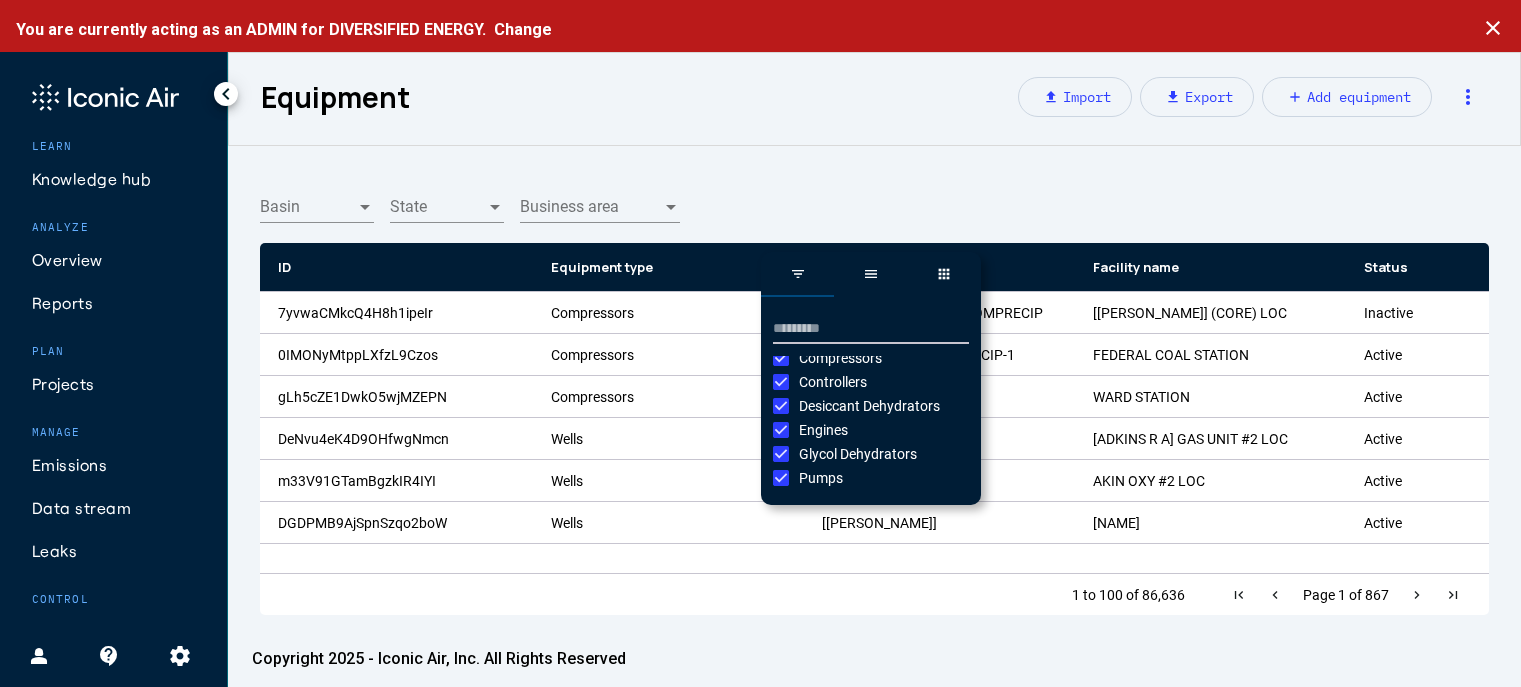 scroll, scrollTop: 0, scrollLeft: 0, axis: both 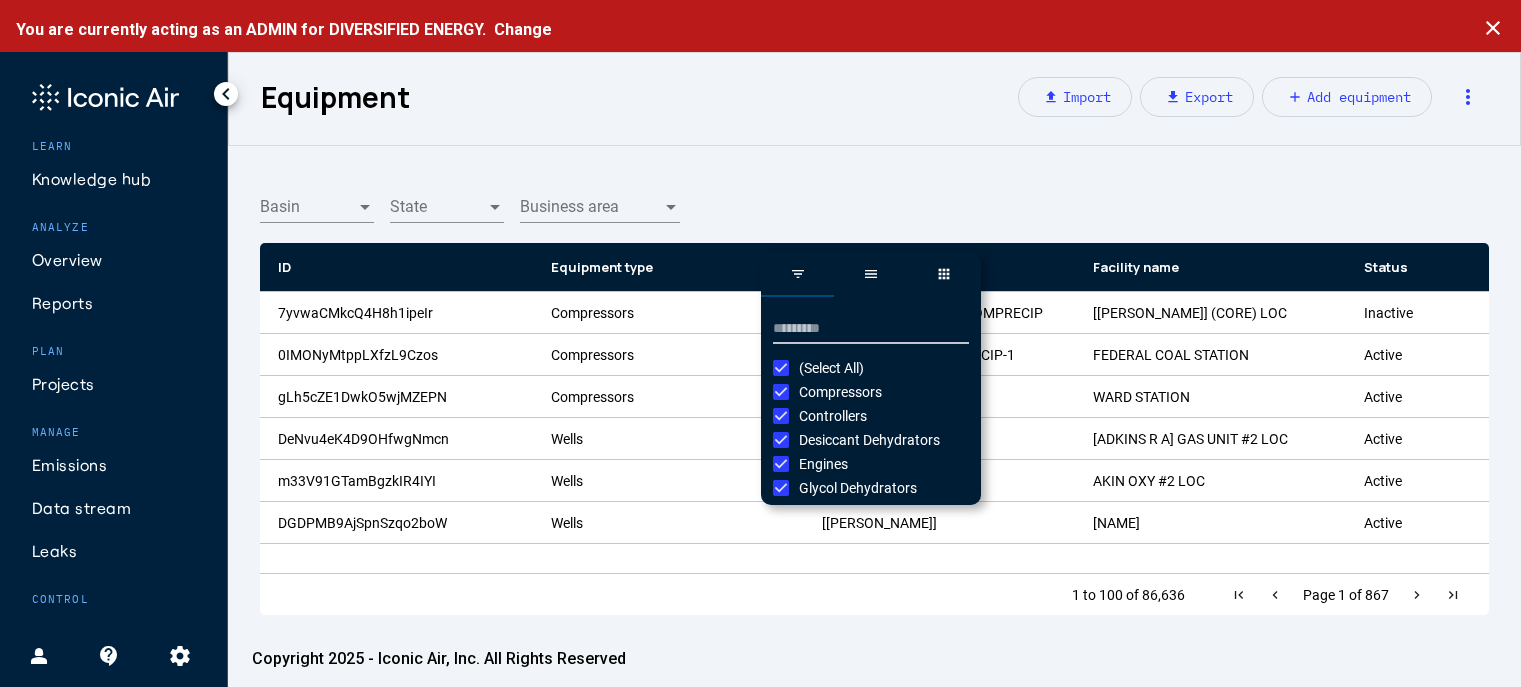 click on "Basin Basin State State Business area Business area" 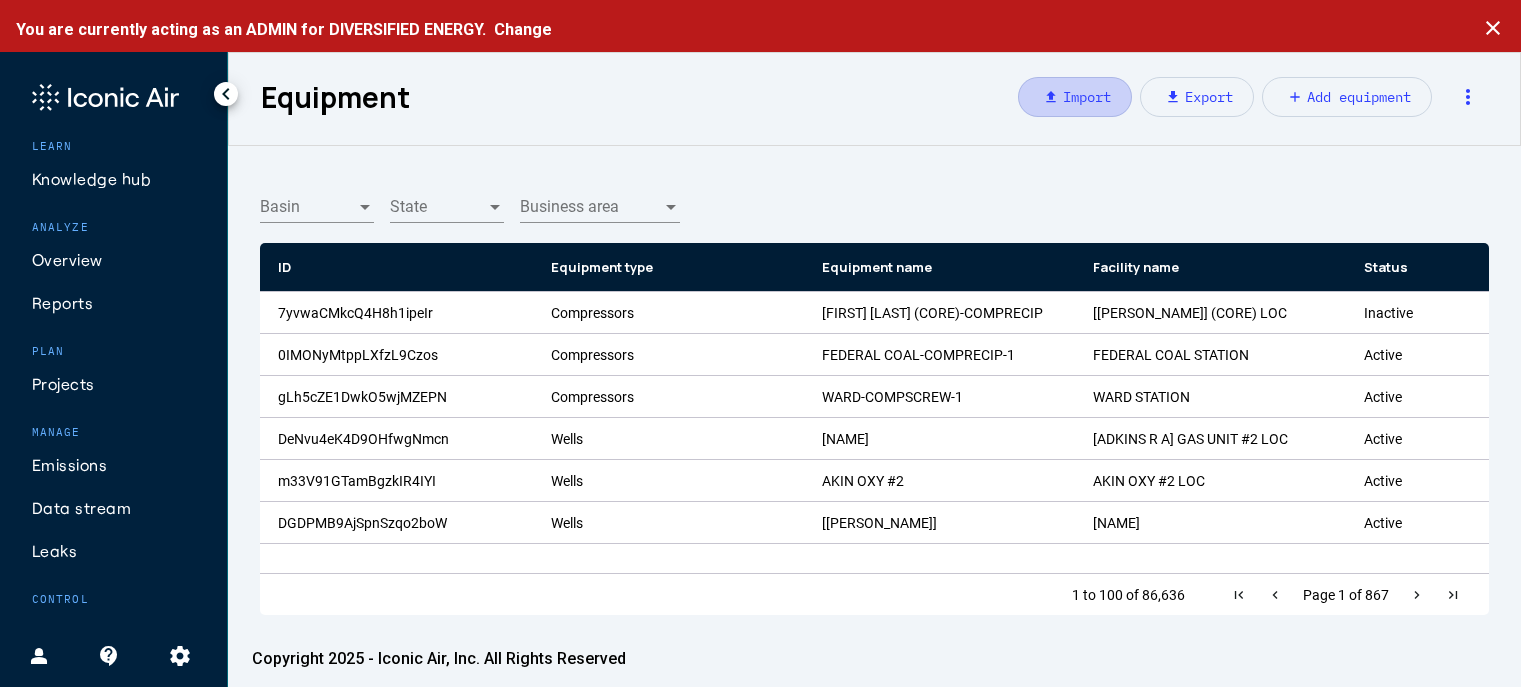 click on "upload   Import" 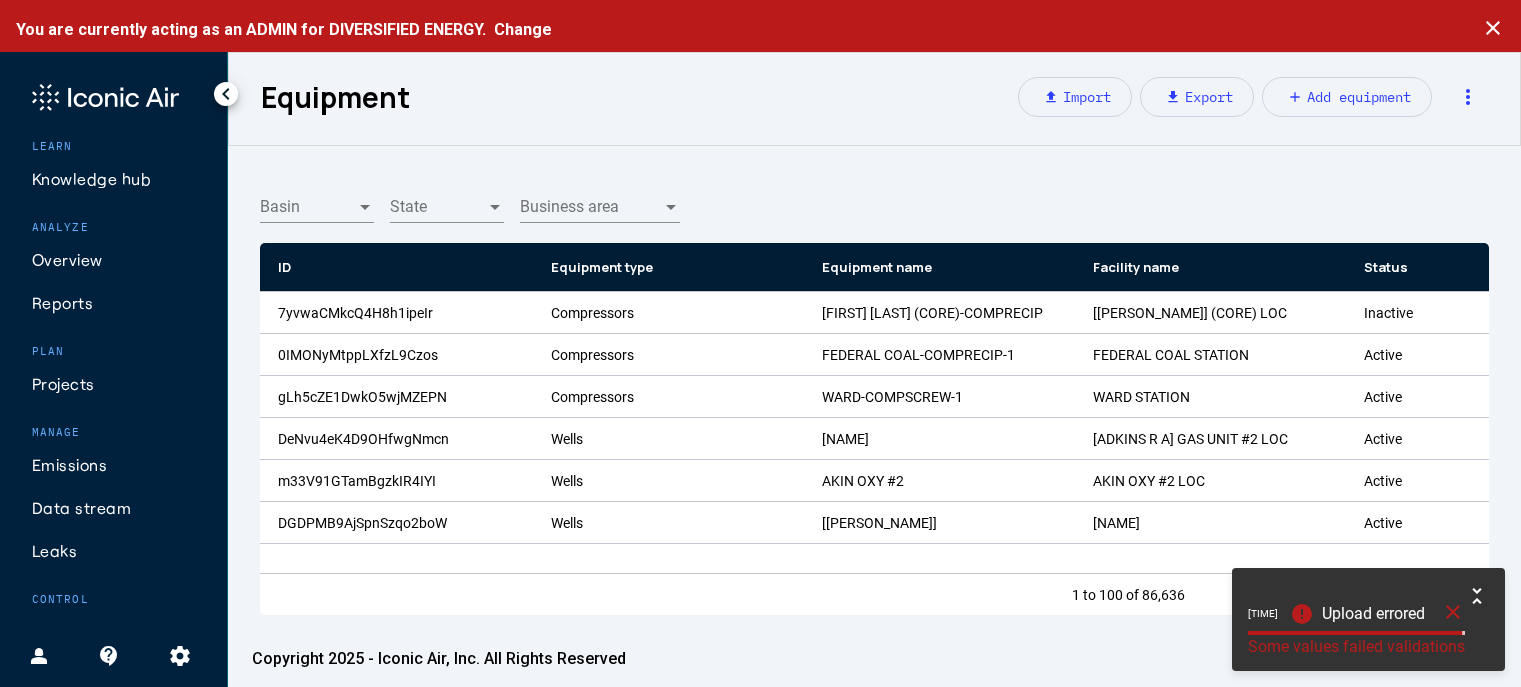 click on "11:03:19 AM   error  Upload errored close" 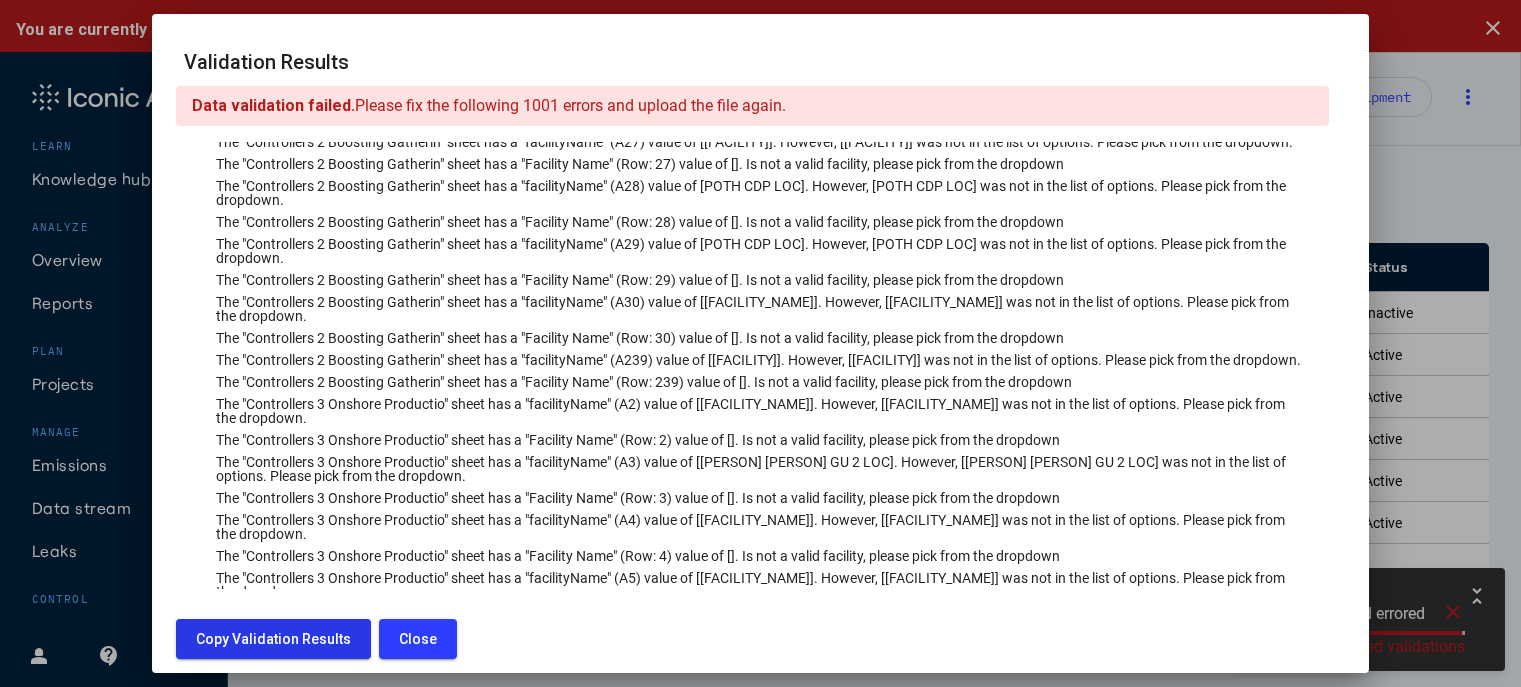scroll, scrollTop: 0, scrollLeft: 0, axis: both 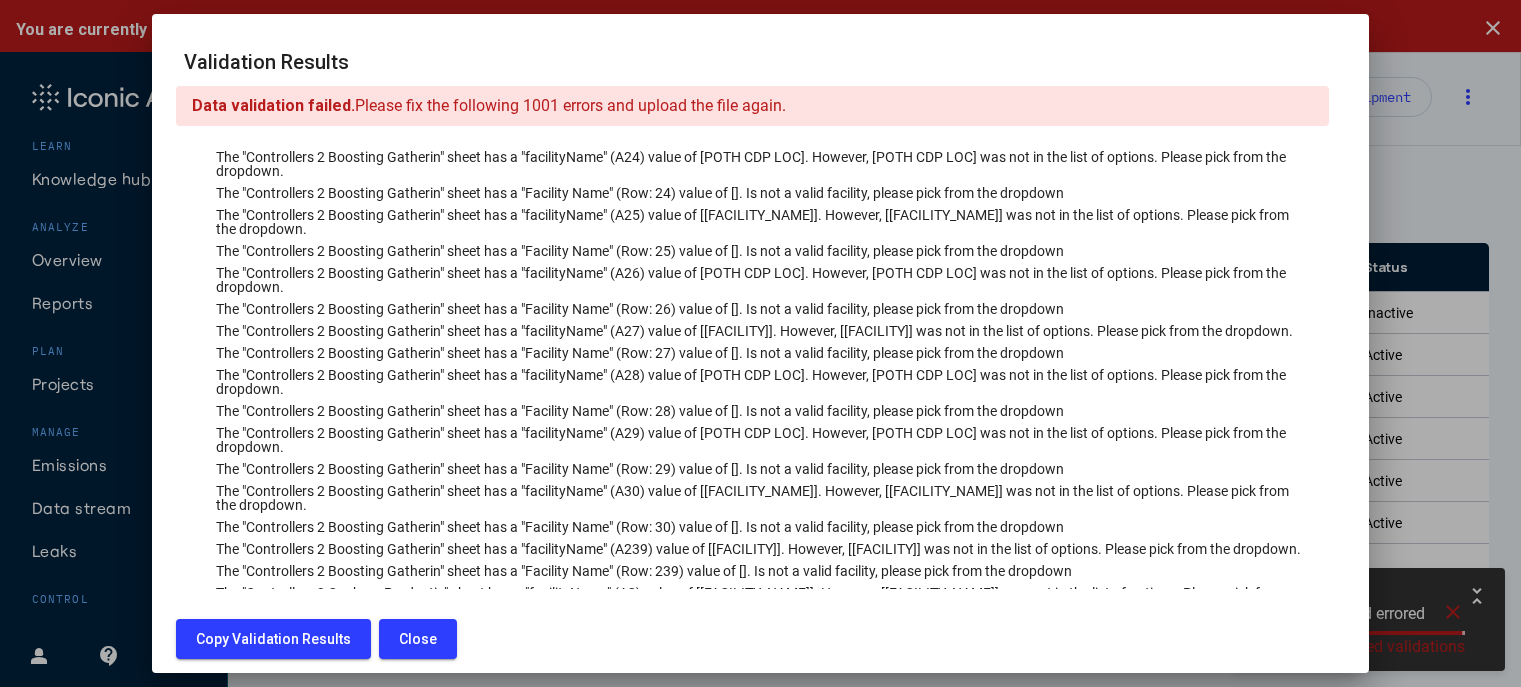 drag, startPoint x: 973, startPoint y: 43, endPoint x: 2155, endPoint y: 165, distance: 1188.2794 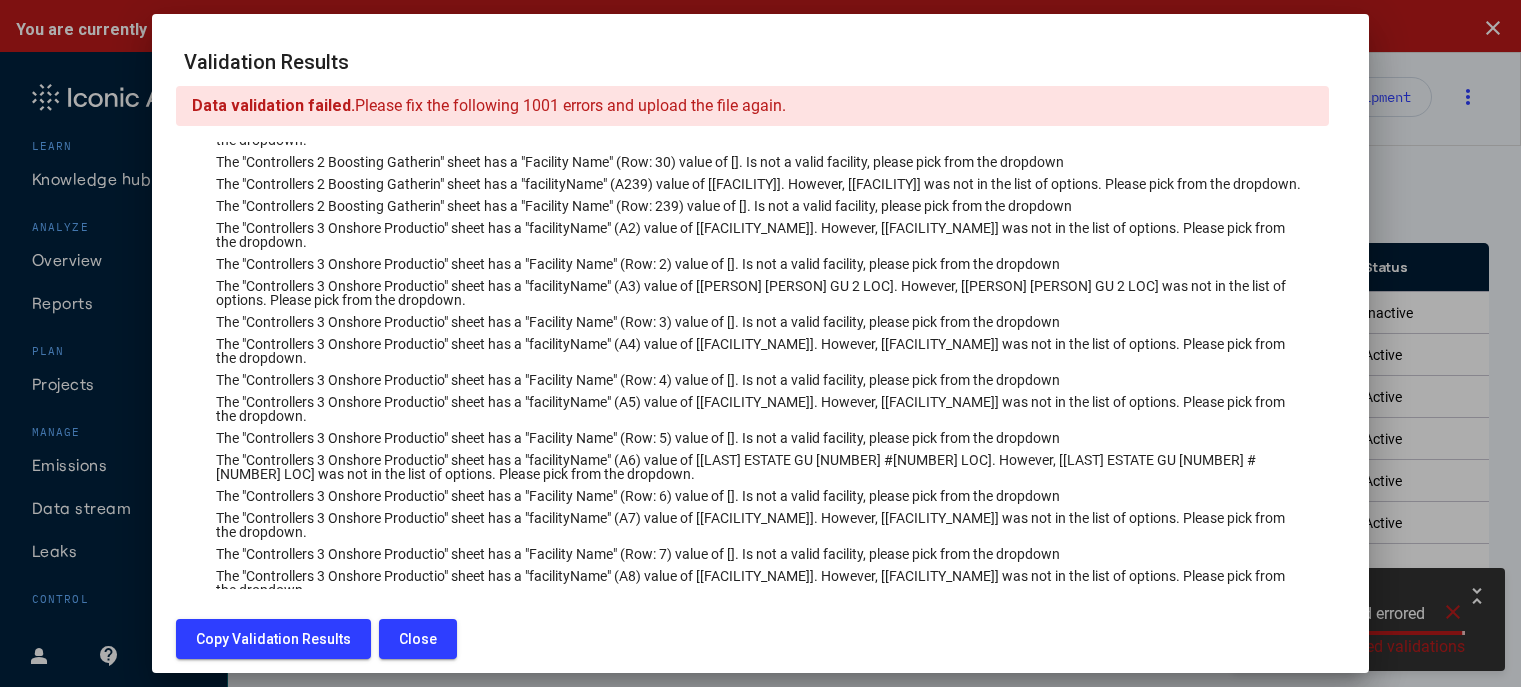 scroll, scrollTop: 400, scrollLeft: 0, axis: vertical 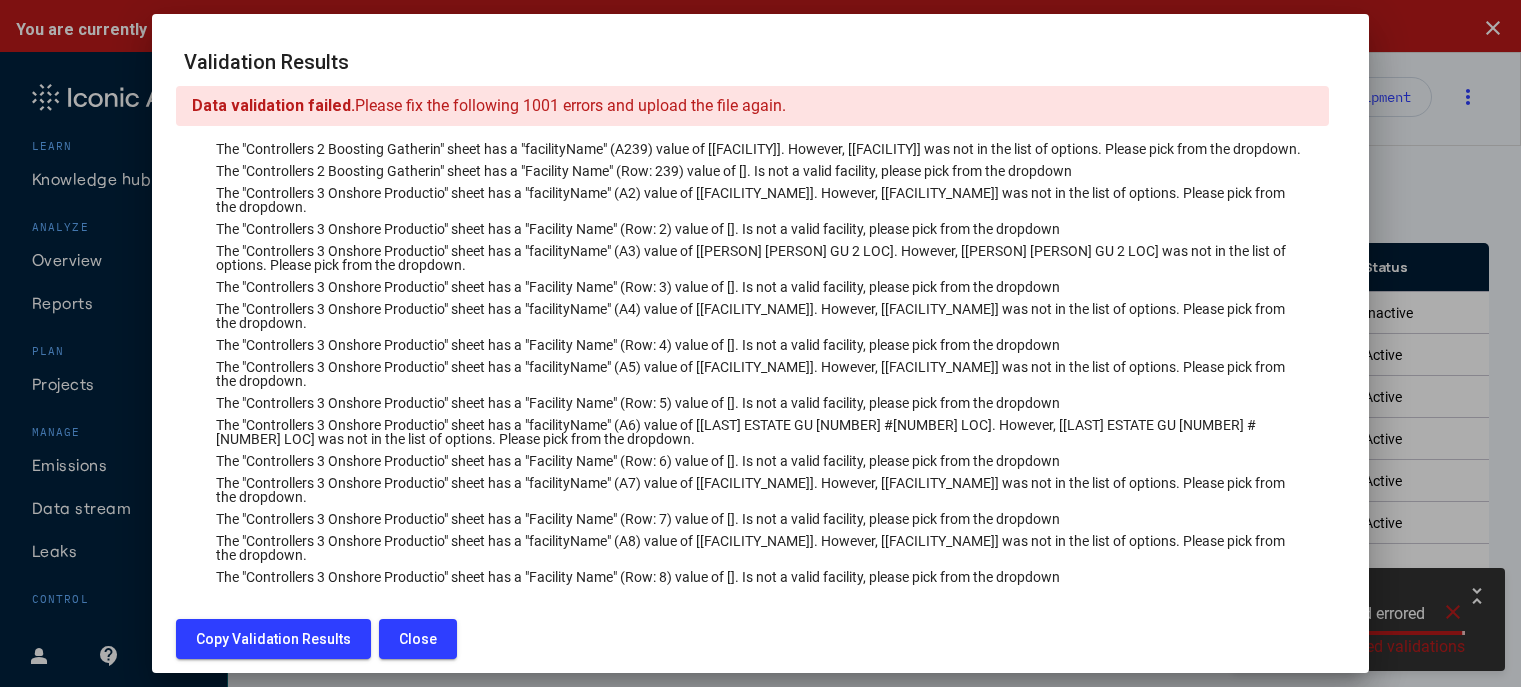 click on "The "Controllers 3 Onshore Productio" sheet has a "facilityName" (A4) value of [CLUTE DIEHL GU 001 003 LOC]. However, [CLUTE DIEHL GU 001 003 LOC] was not in the list of options. Please pick from the dropdown." at bounding box center (760, 316) 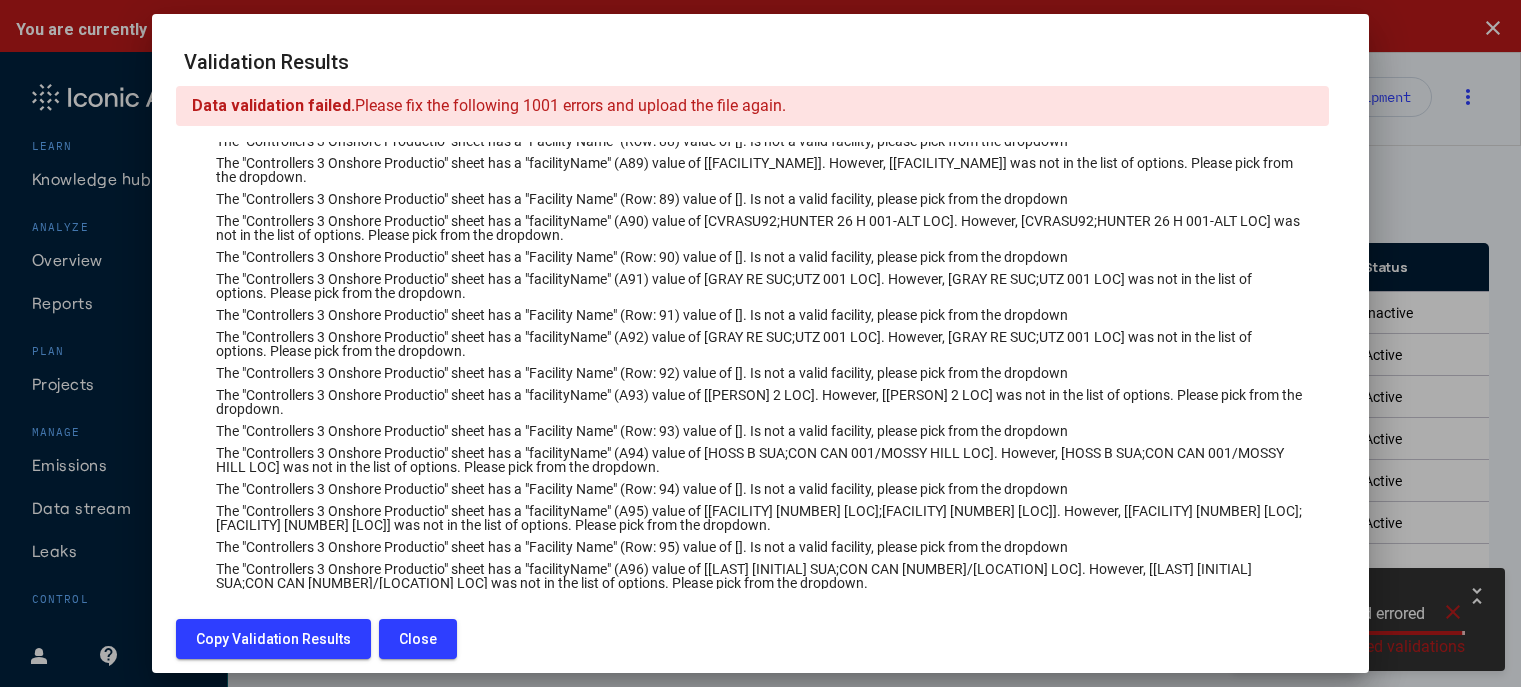 scroll, scrollTop: 5900, scrollLeft: 0, axis: vertical 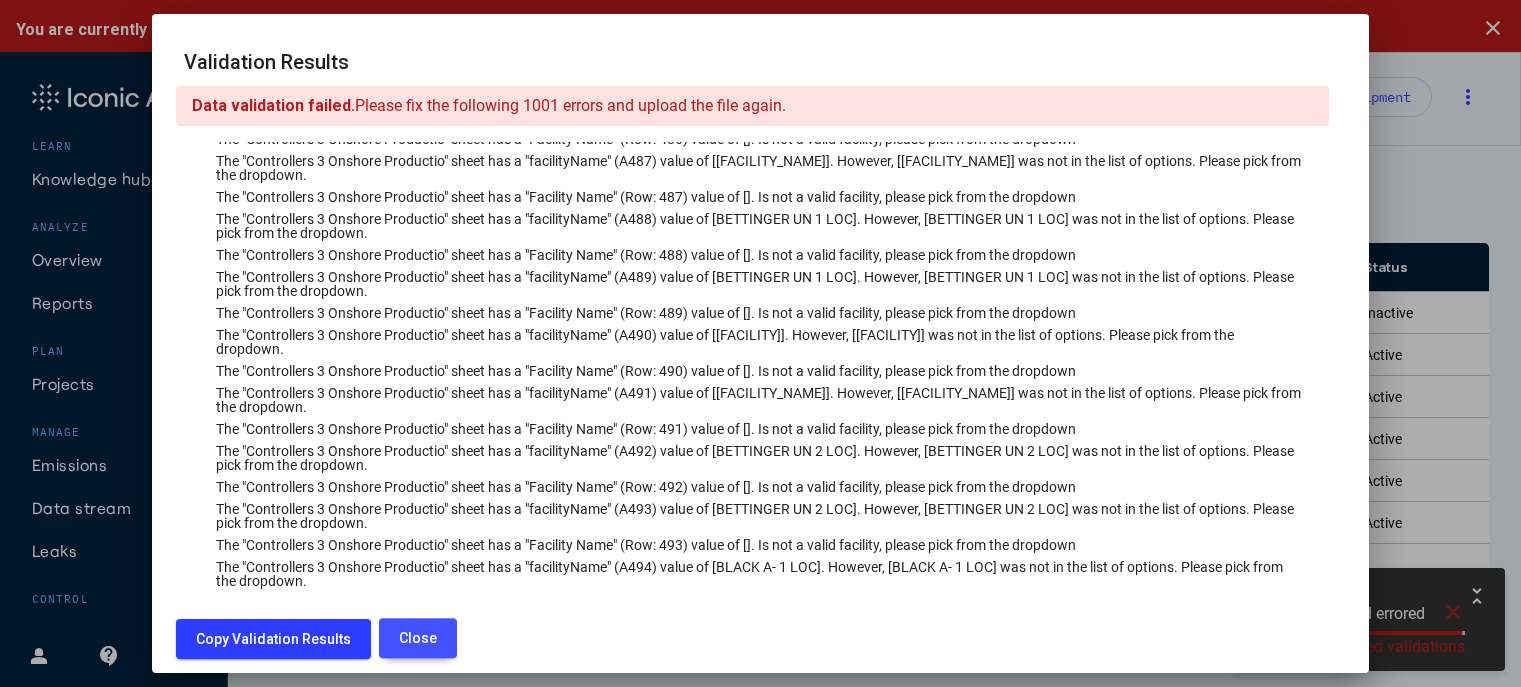 click on "Close" at bounding box center (418, 638) 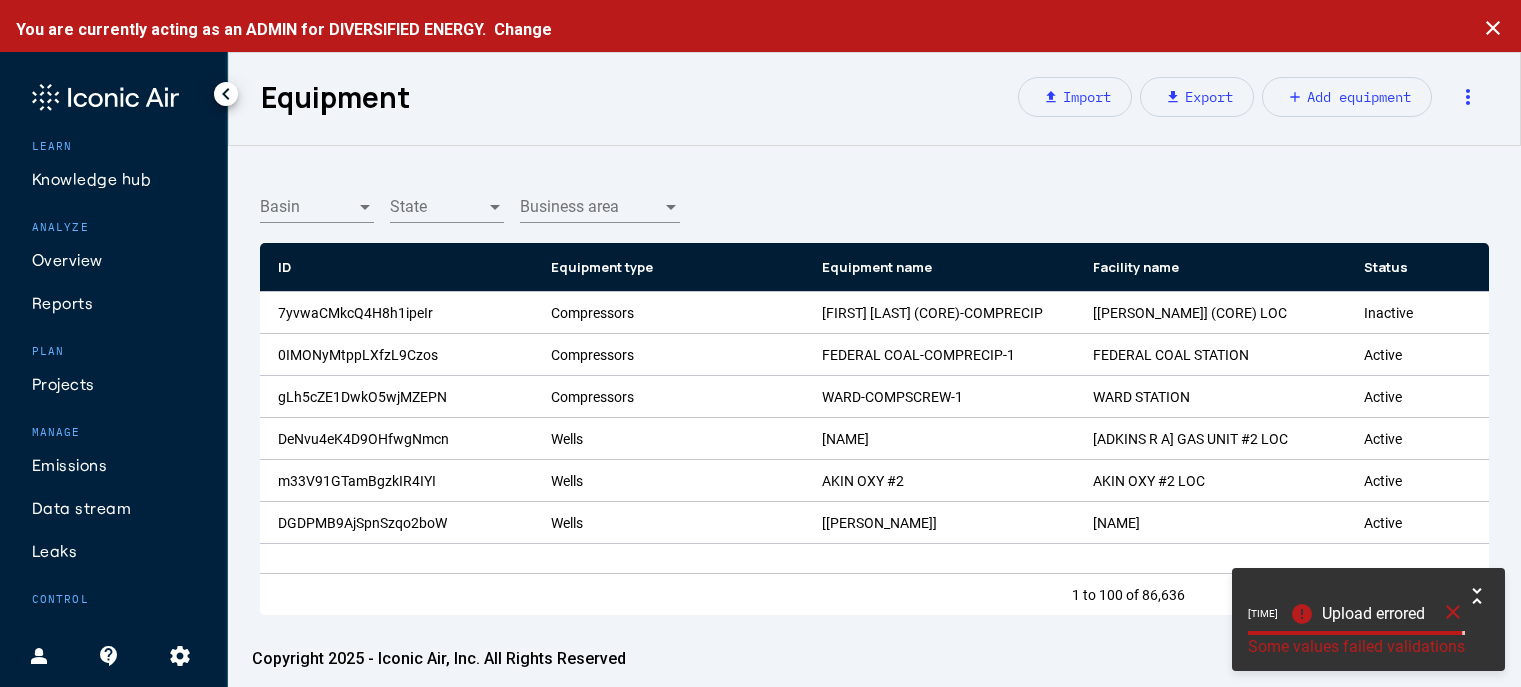 drag, startPoint x: 1455, startPoint y: 614, endPoint x: 1455, endPoint y: 632, distance: 18 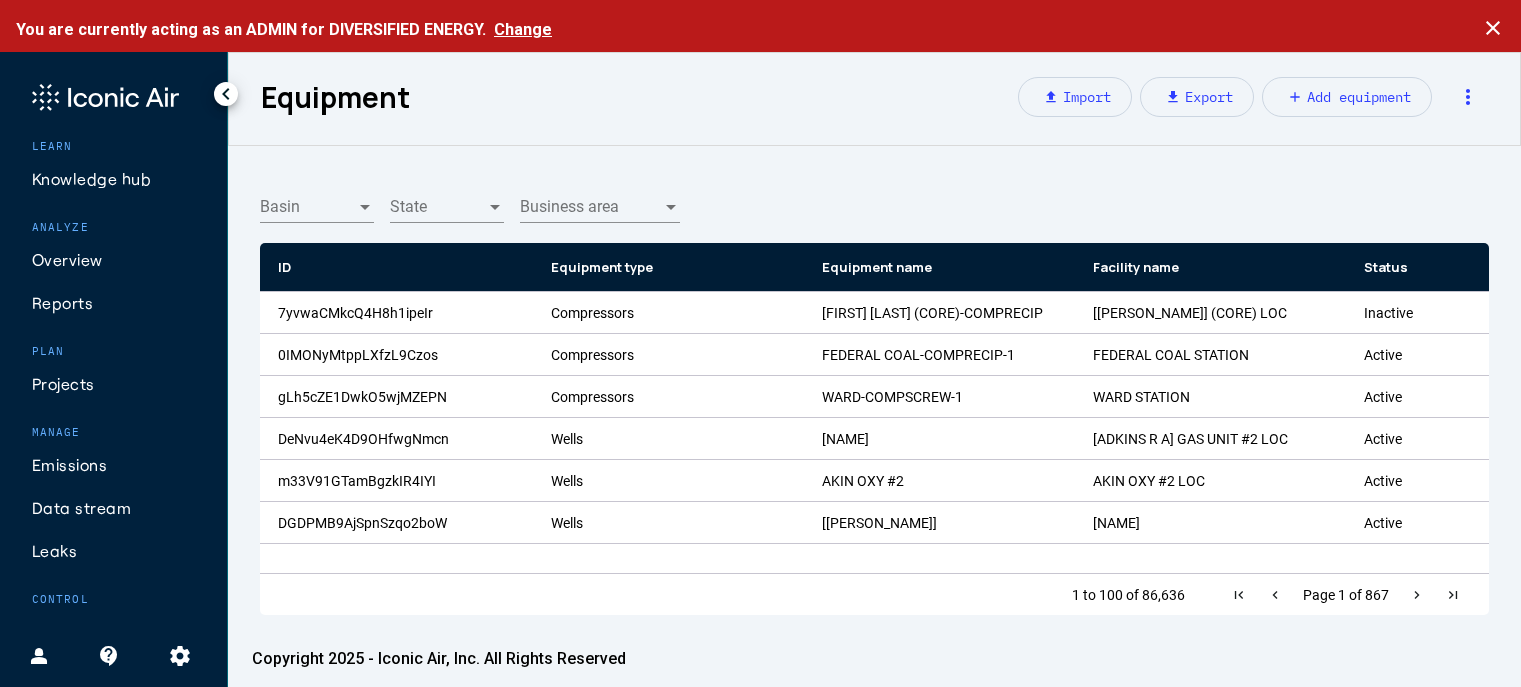 click on "Change" 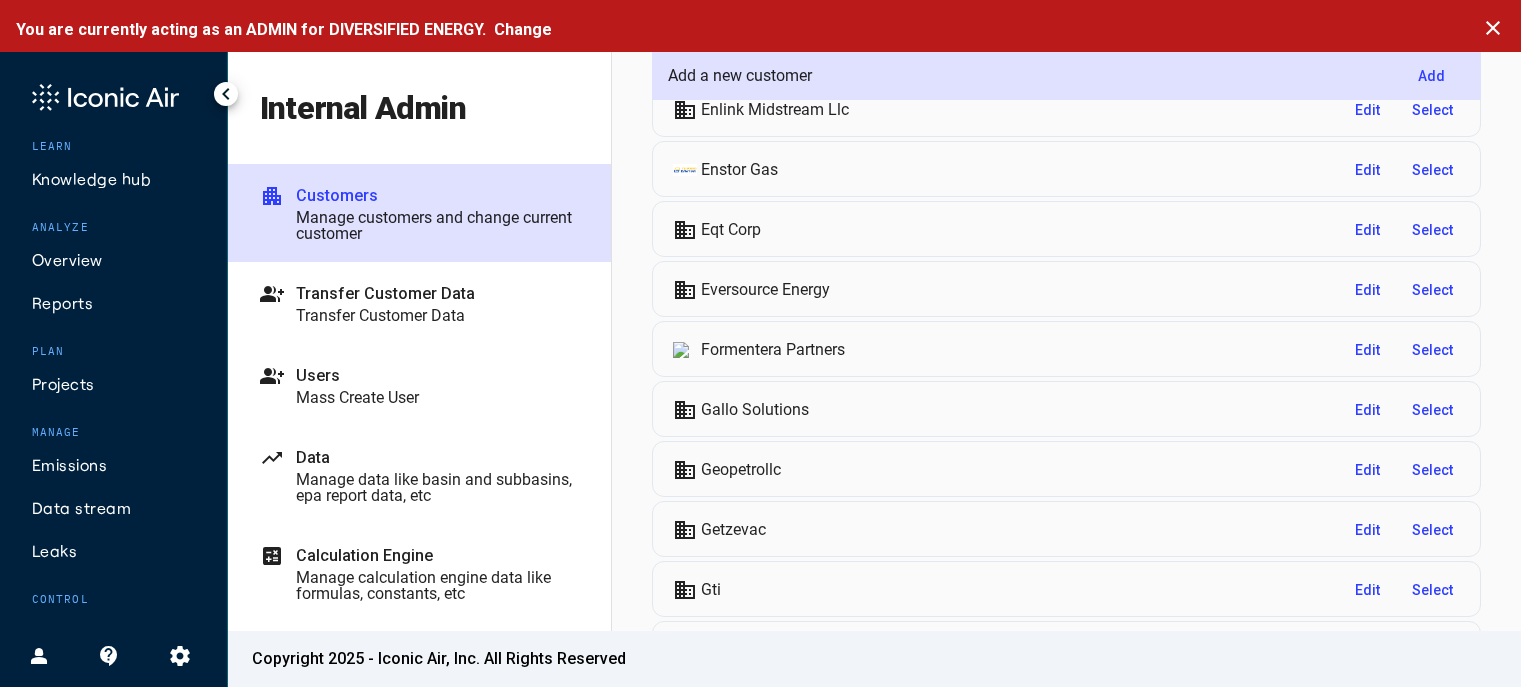 scroll, scrollTop: 2400, scrollLeft: 0, axis: vertical 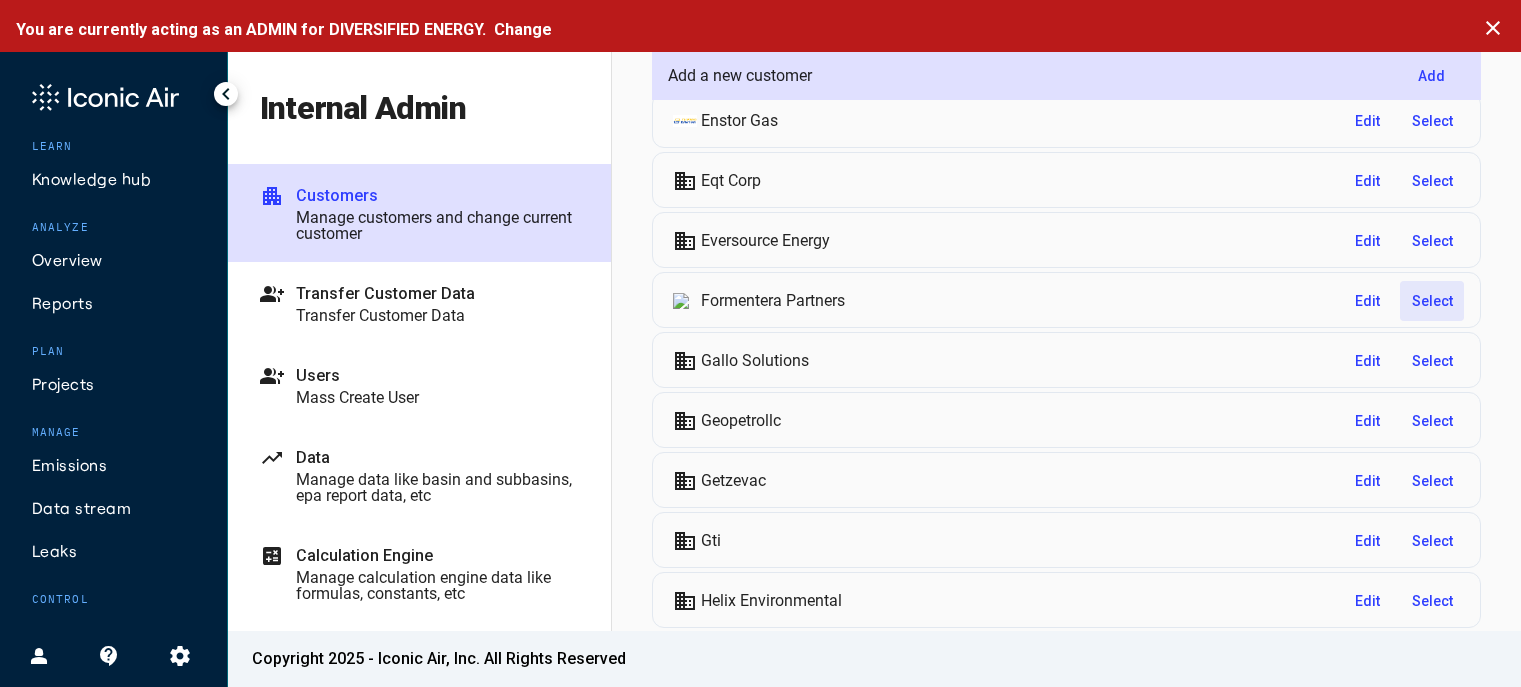 click on "Select" 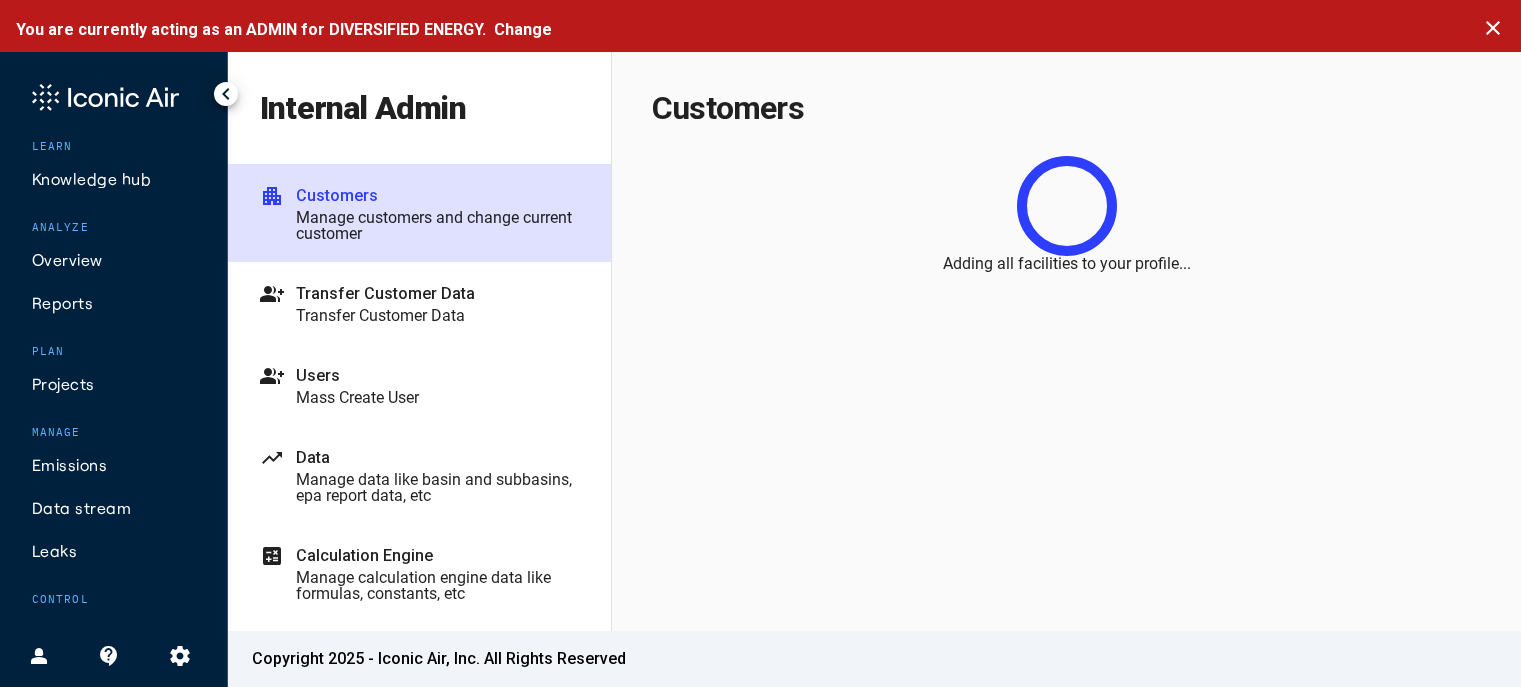 scroll, scrollTop: 0, scrollLeft: 0, axis: both 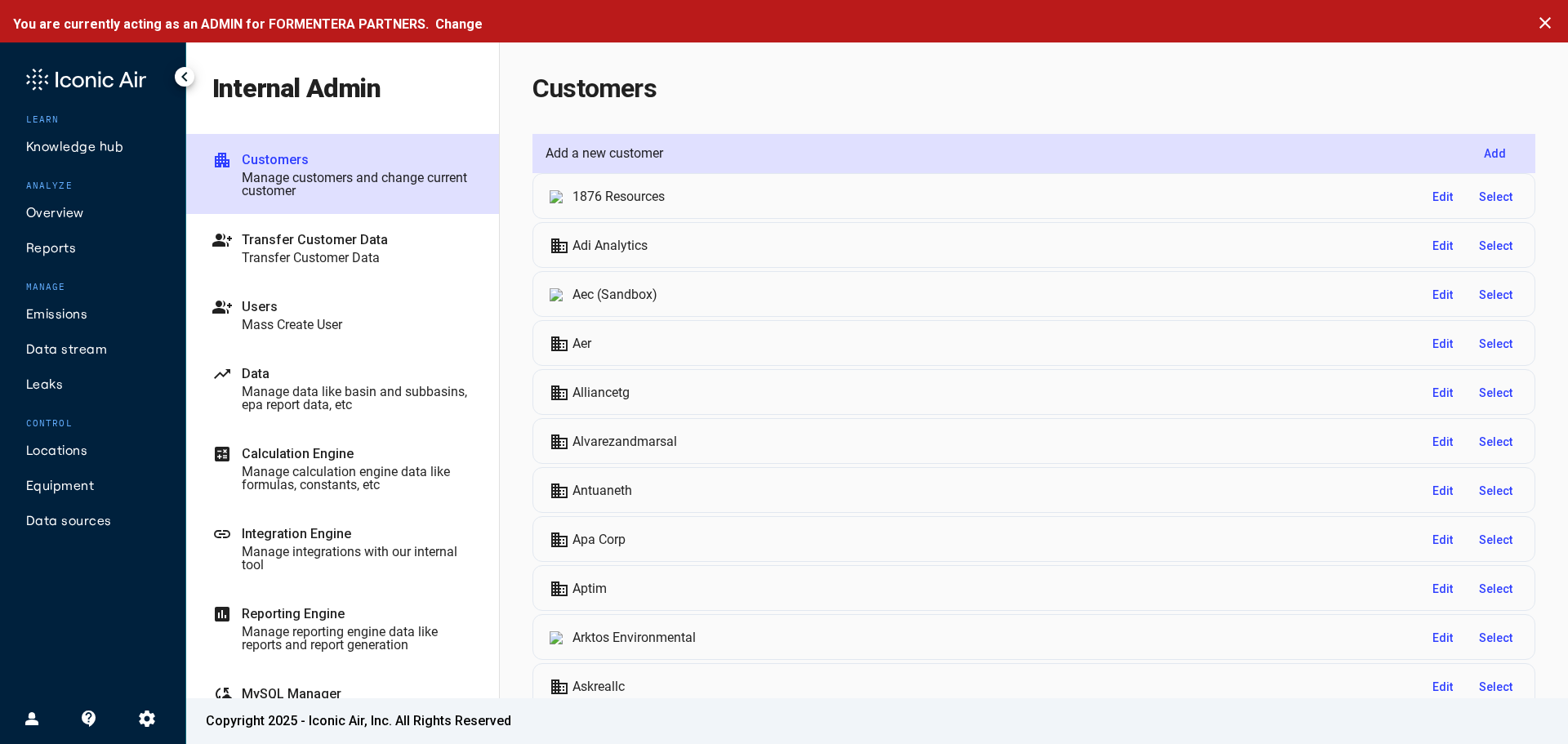 click on "Equipment" 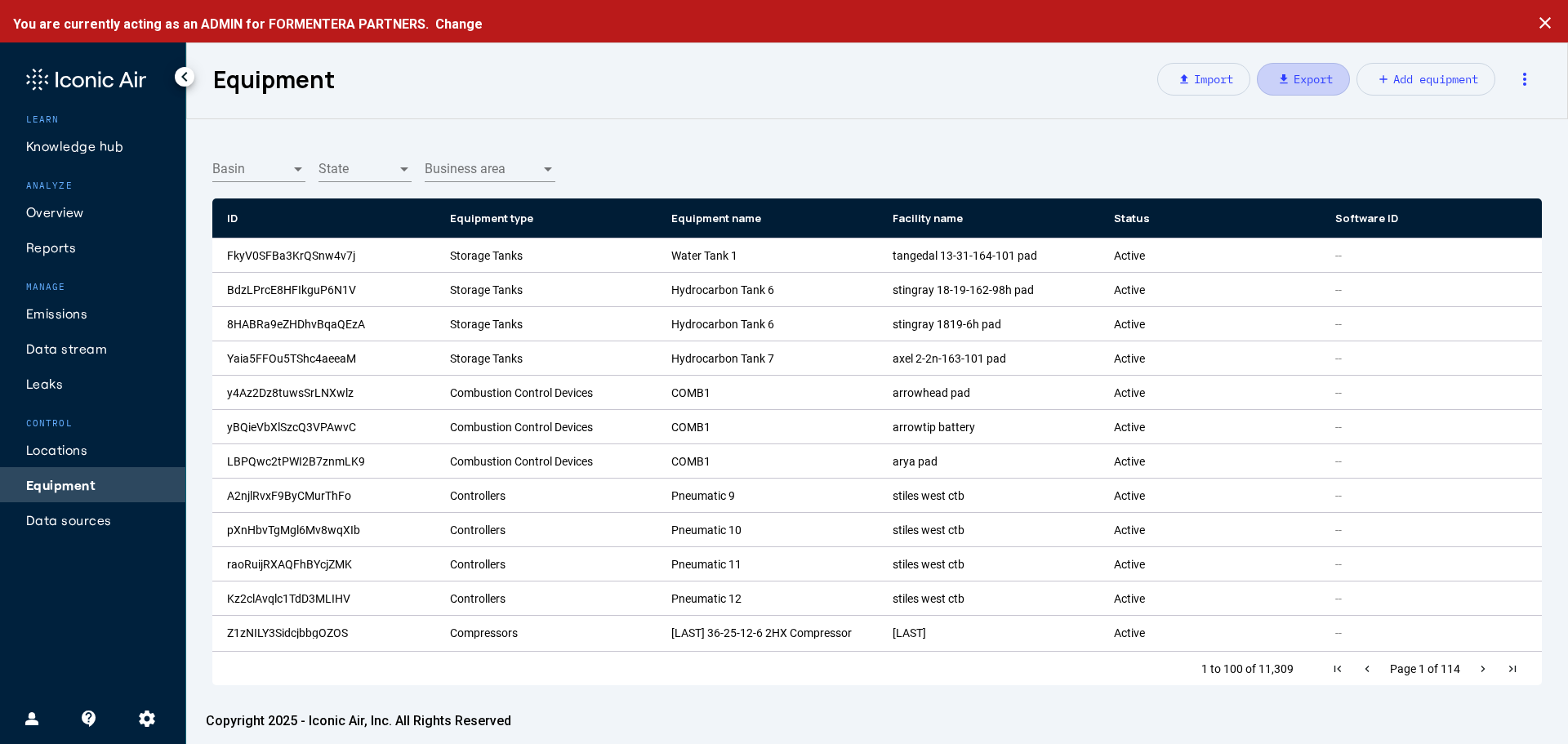 click on "download   Export" 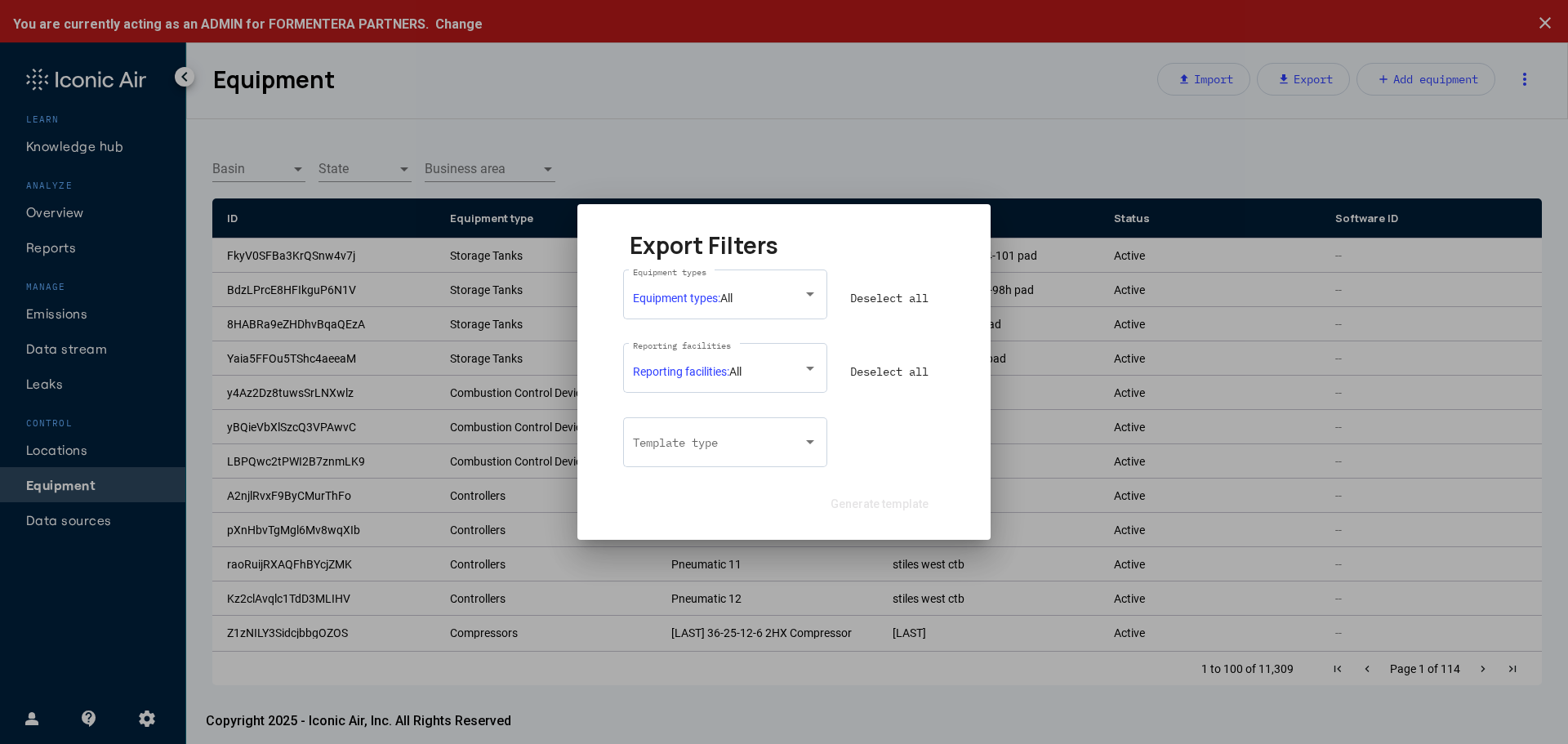 click on "Deselect all" at bounding box center (889, 298) 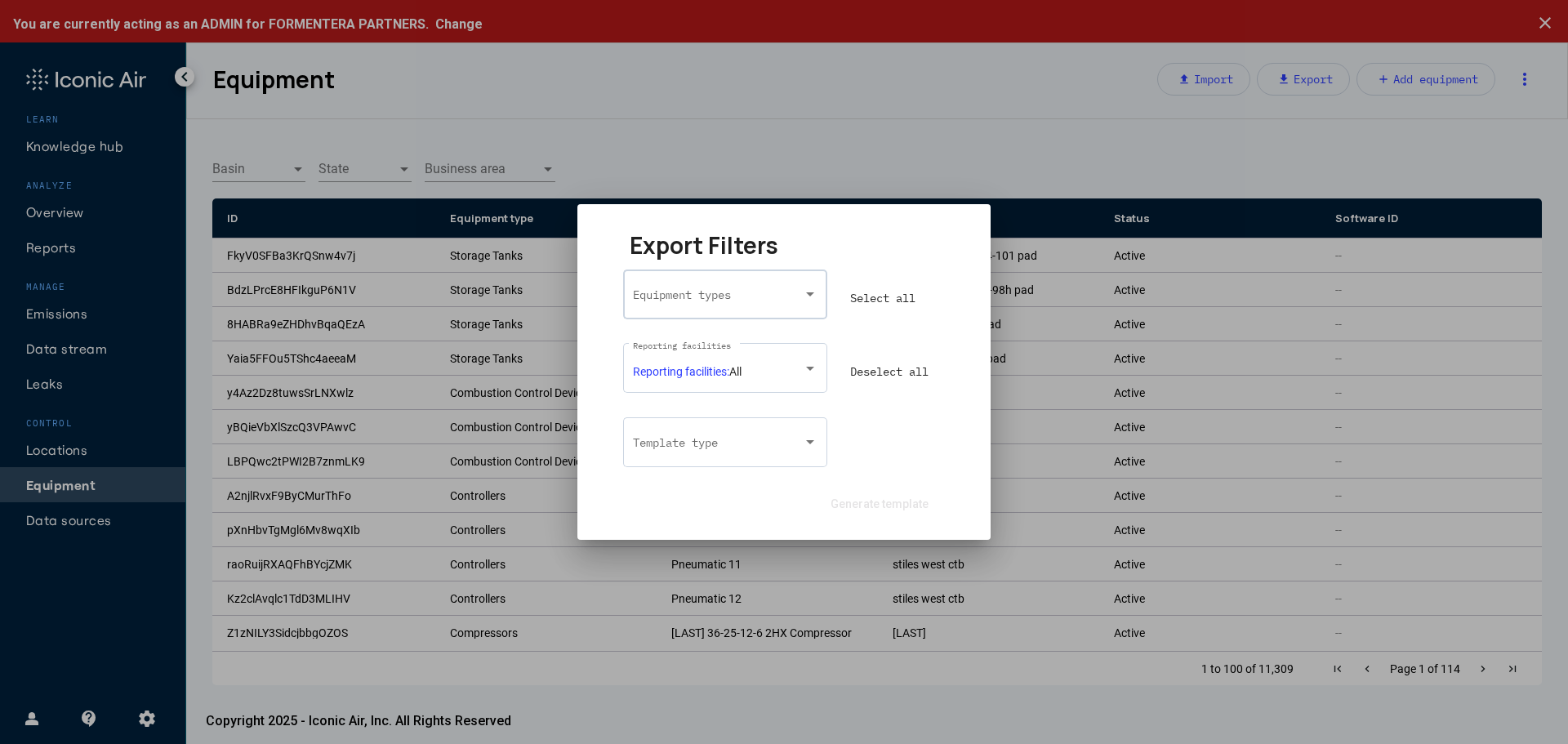 click at bounding box center [719, 298] 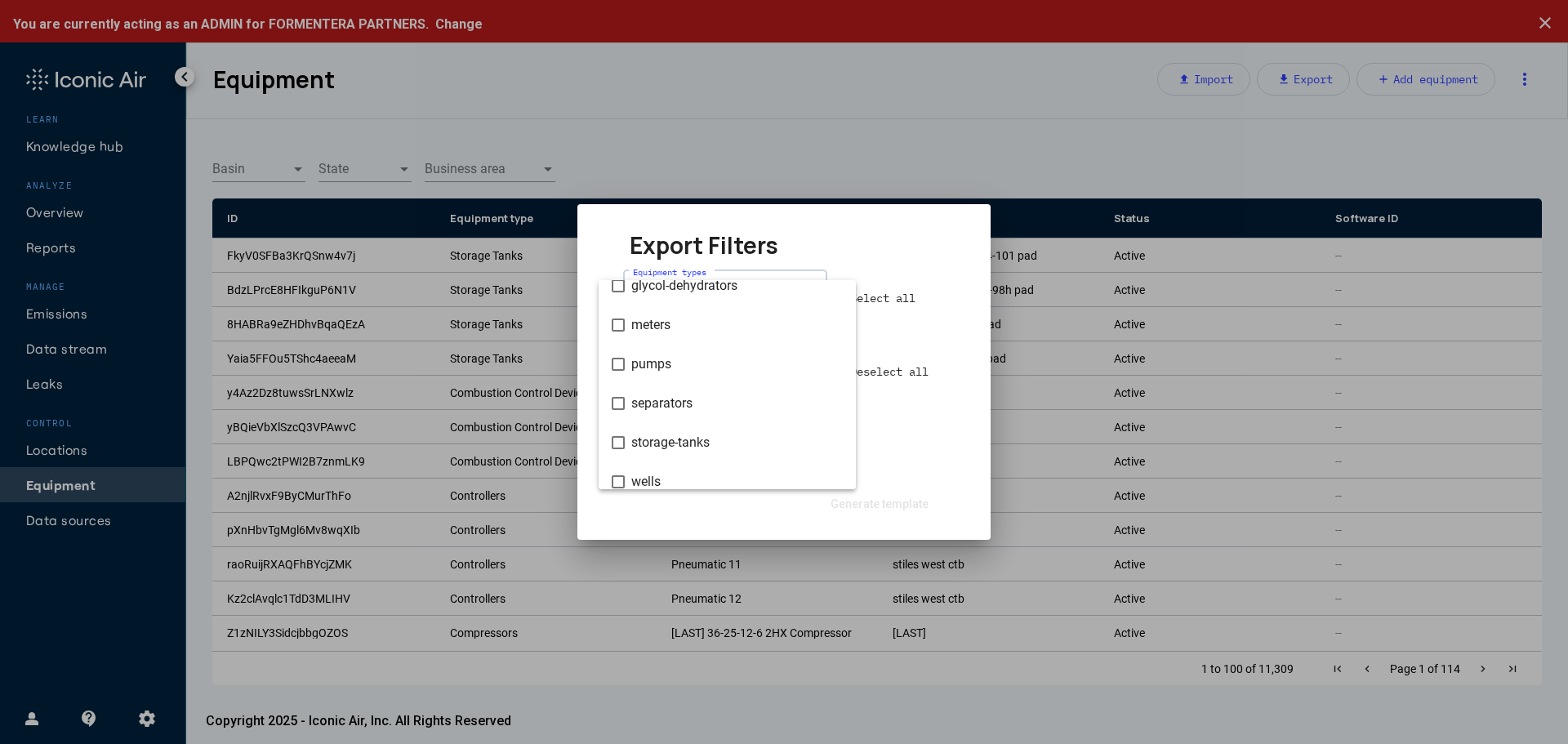 scroll, scrollTop: 222, scrollLeft: 0, axis: vertical 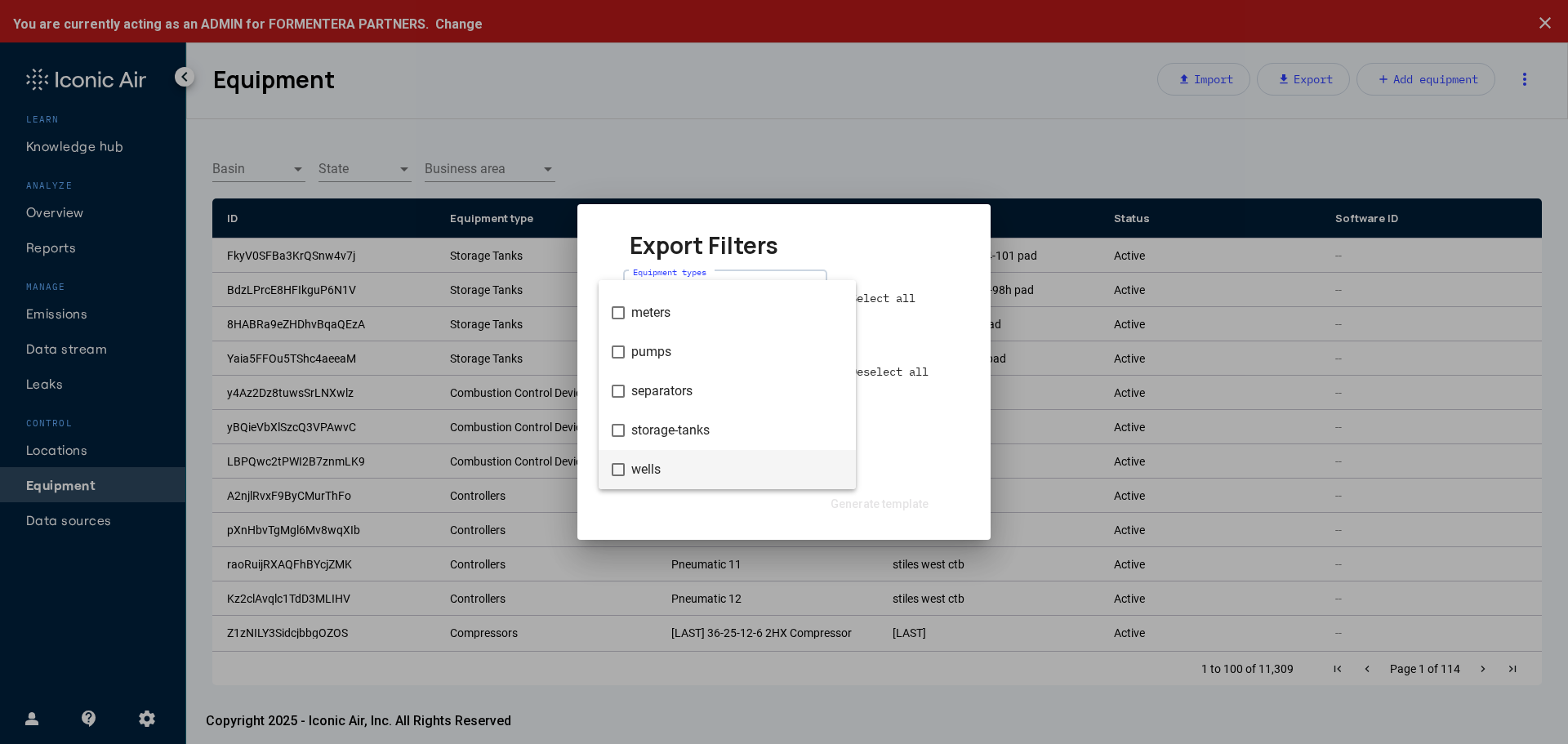 click on "wells" at bounding box center (737, 470) 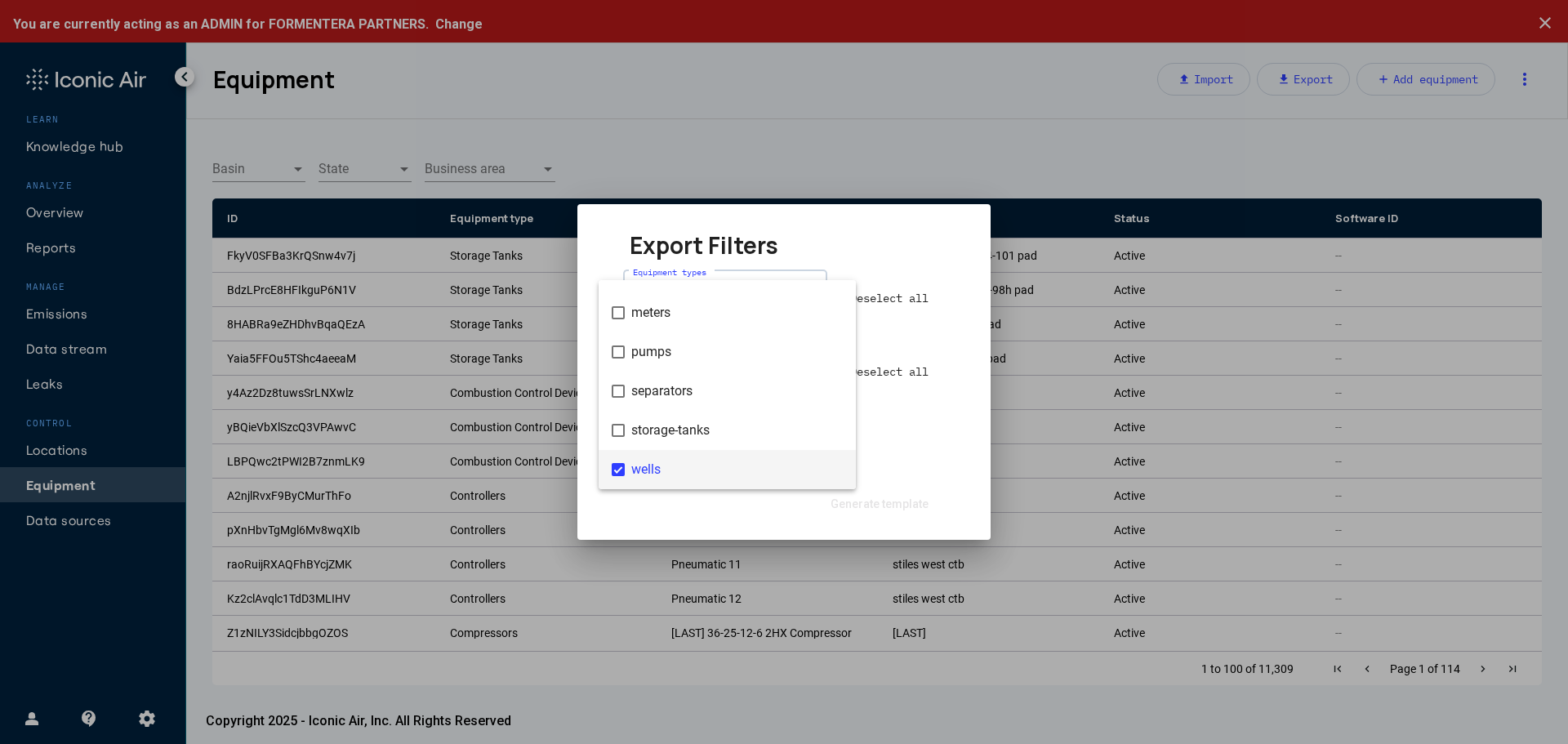 click at bounding box center [784, 372] 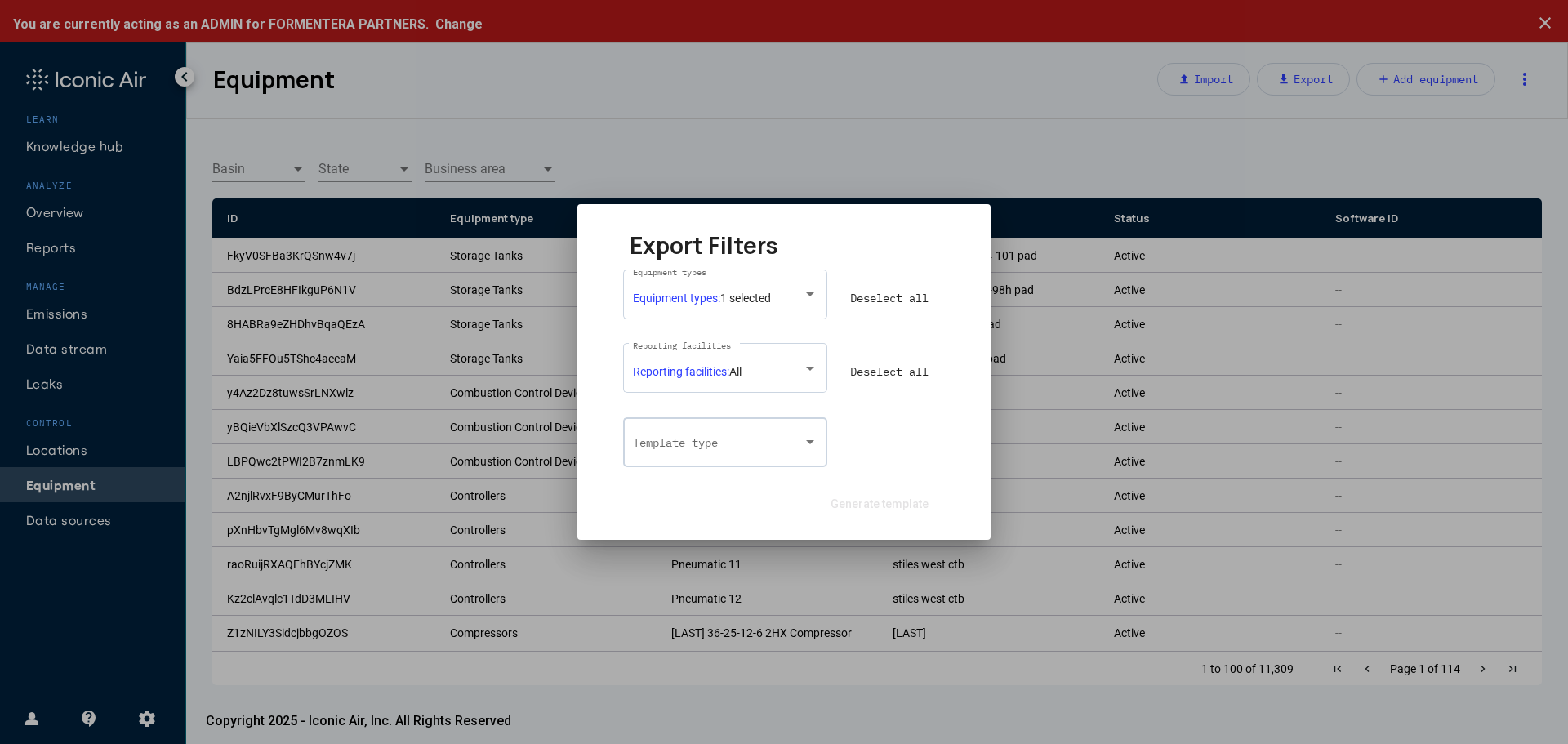 click on "Template type" at bounding box center [725, 440] 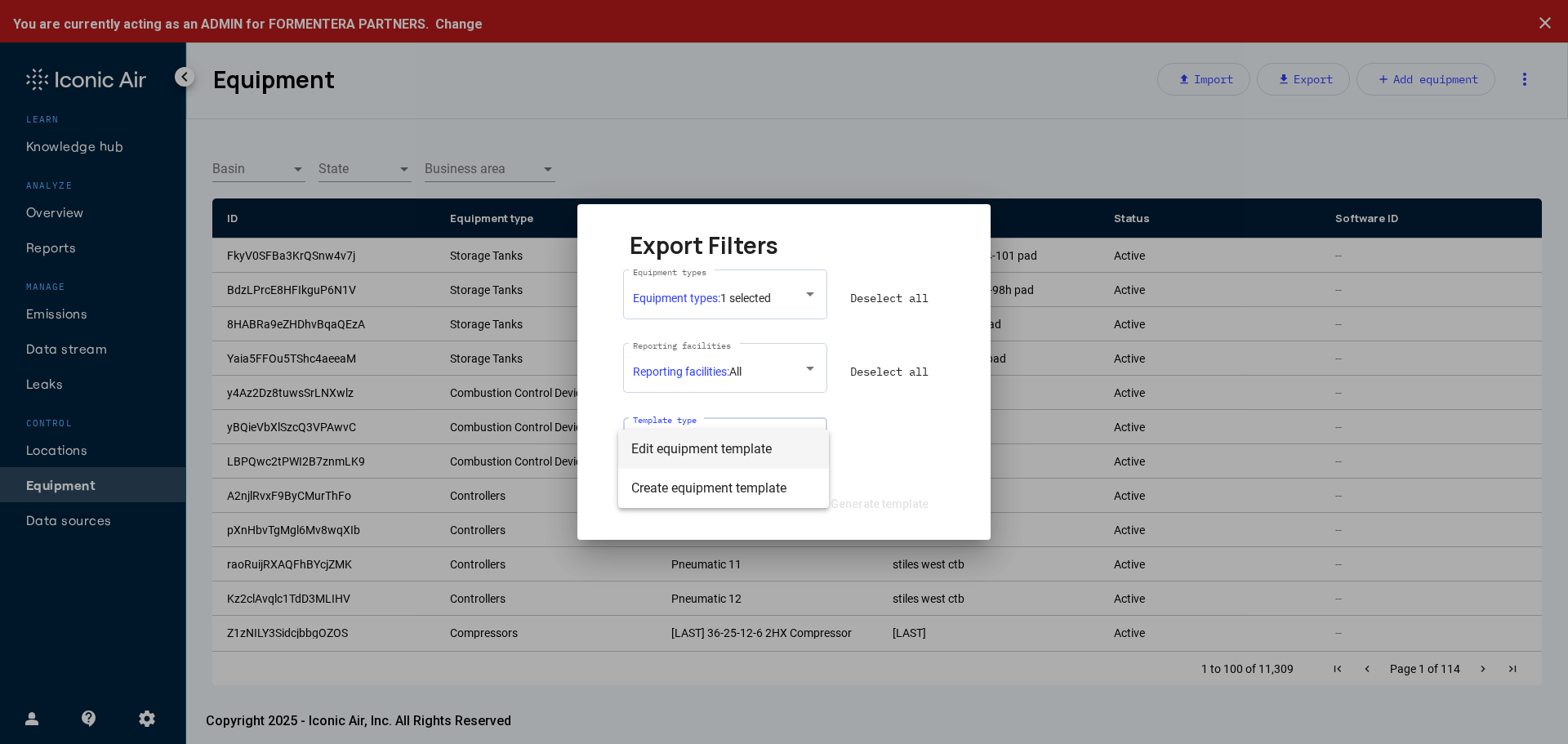 click on "Edit equipment template" at bounding box center (724, 449) 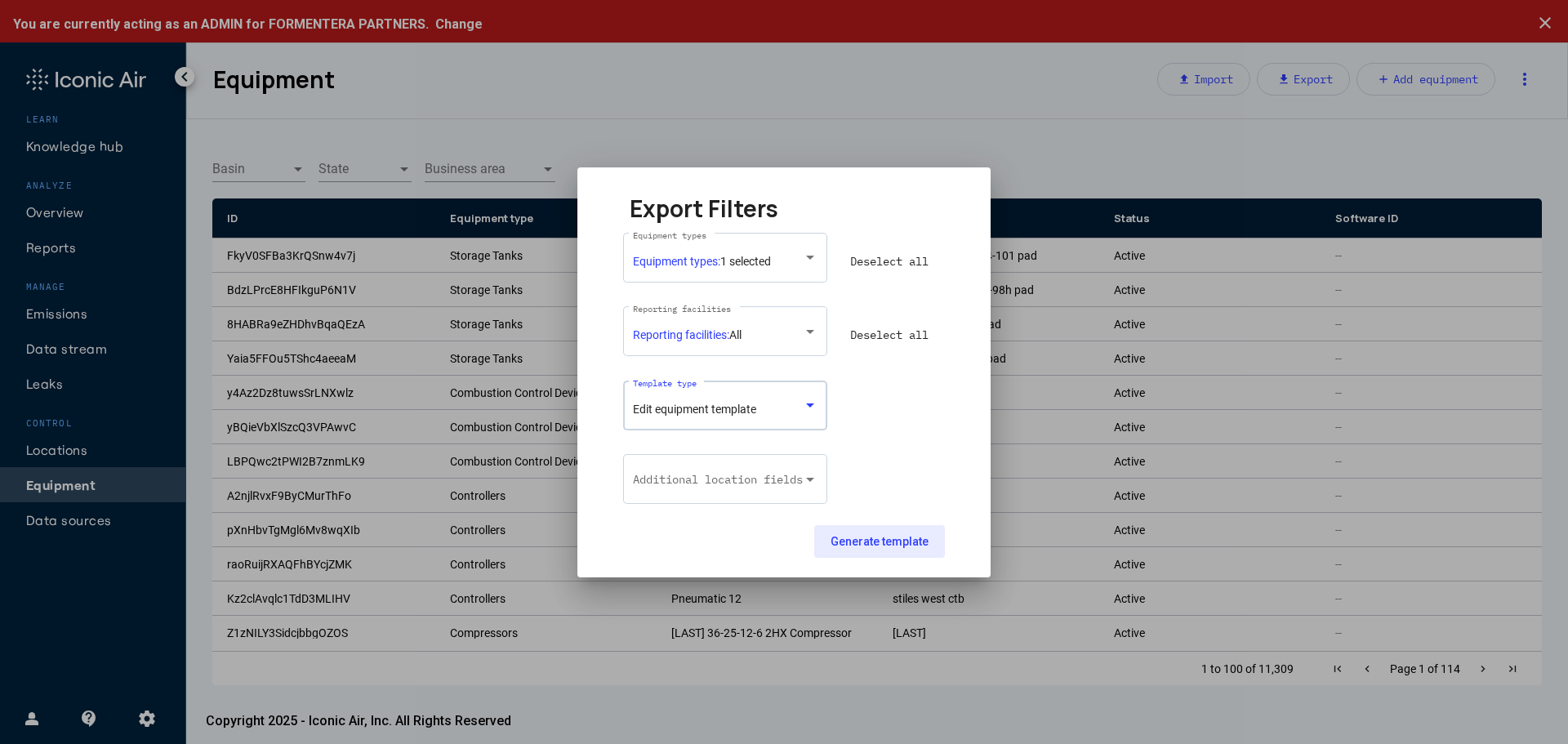 click on "Generate template" at bounding box center (880, 541) 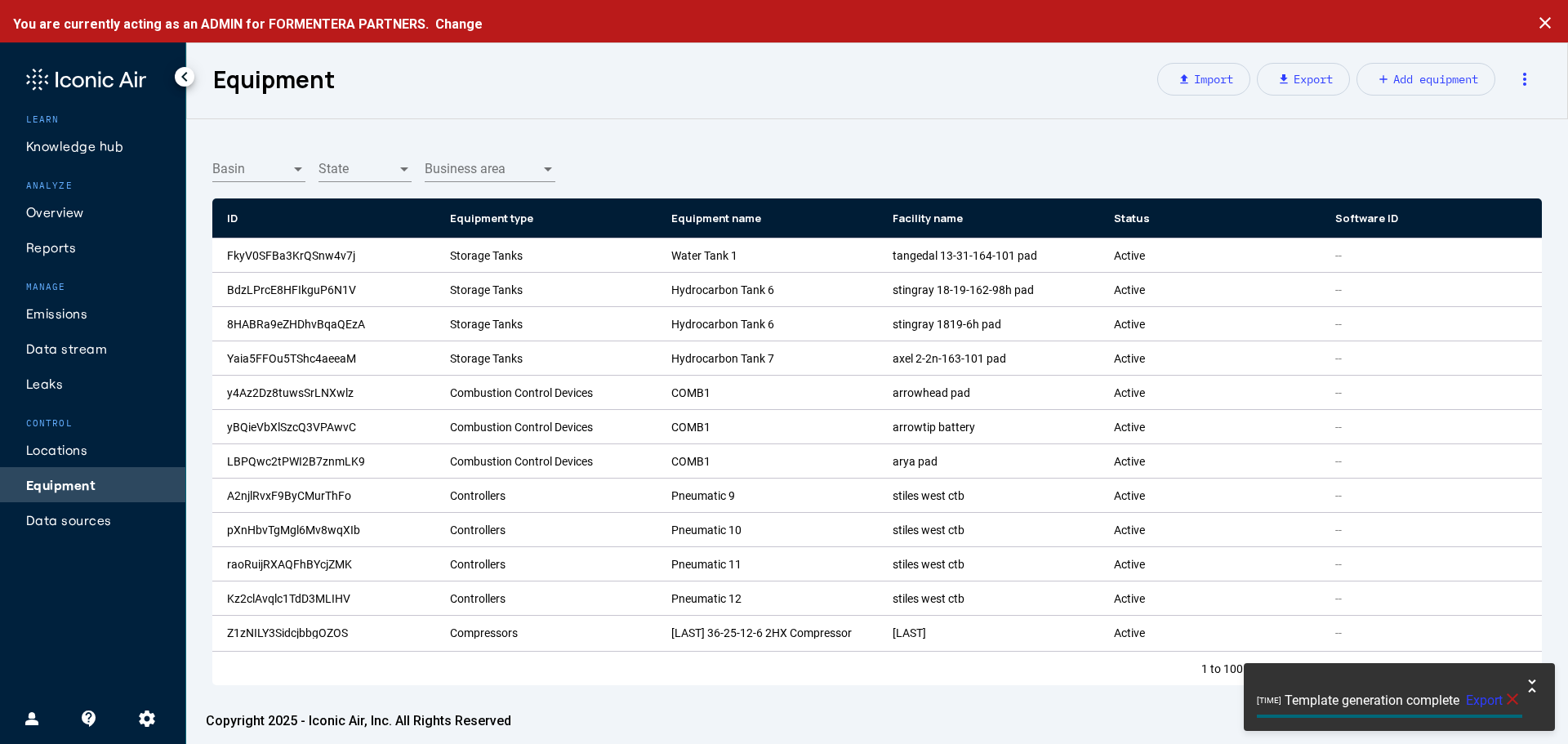 click on "Export" 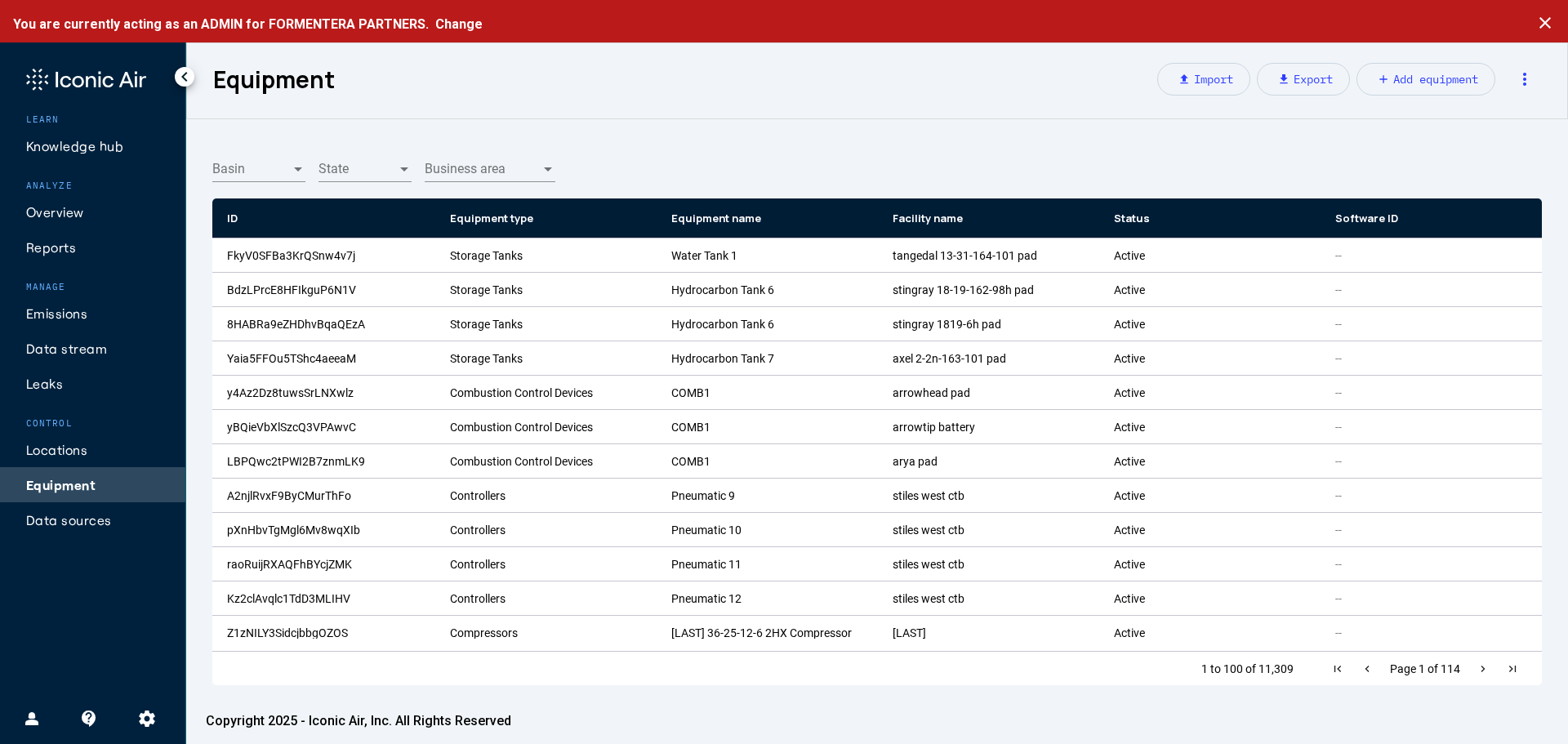 click on "Leaks" 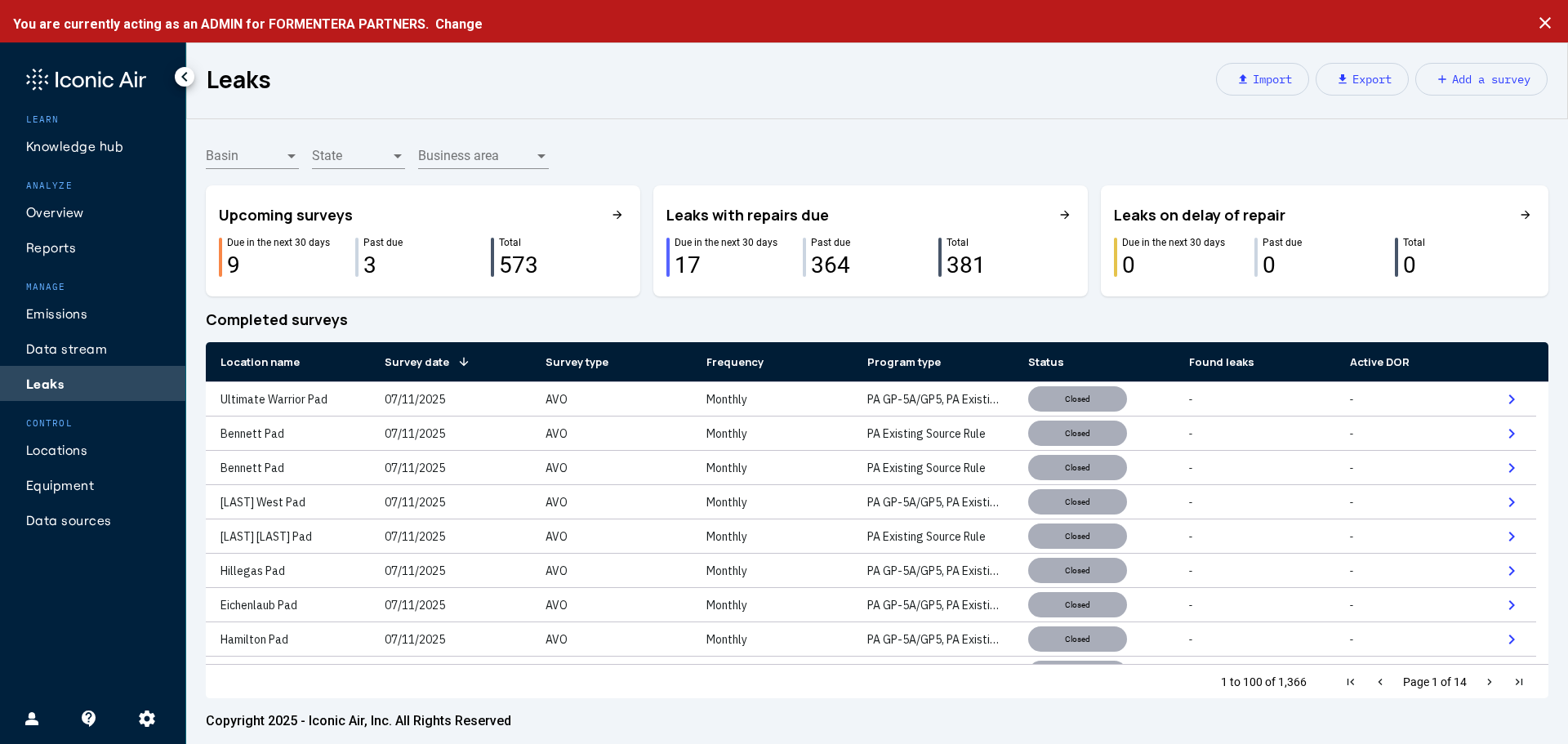 click on "You are currently acting as an ADMIN for FORMENTERA PARTNERS.  Change close" 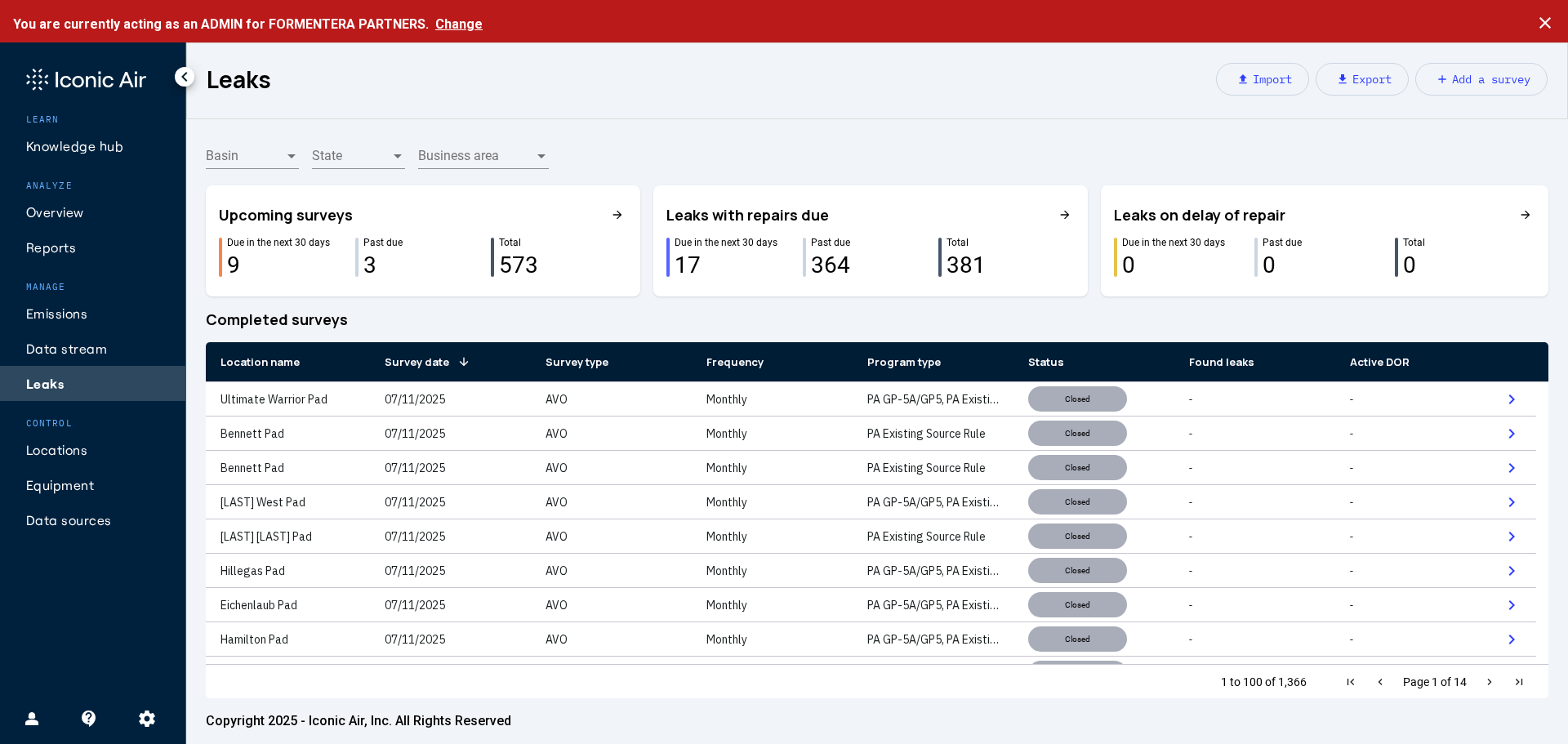 click on "Change" 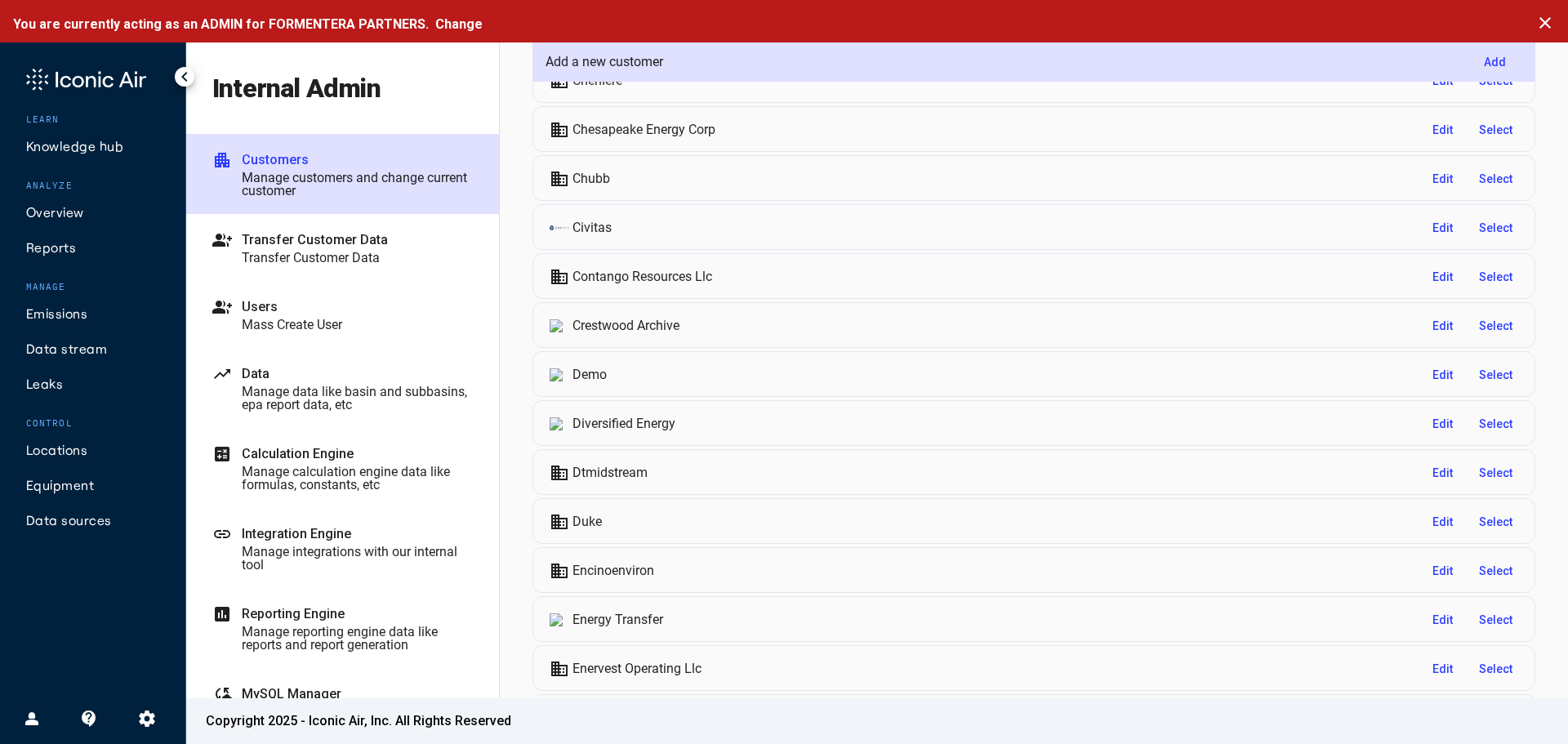 scroll, scrollTop: 1307, scrollLeft: 0, axis: vertical 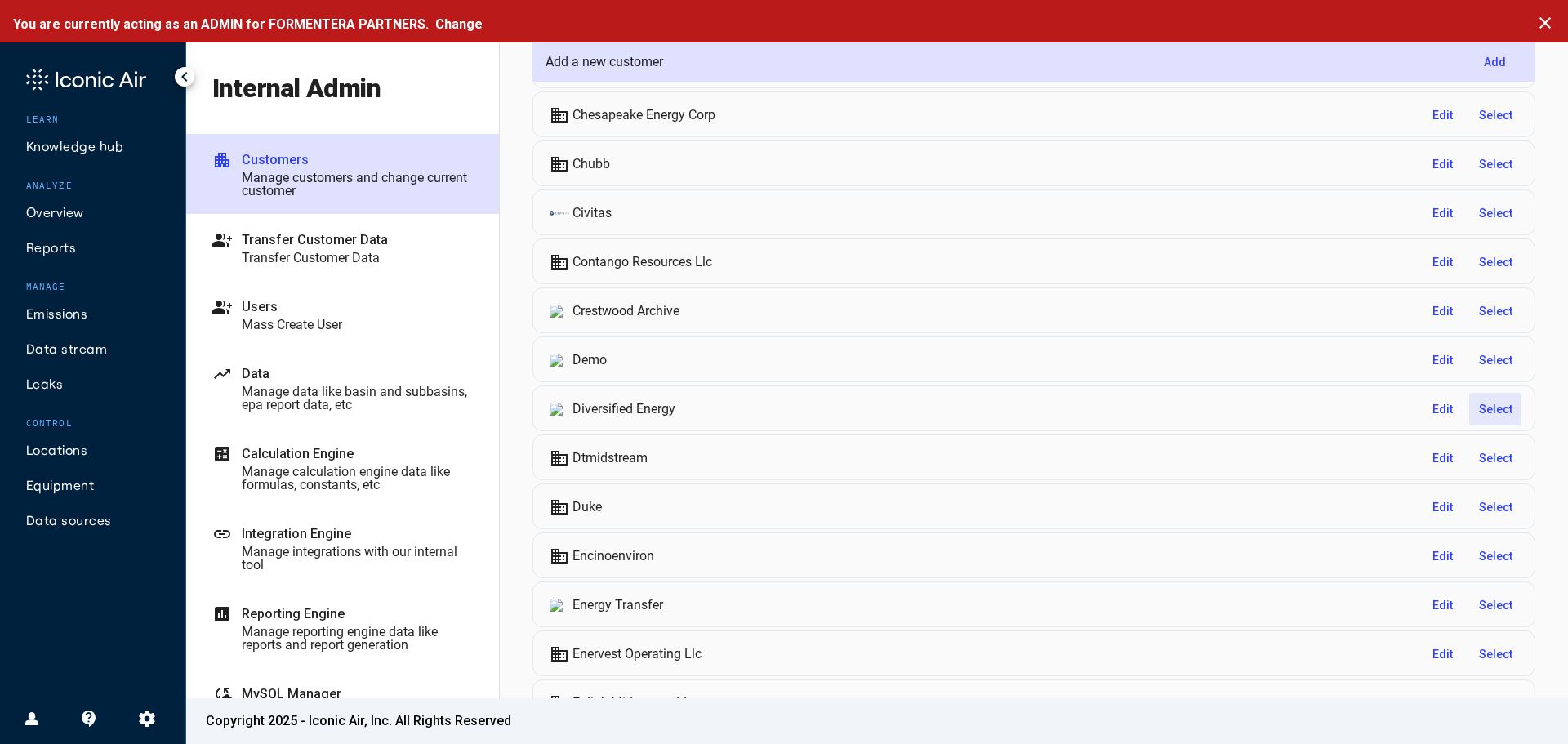 click on "Select" 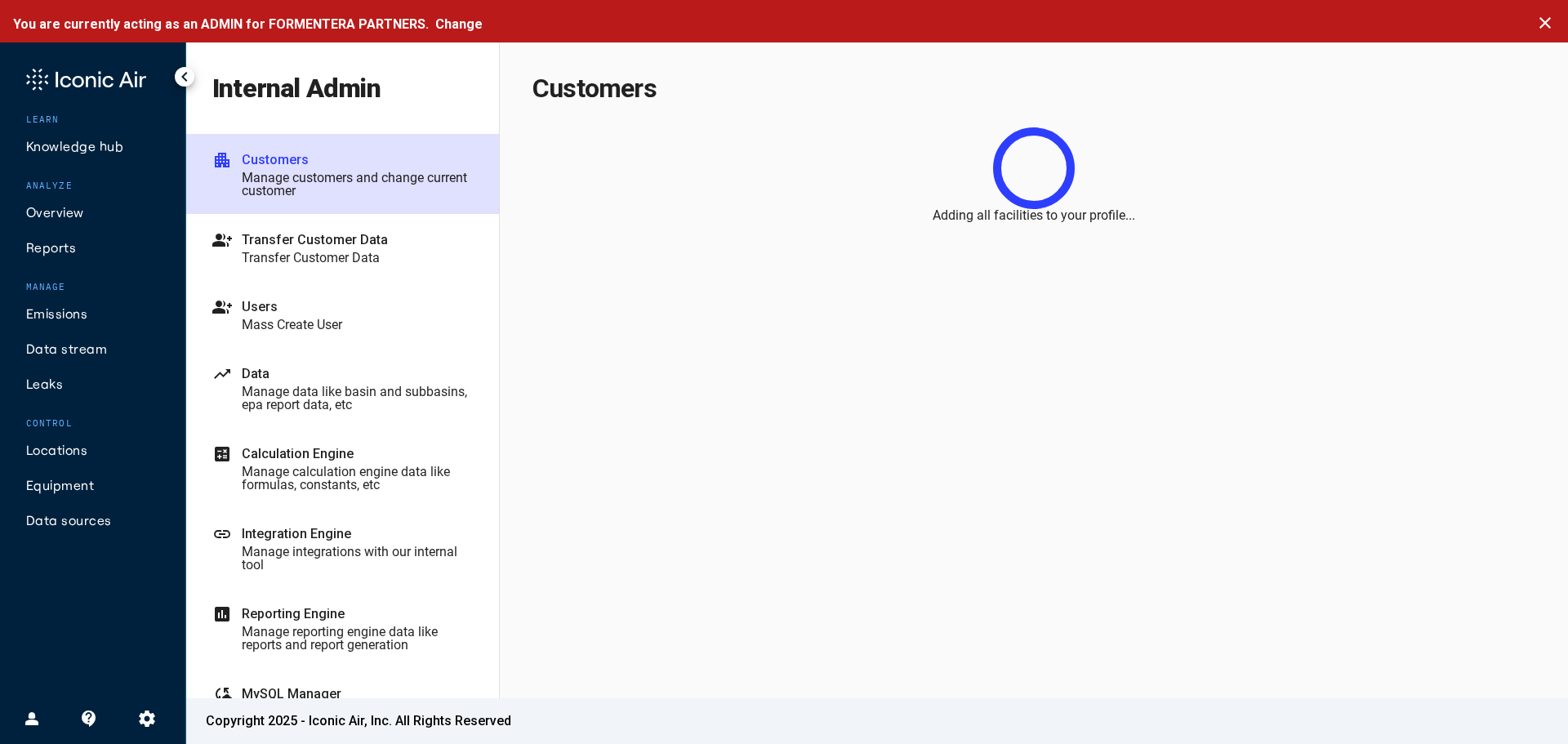 scroll, scrollTop: 0, scrollLeft: 0, axis: both 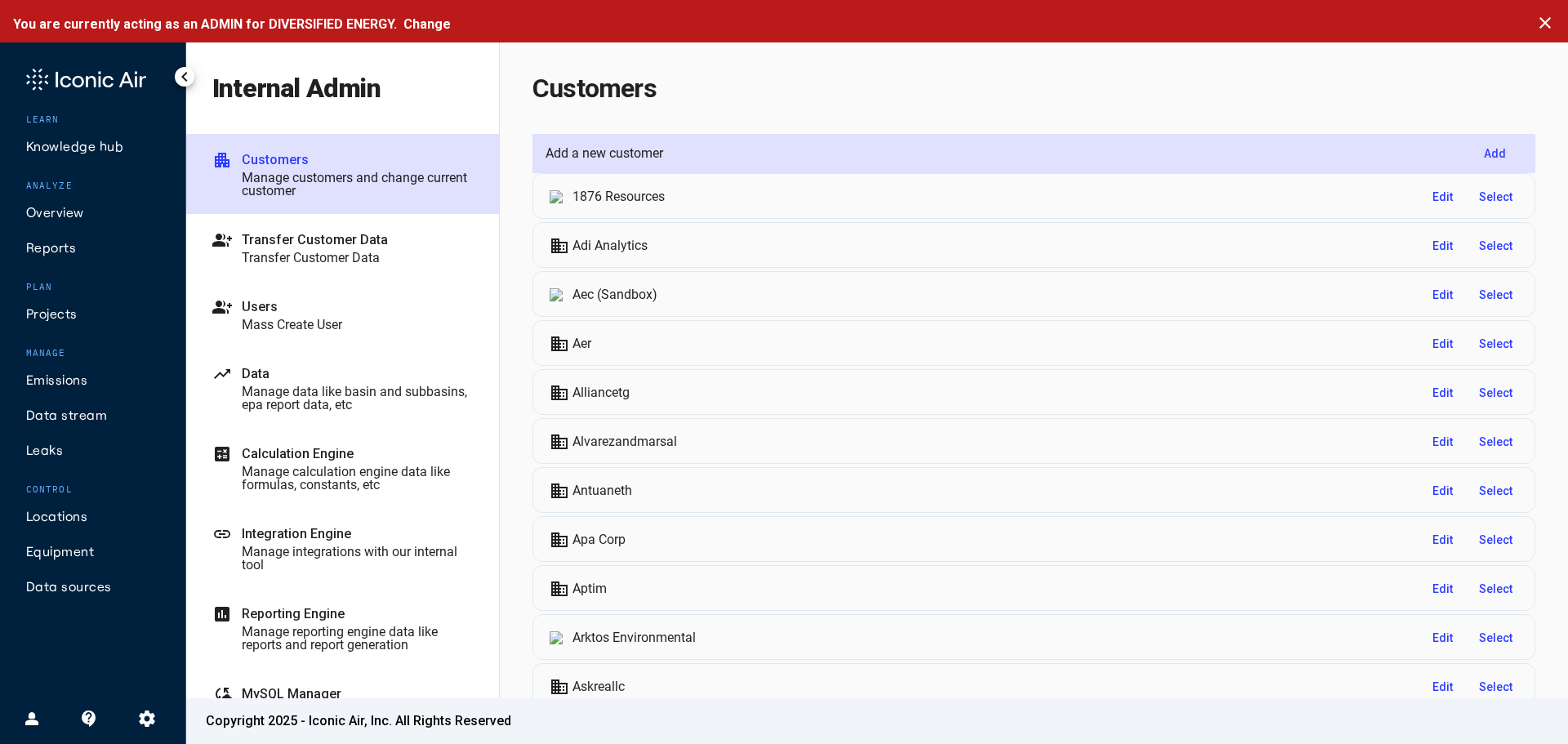 click on "Equipment" 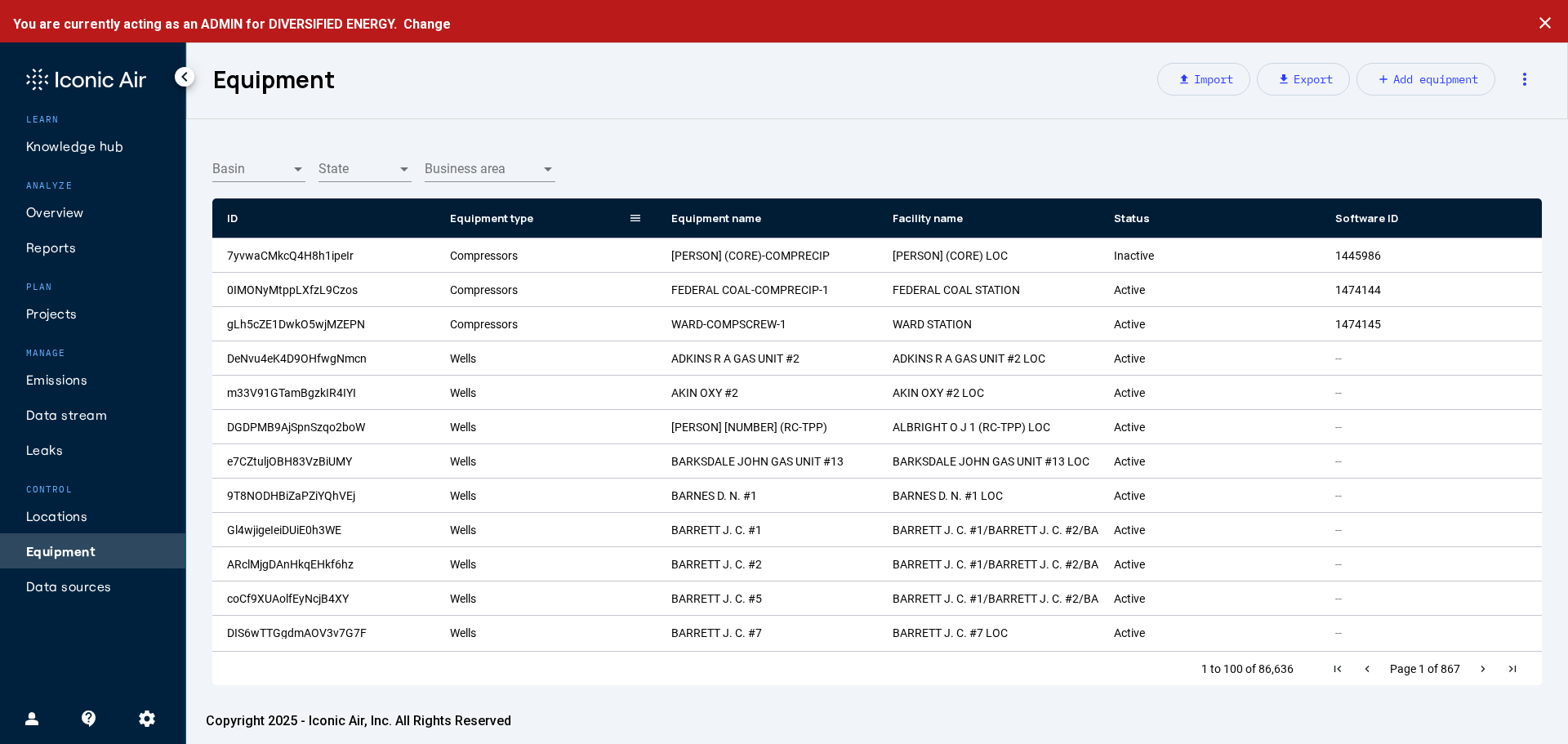 click 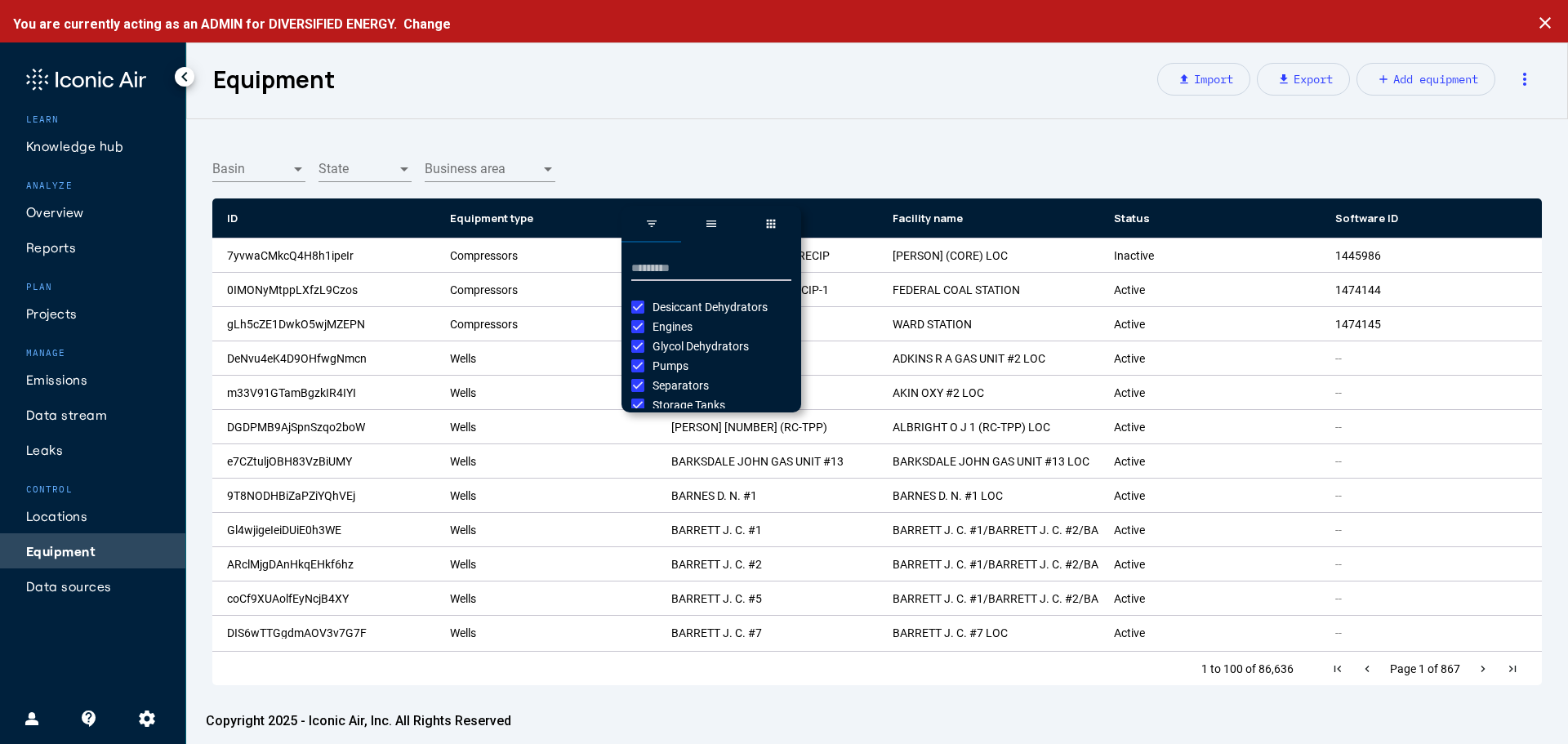 scroll, scrollTop: 78, scrollLeft: 0, axis: vertical 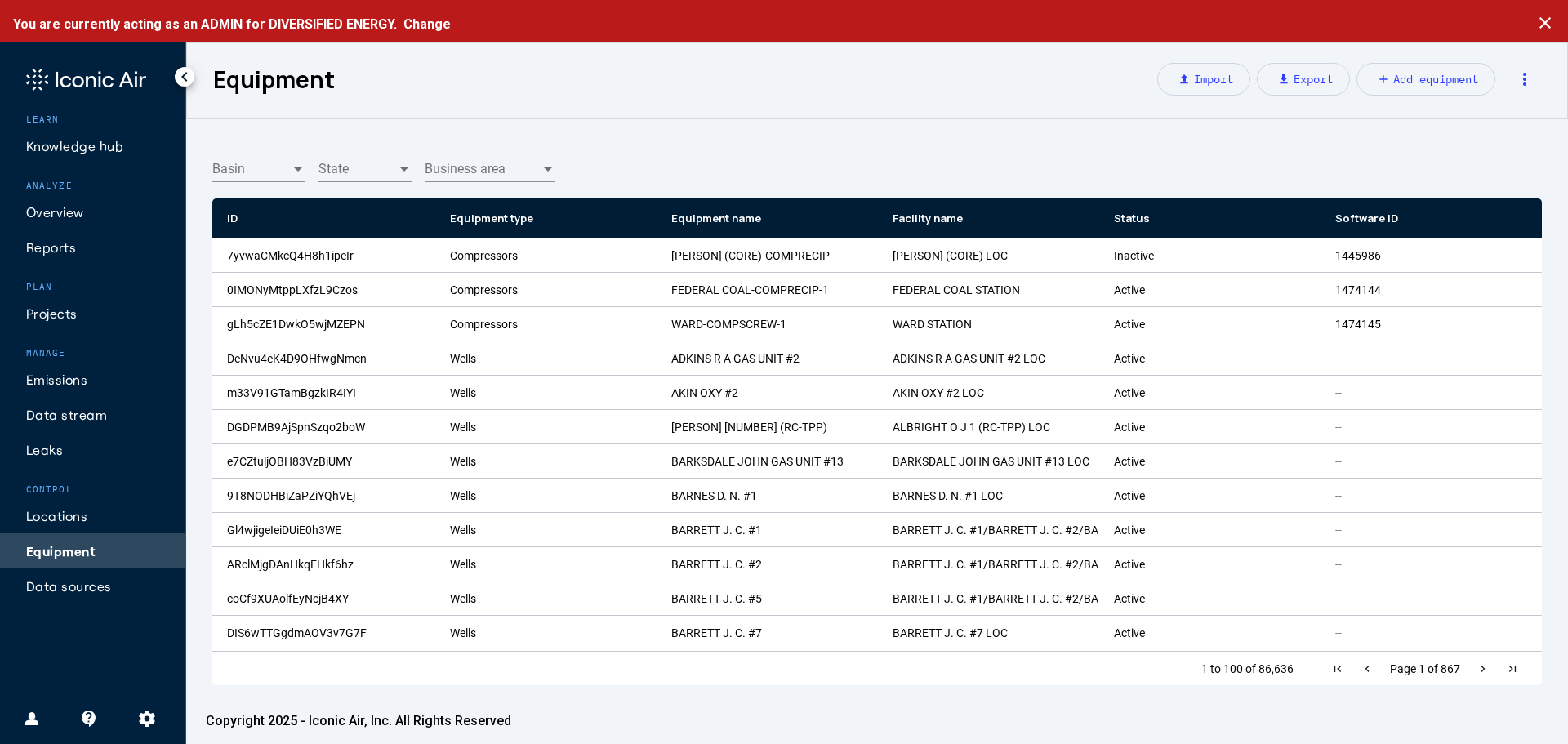 click on "Basin Basin State State Business area Business area" 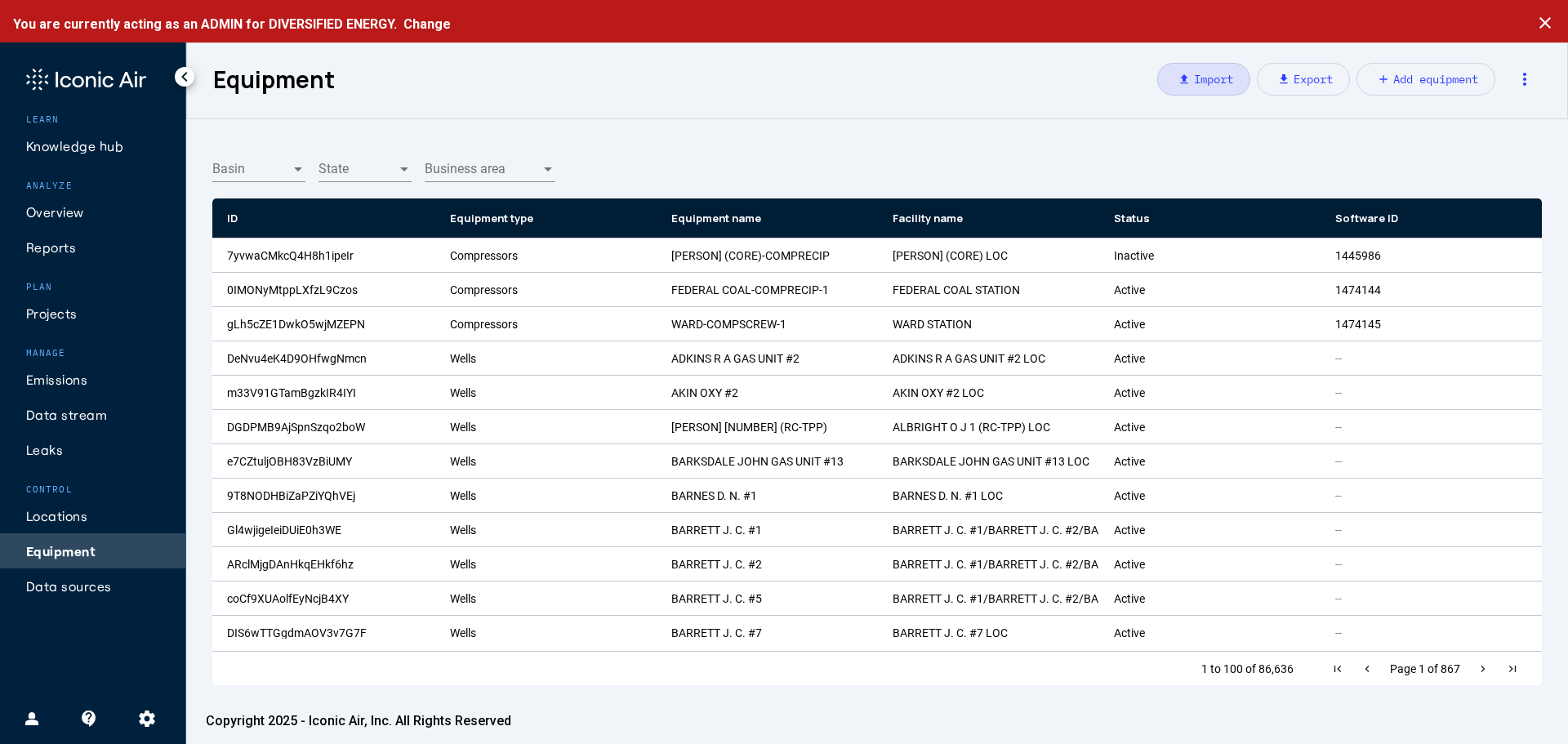 click on "upload   Import" 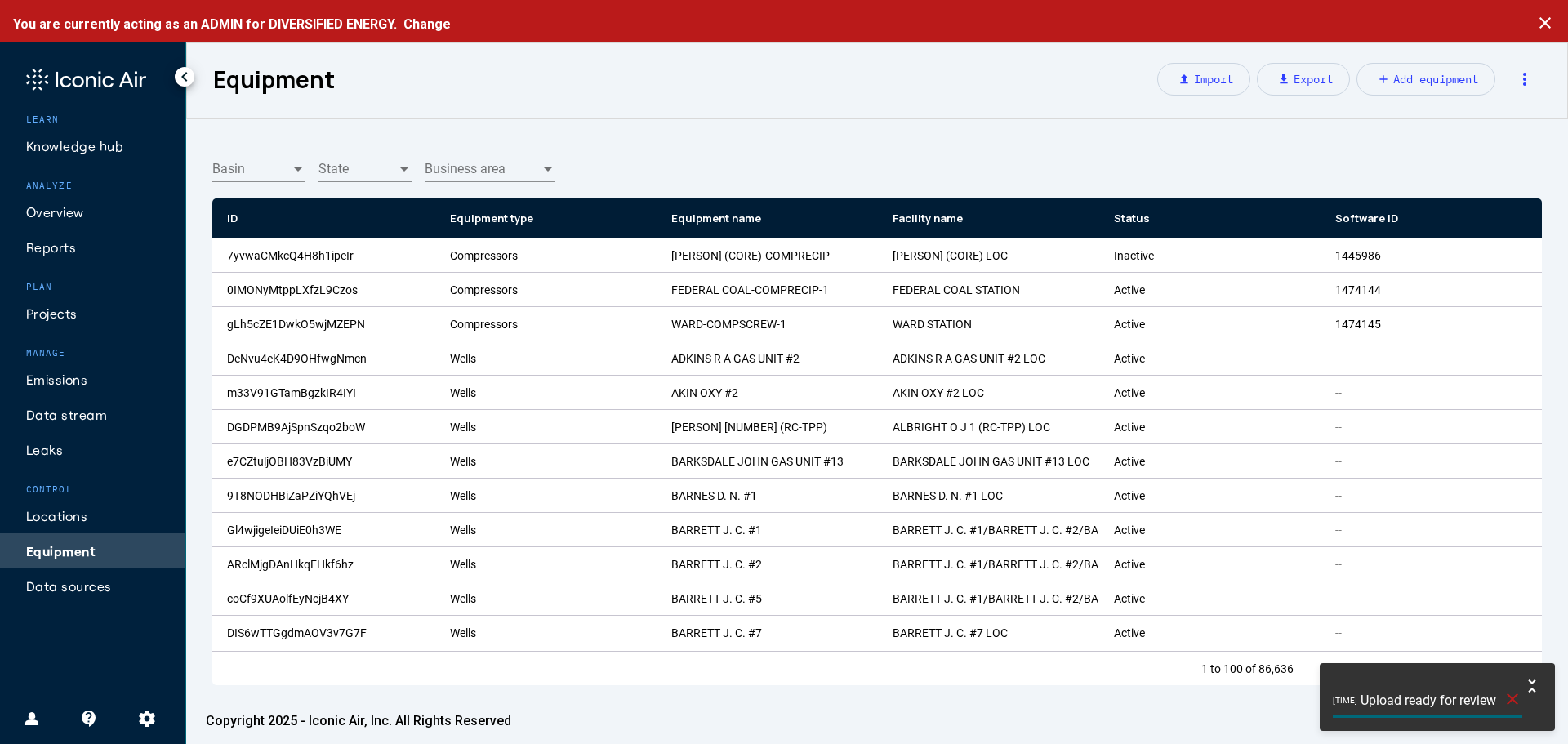 click on "Upload ready for review" 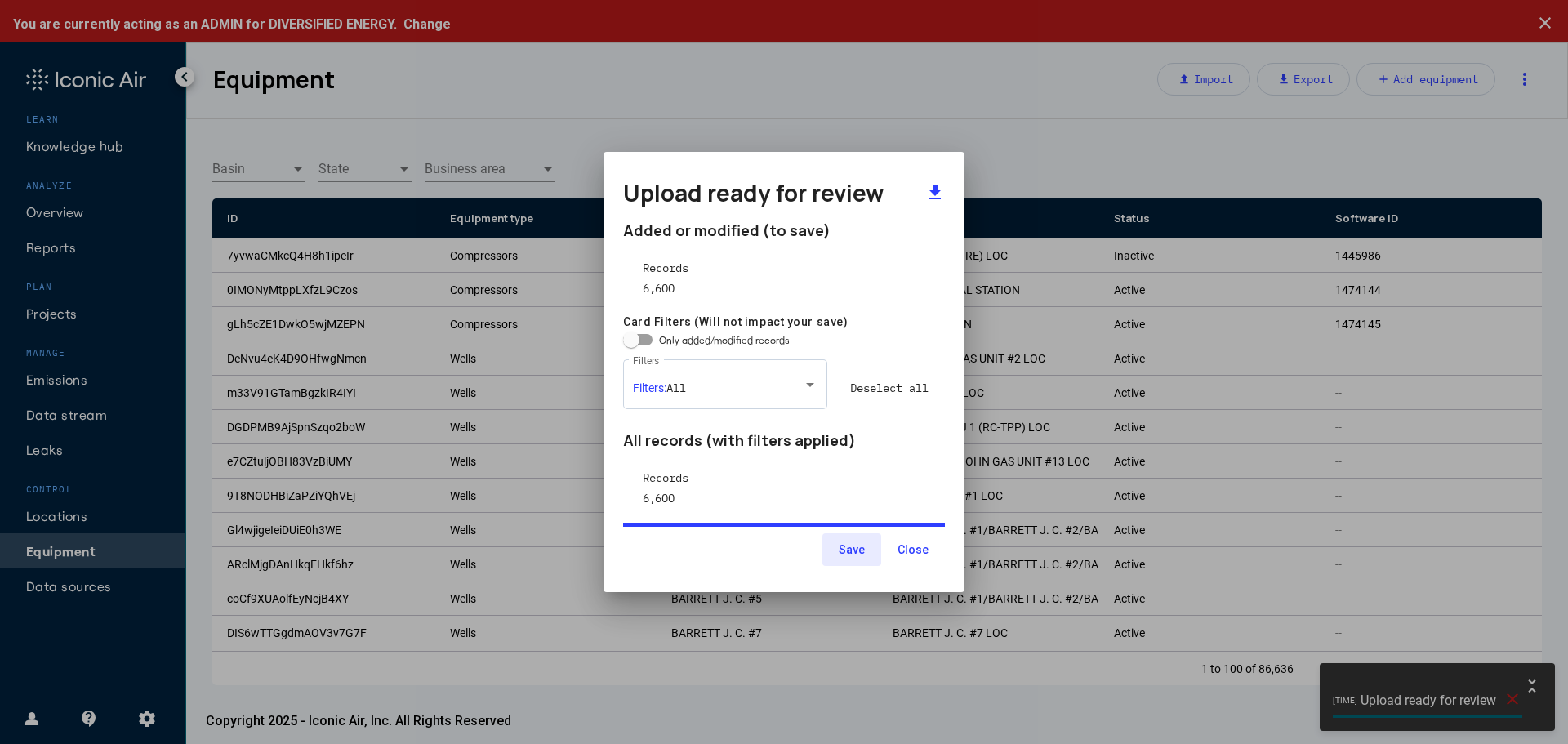click on "Save" at bounding box center (852, 550) 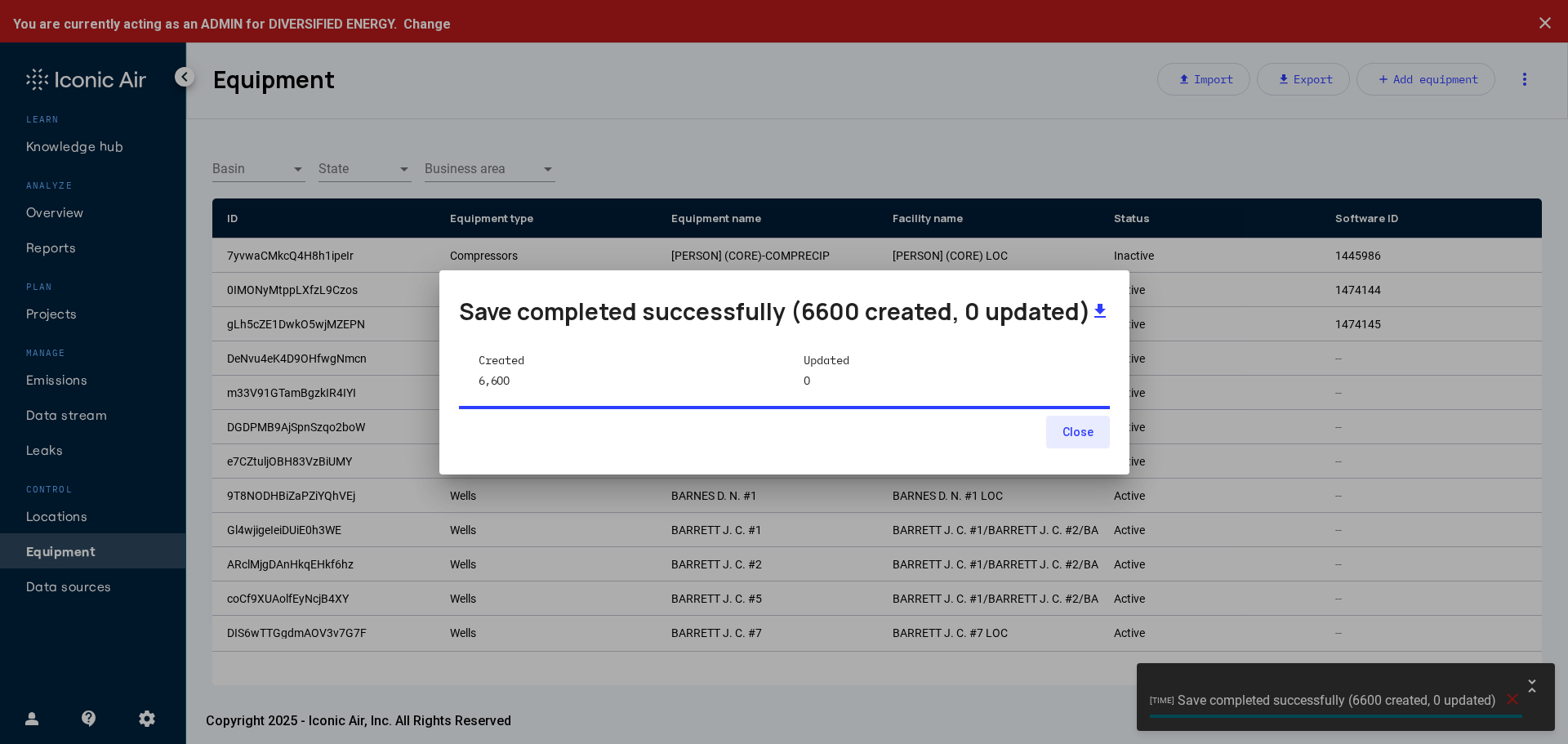 click on "Close" at bounding box center (1078, 432) 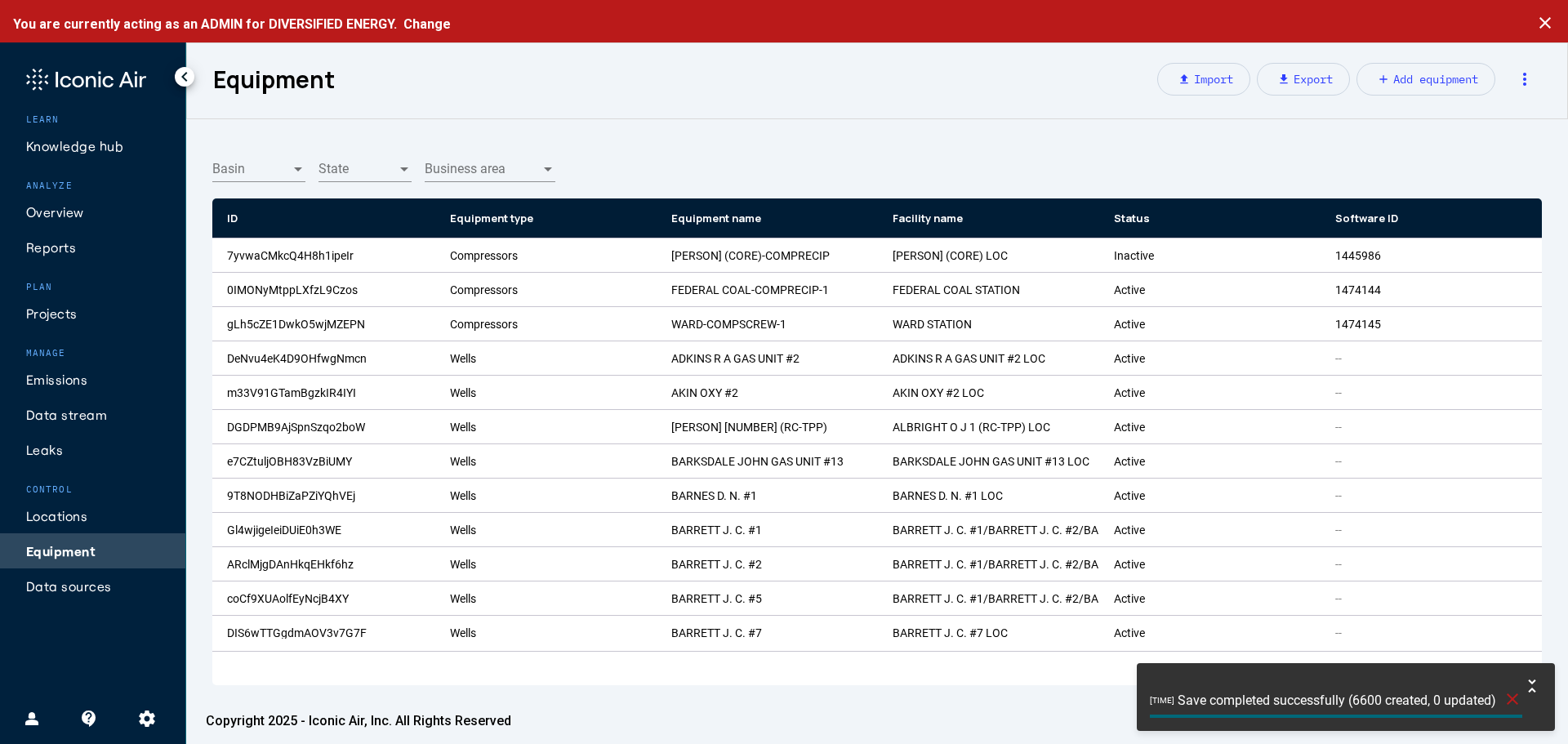 click on "close" 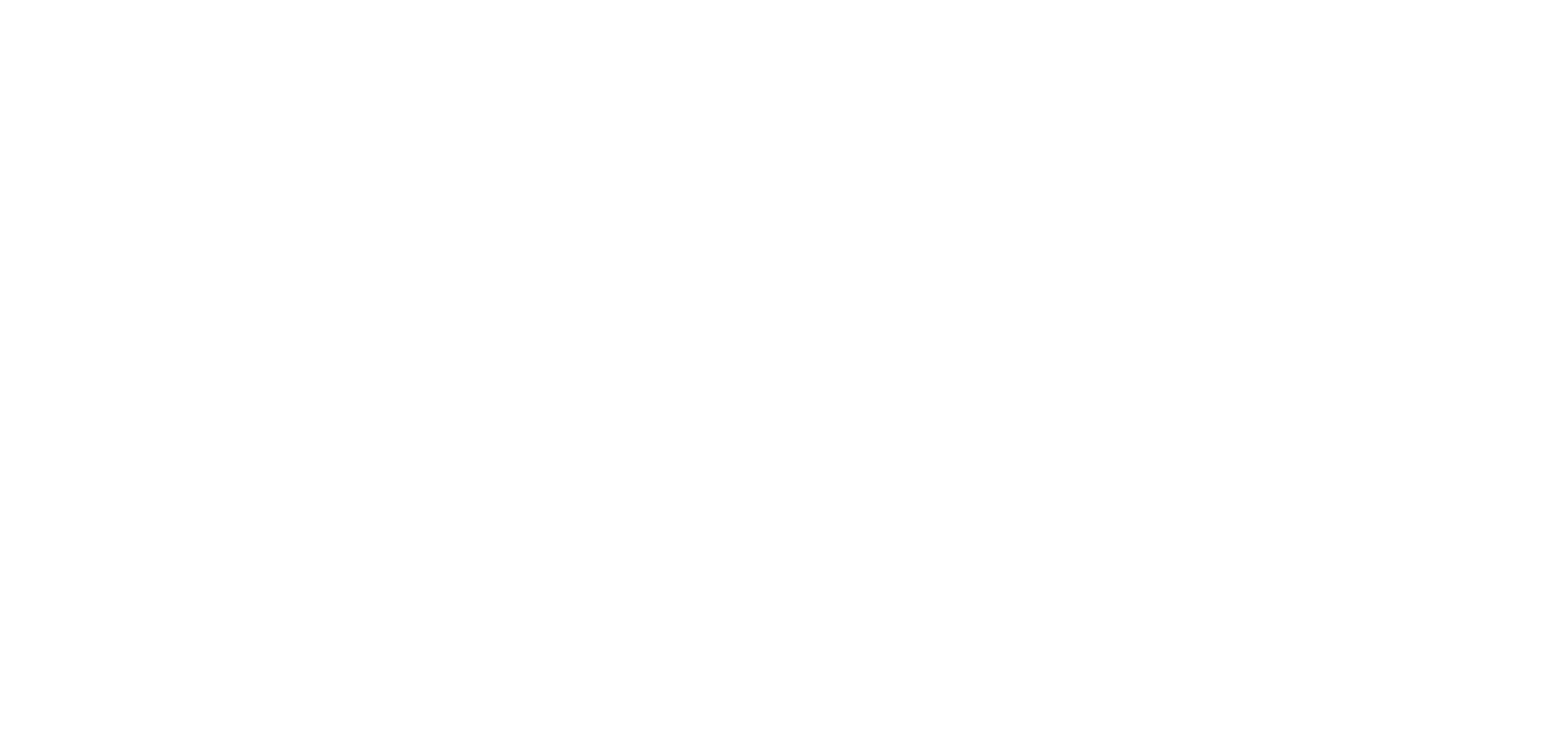 scroll, scrollTop: 0, scrollLeft: 0, axis: both 